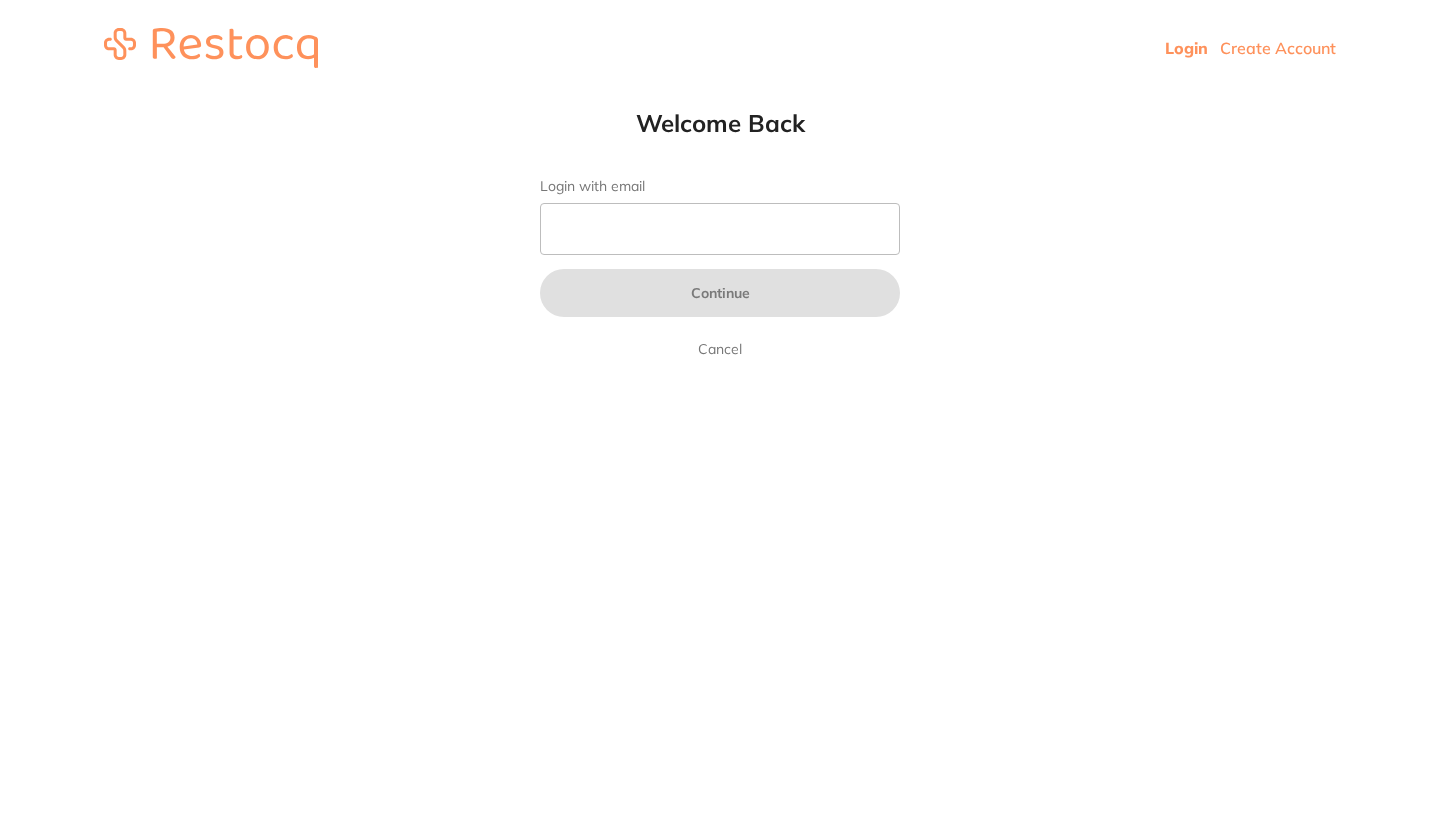 scroll, scrollTop: 0, scrollLeft: 0, axis: both 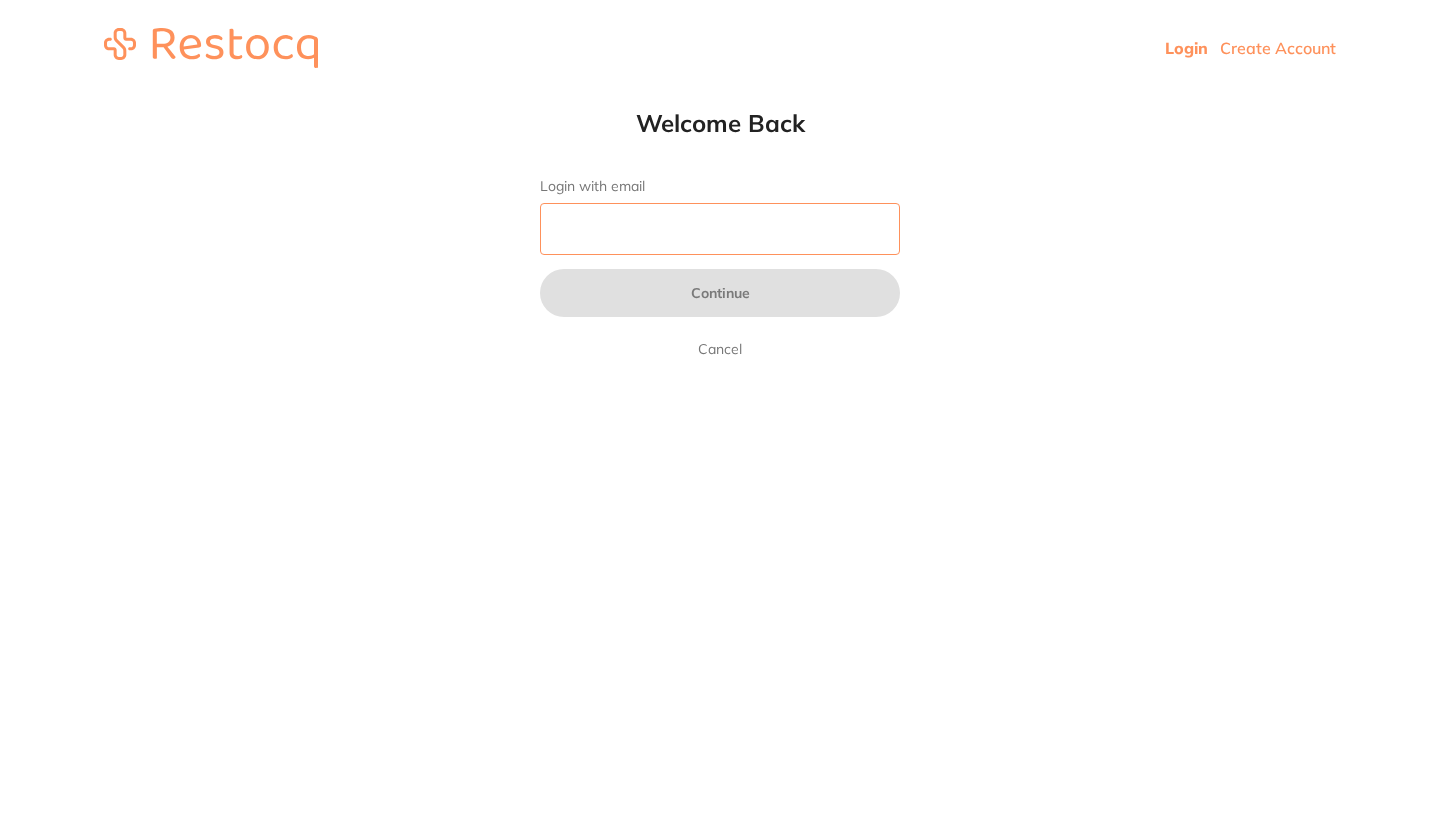 click on "Login with email" at bounding box center (720, 229) 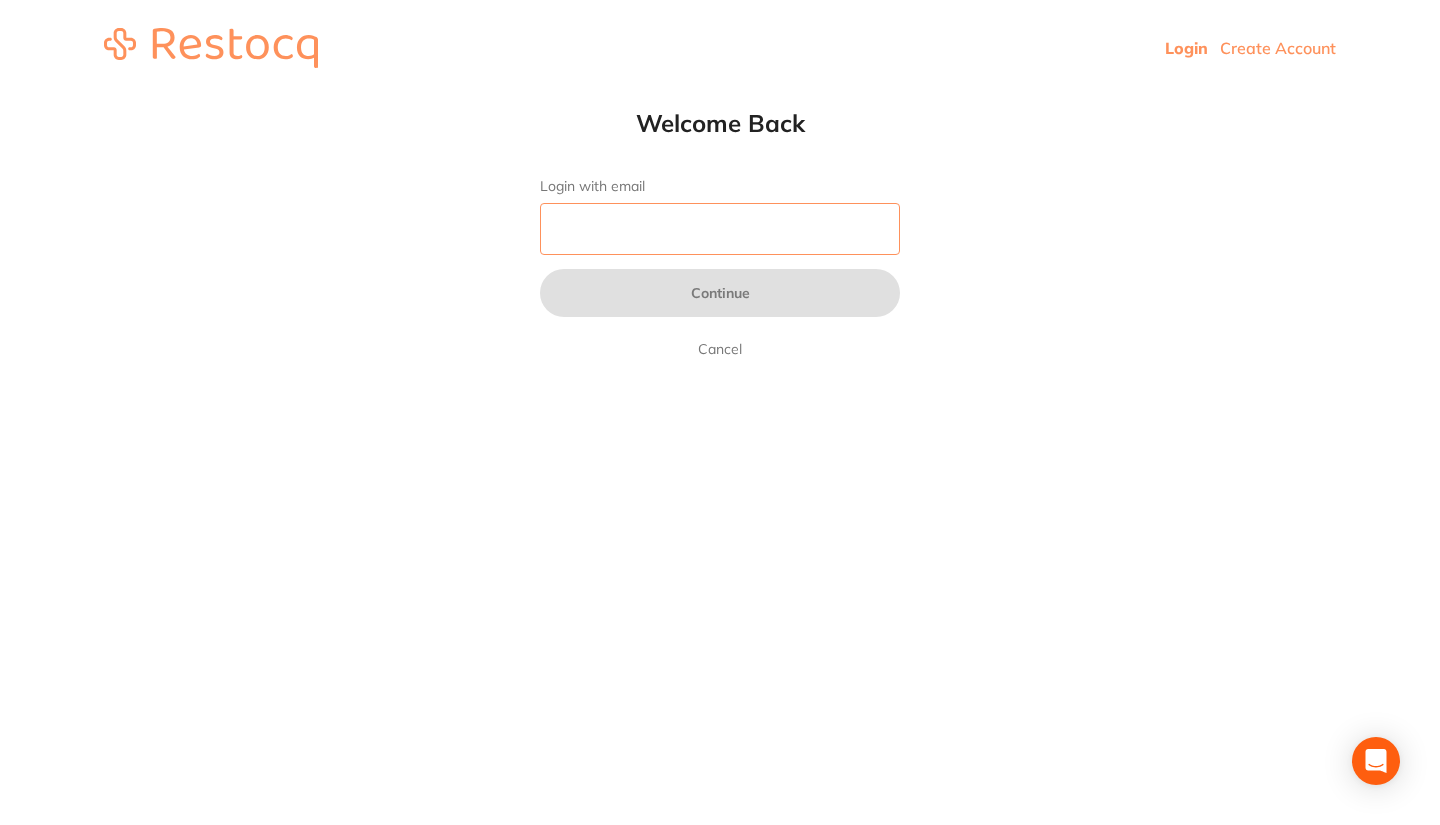 type on "[EMAIL_ADDRESS][DOMAIN_NAME]" 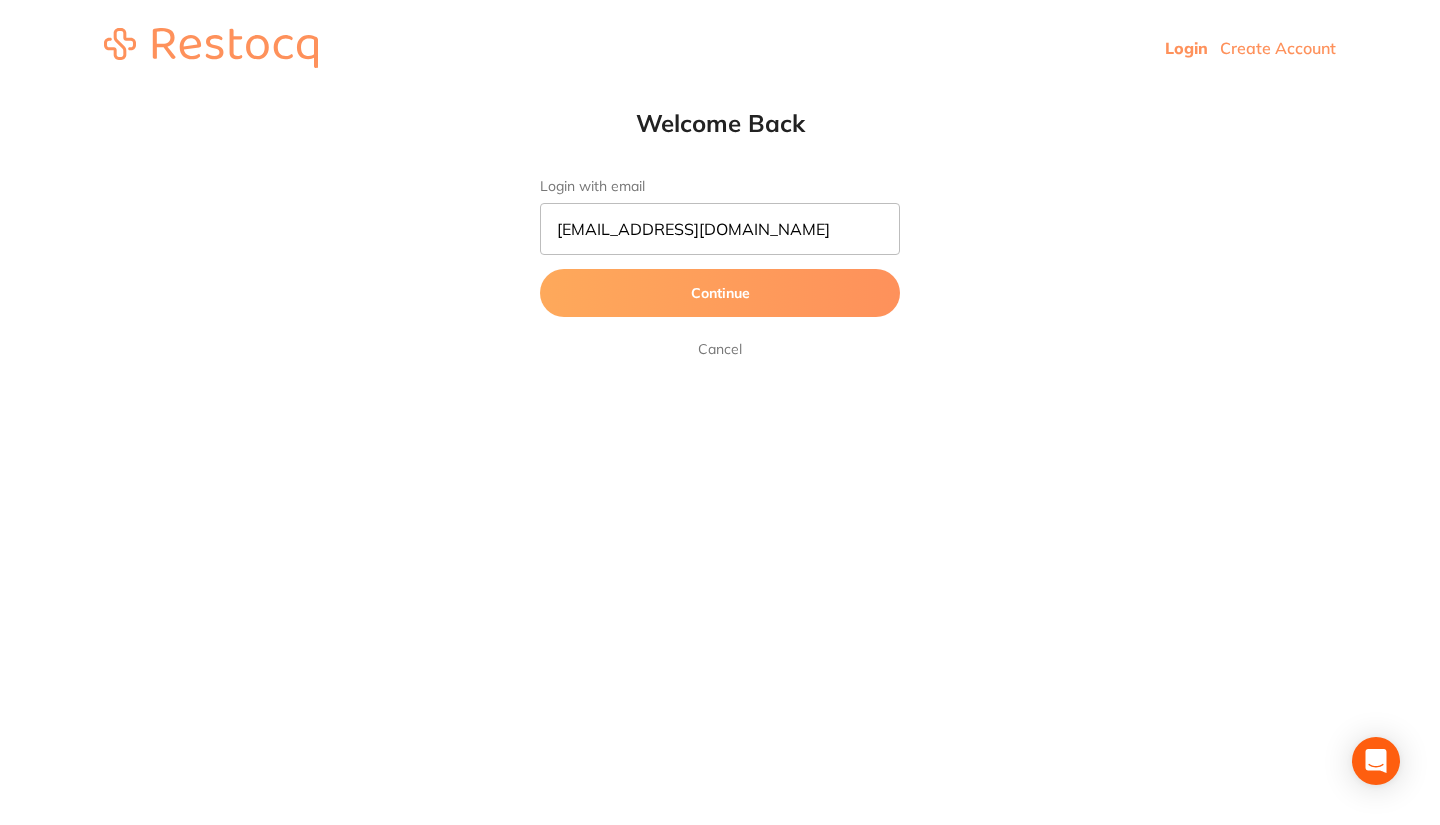click on "Continue" at bounding box center (720, 293) 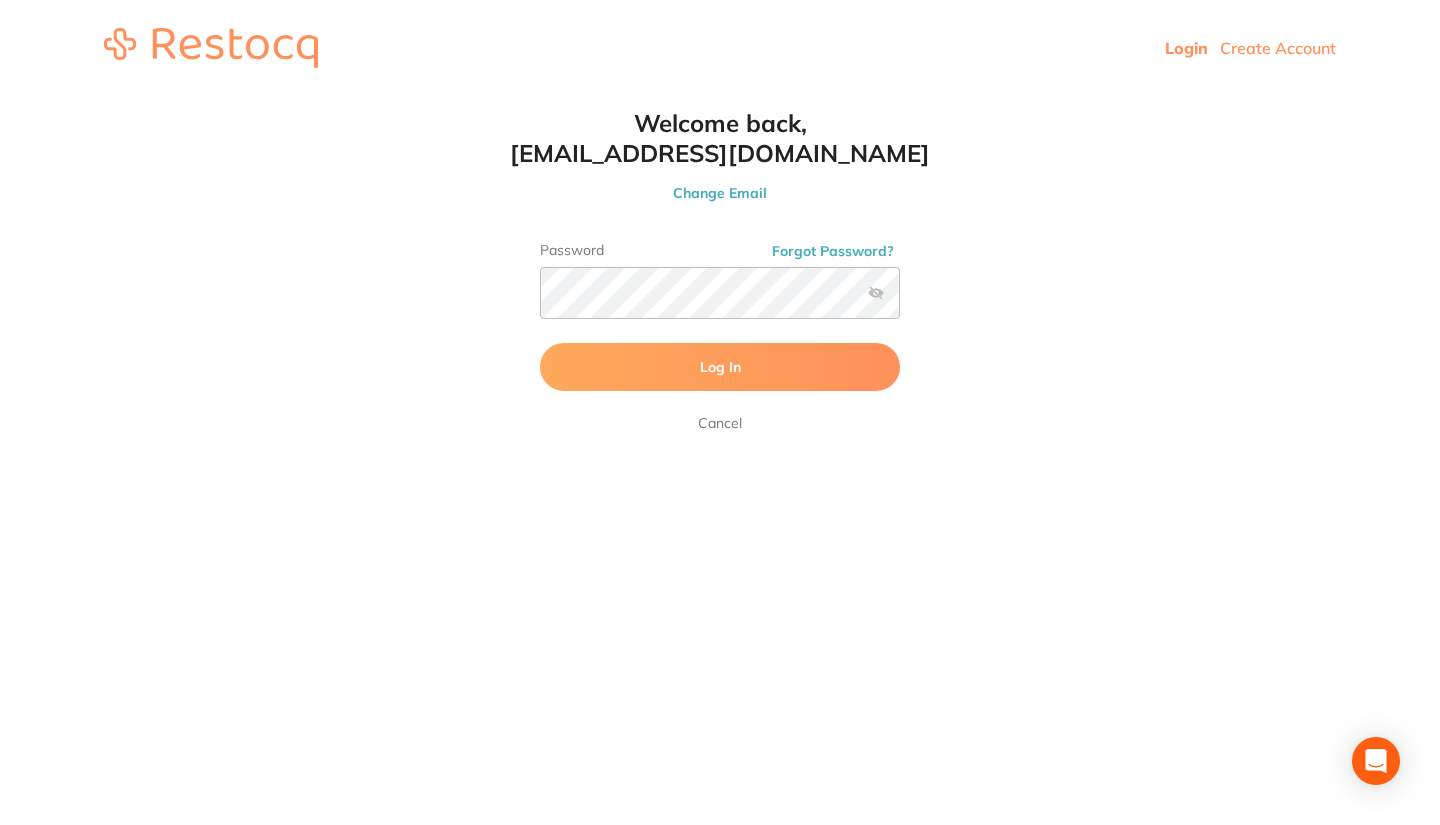 click on "Log In" at bounding box center [720, 367] 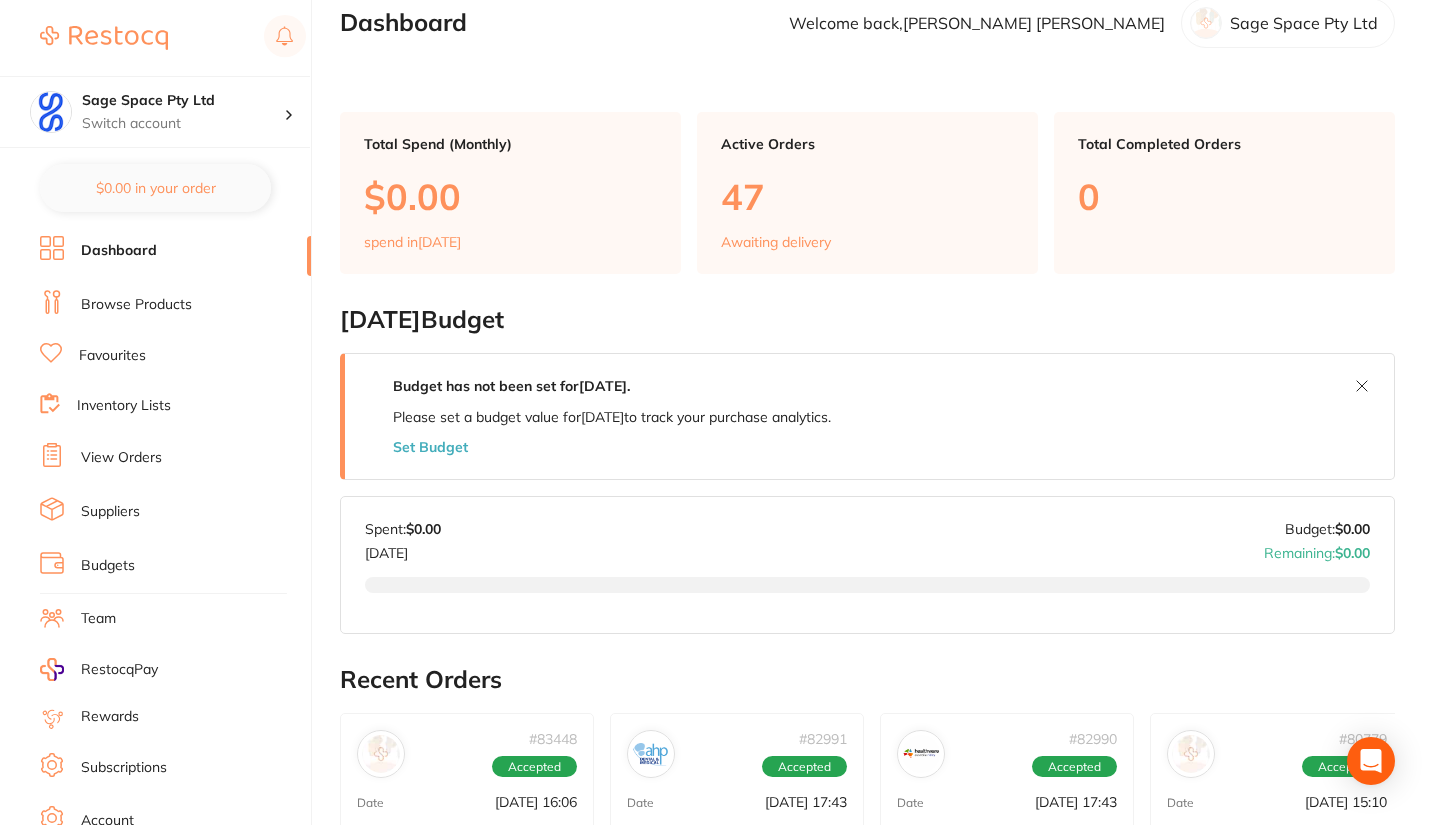 scroll, scrollTop: 0, scrollLeft: 0, axis: both 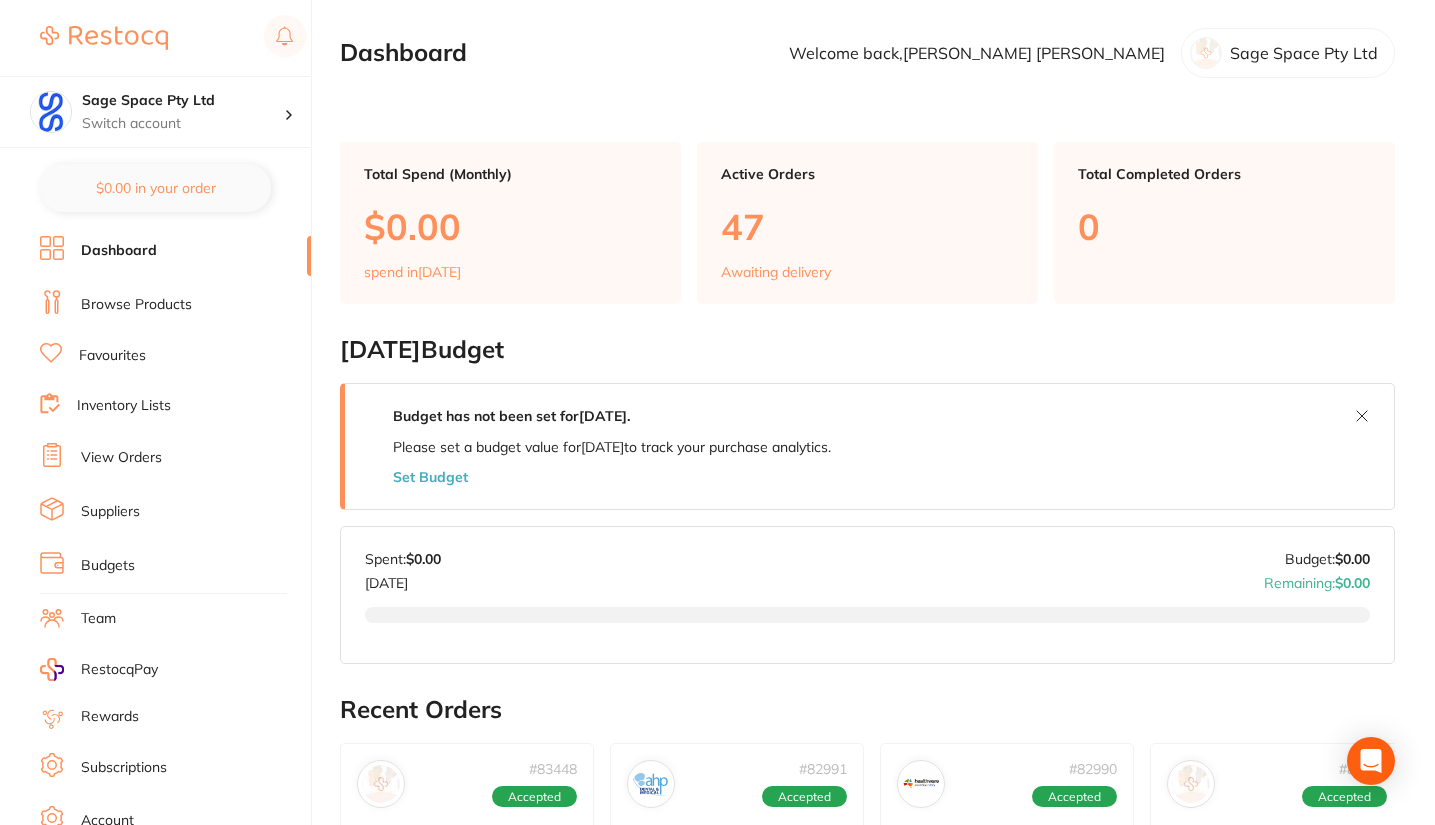 click on "Dashboard" at bounding box center [119, 251] 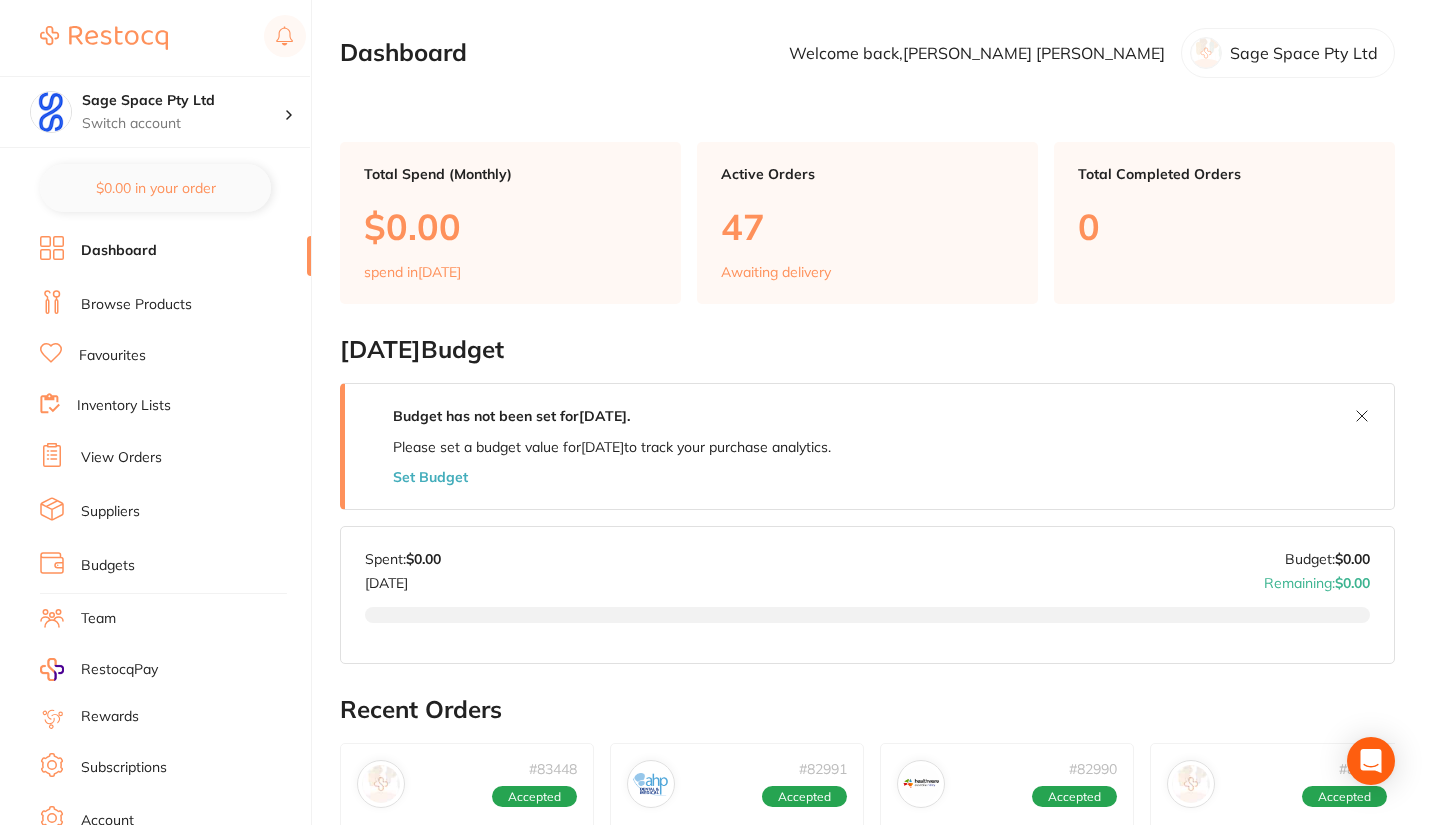 click on "Browse Products" at bounding box center [136, 305] 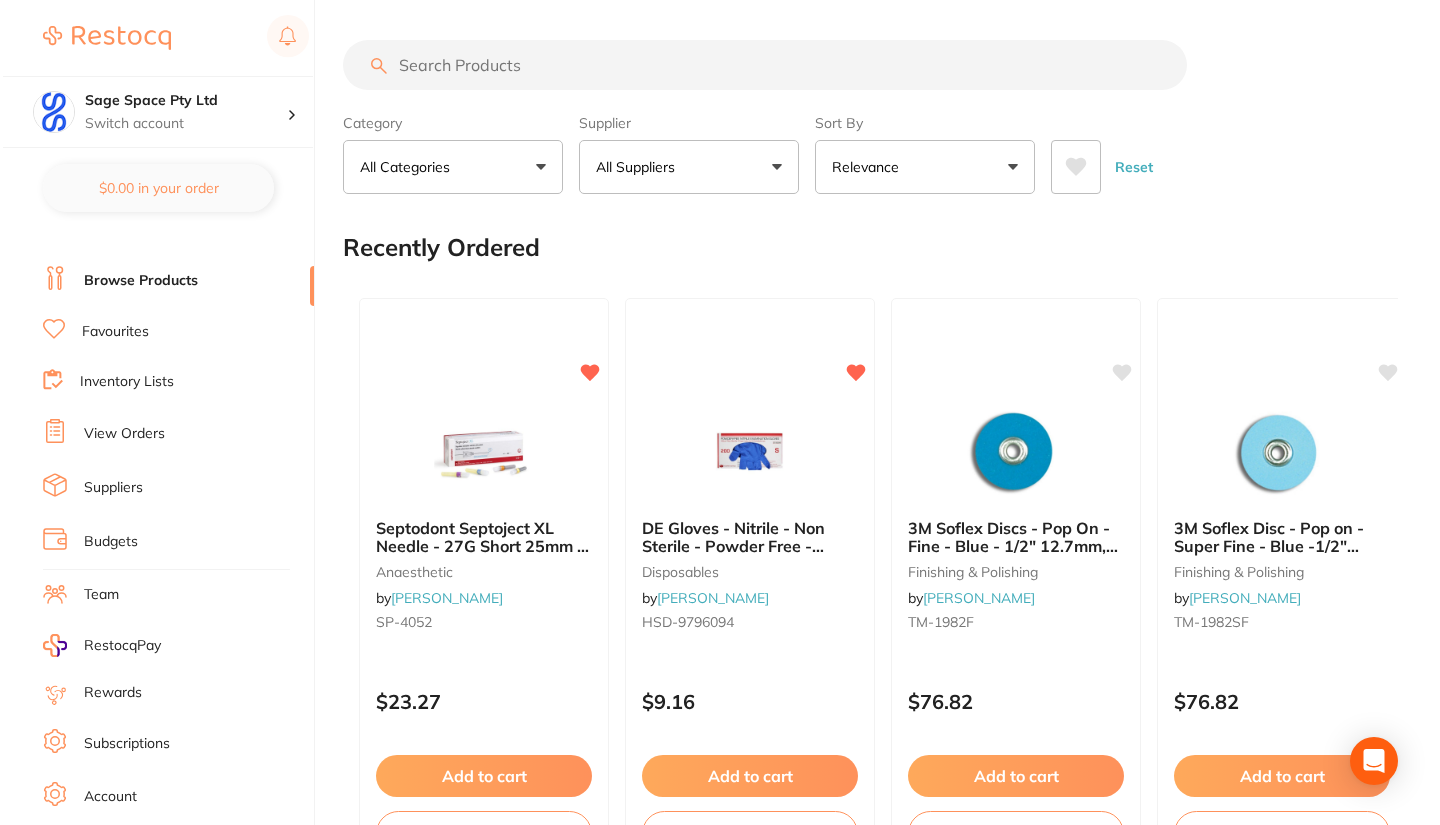 scroll, scrollTop: 0, scrollLeft: 0, axis: both 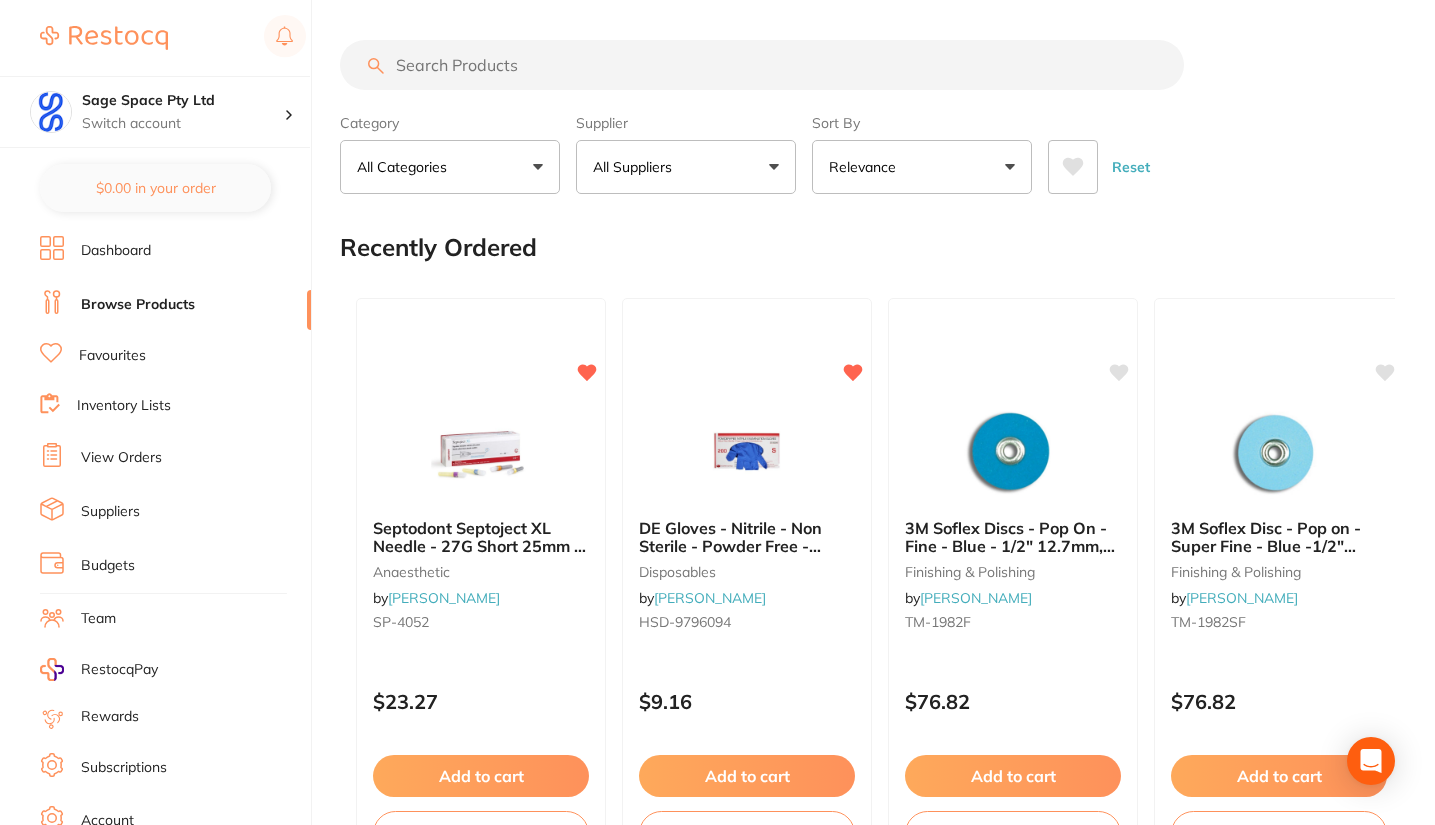 click on "Favourites" at bounding box center [112, 356] 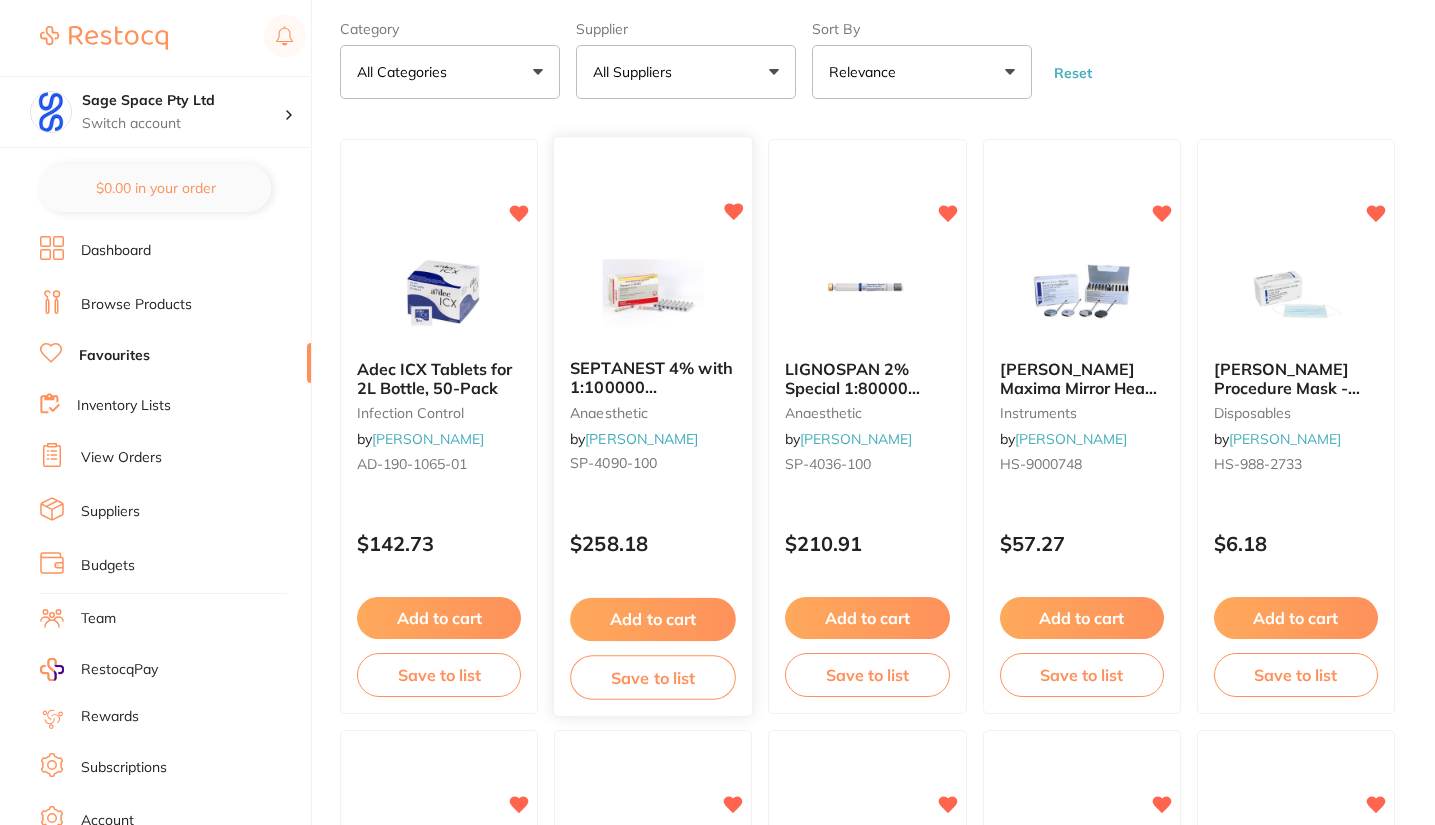scroll, scrollTop: 100, scrollLeft: 0, axis: vertical 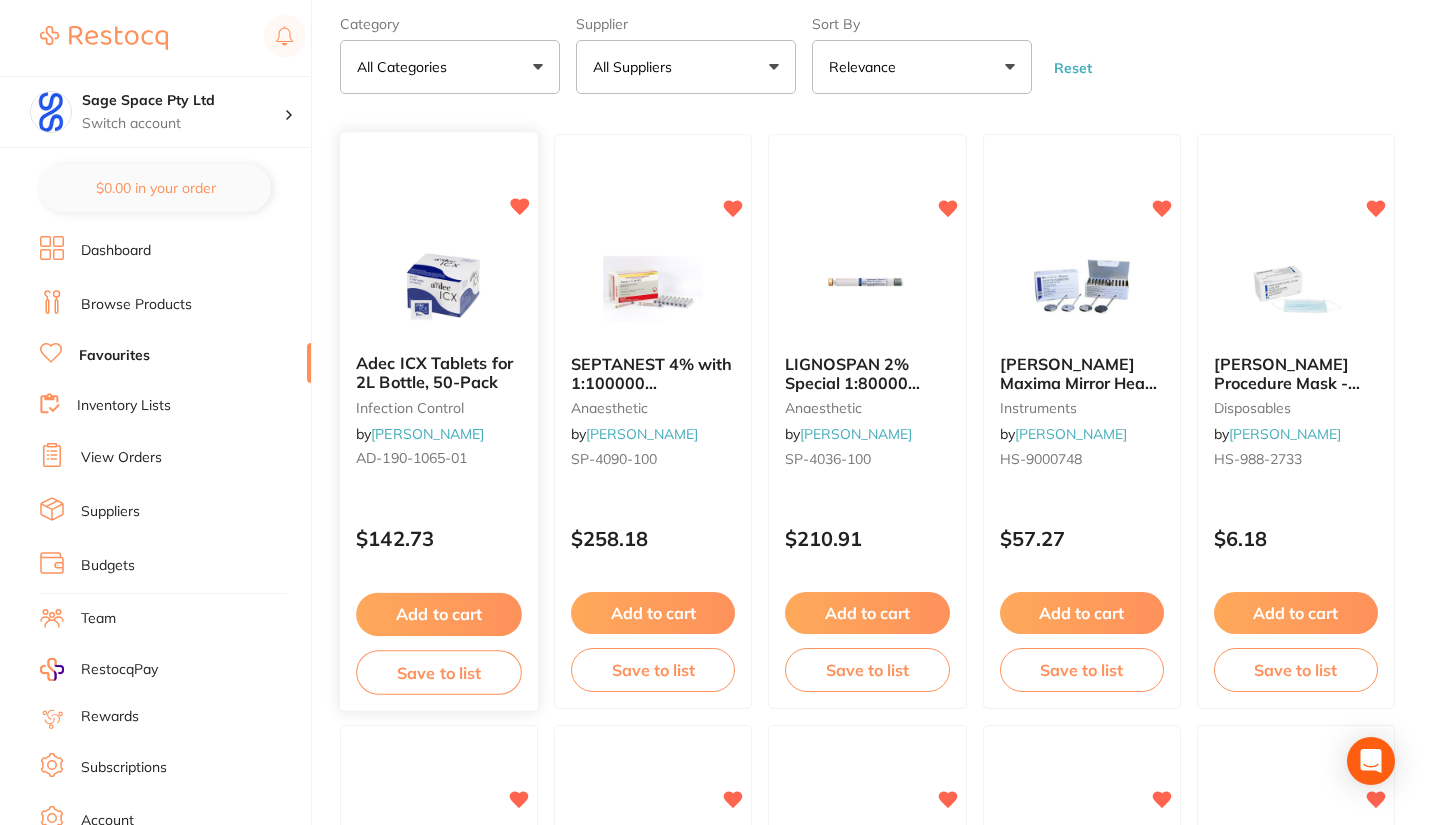 click on "Add to cart" at bounding box center (439, 614) 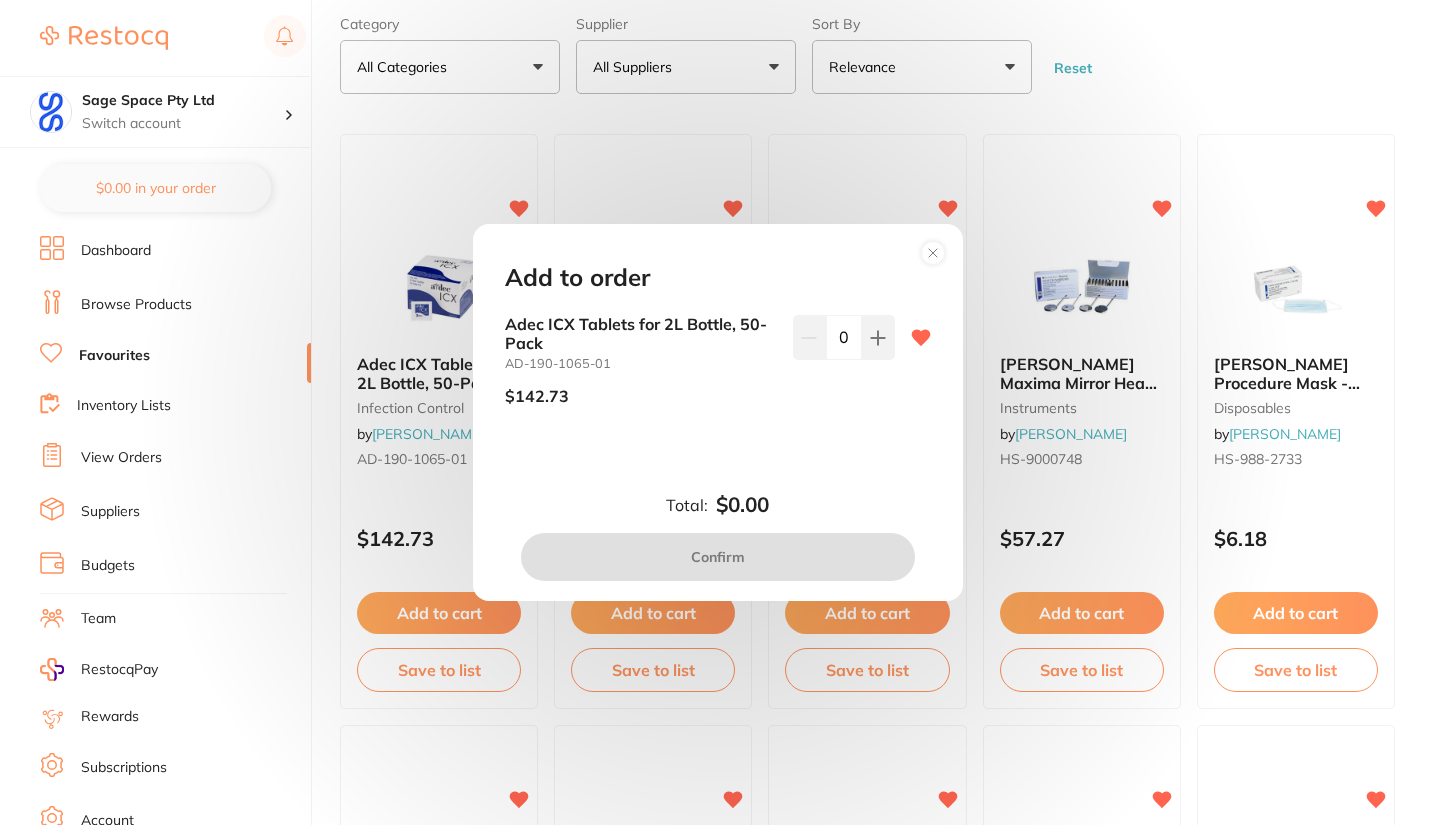 scroll, scrollTop: 200, scrollLeft: 0, axis: vertical 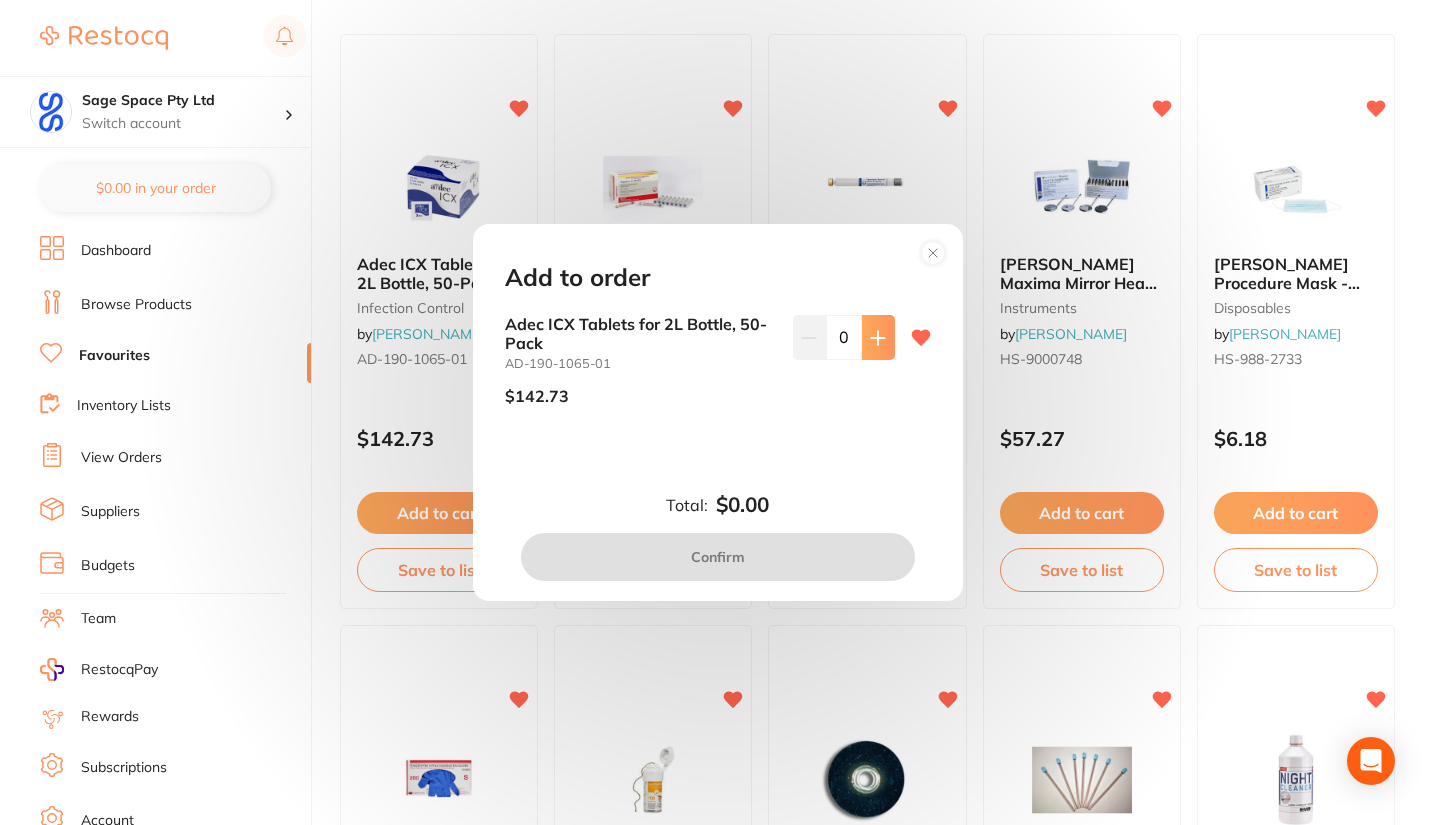 click at bounding box center (878, 337) 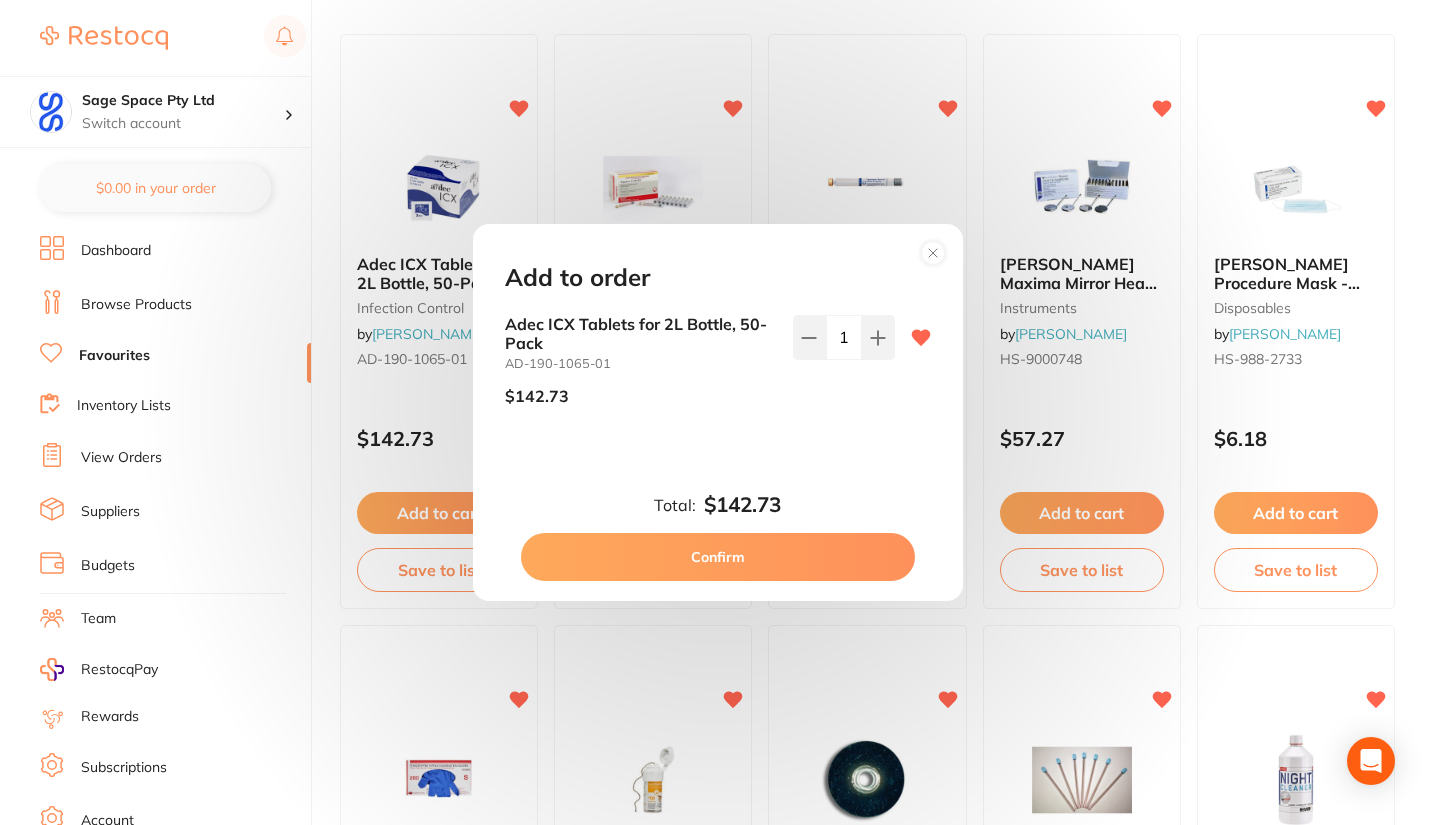 click on "Confirm" at bounding box center (718, 557) 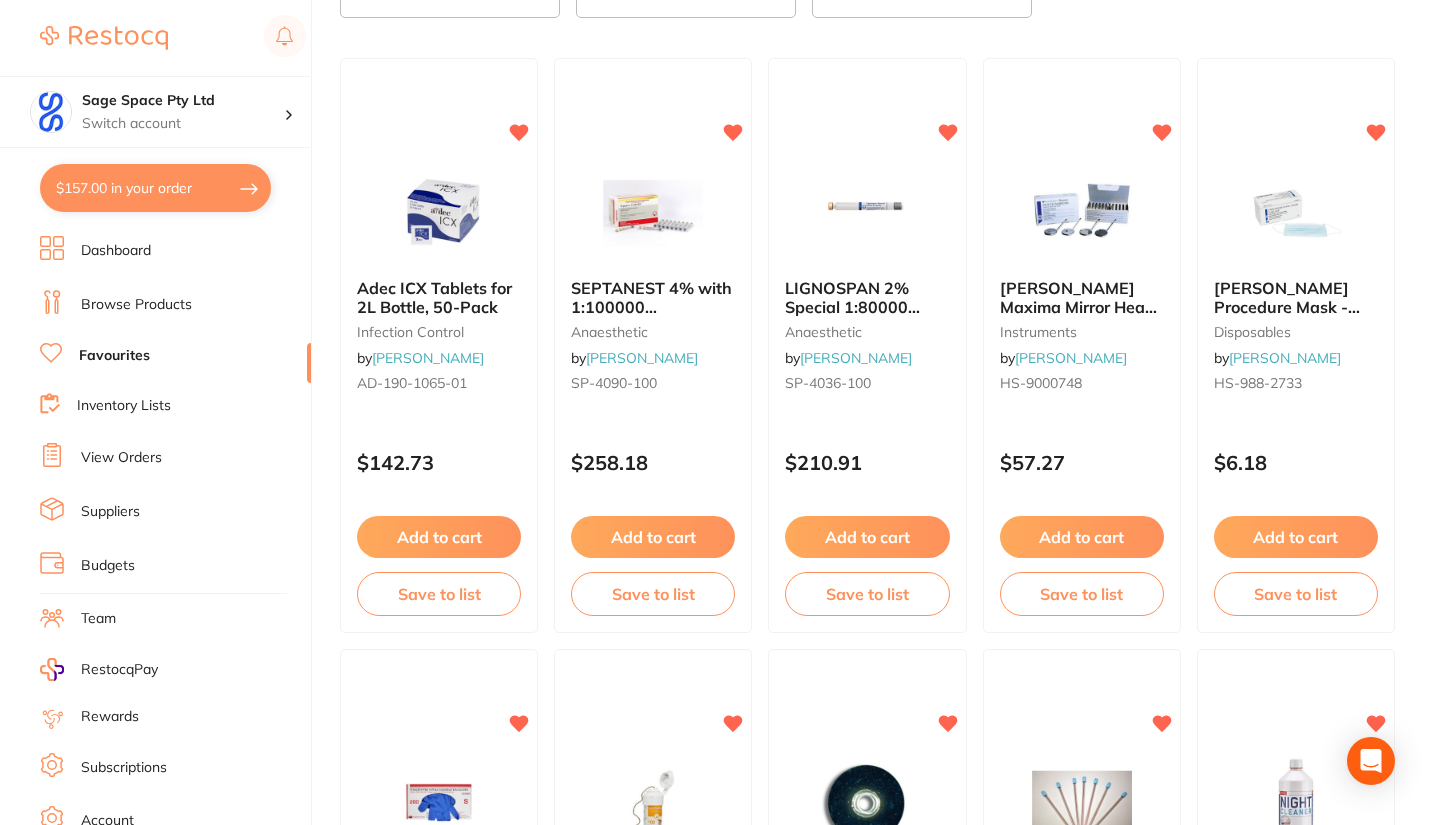 scroll, scrollTop: 200, scrollLeft: 0, axis: vertical 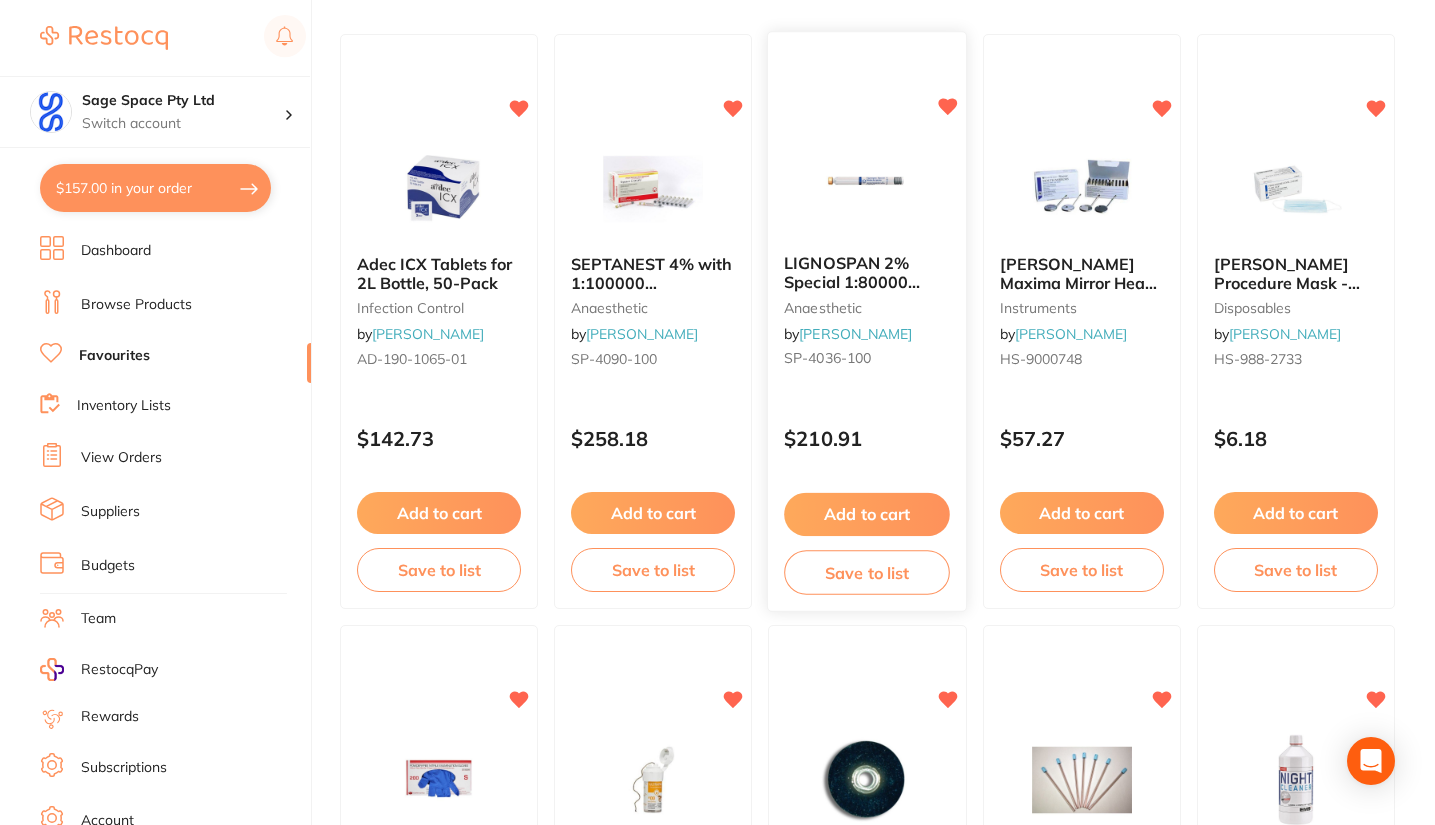 click on "Add to cart" at bounding box center [868, 514] 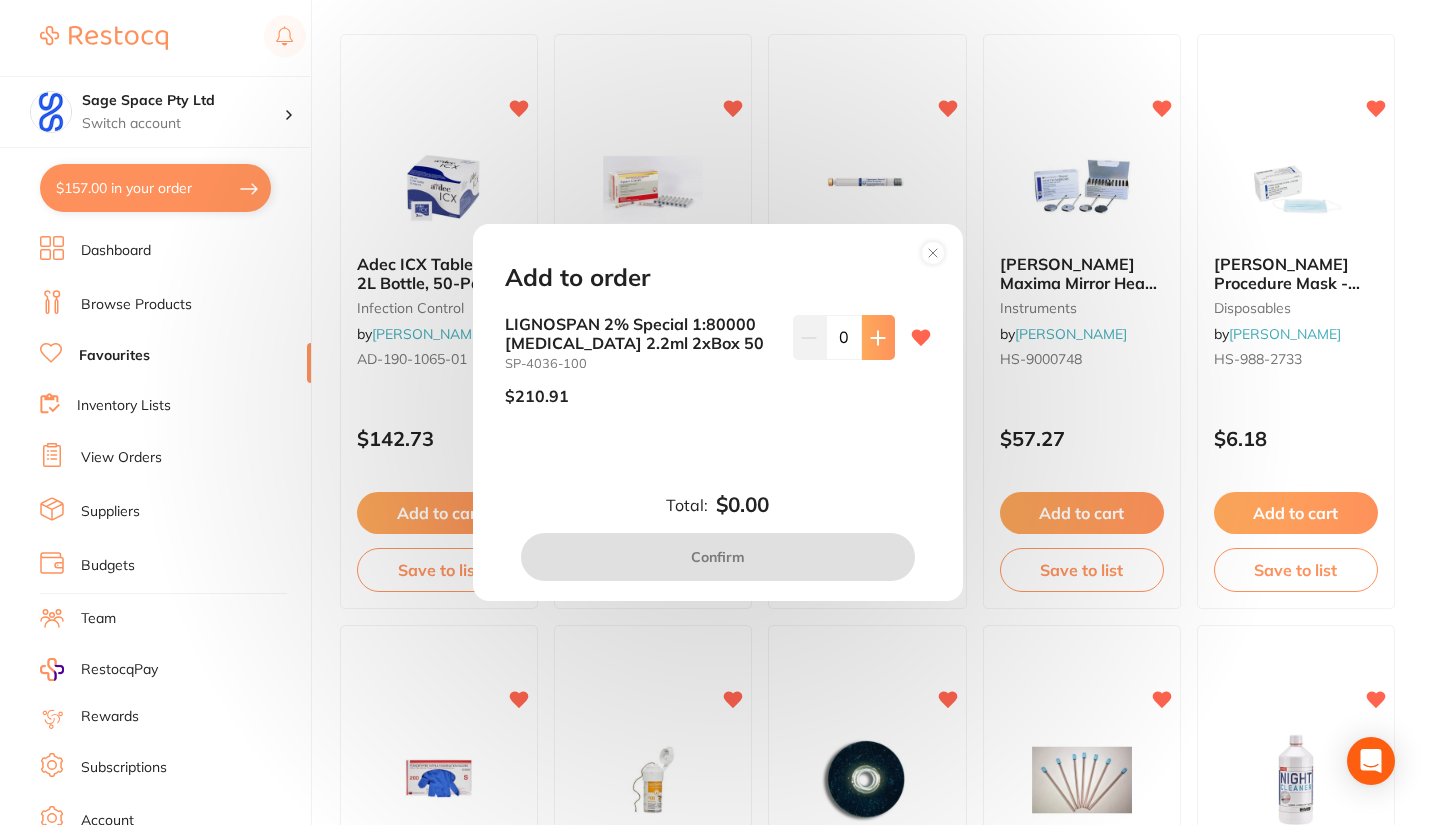 click 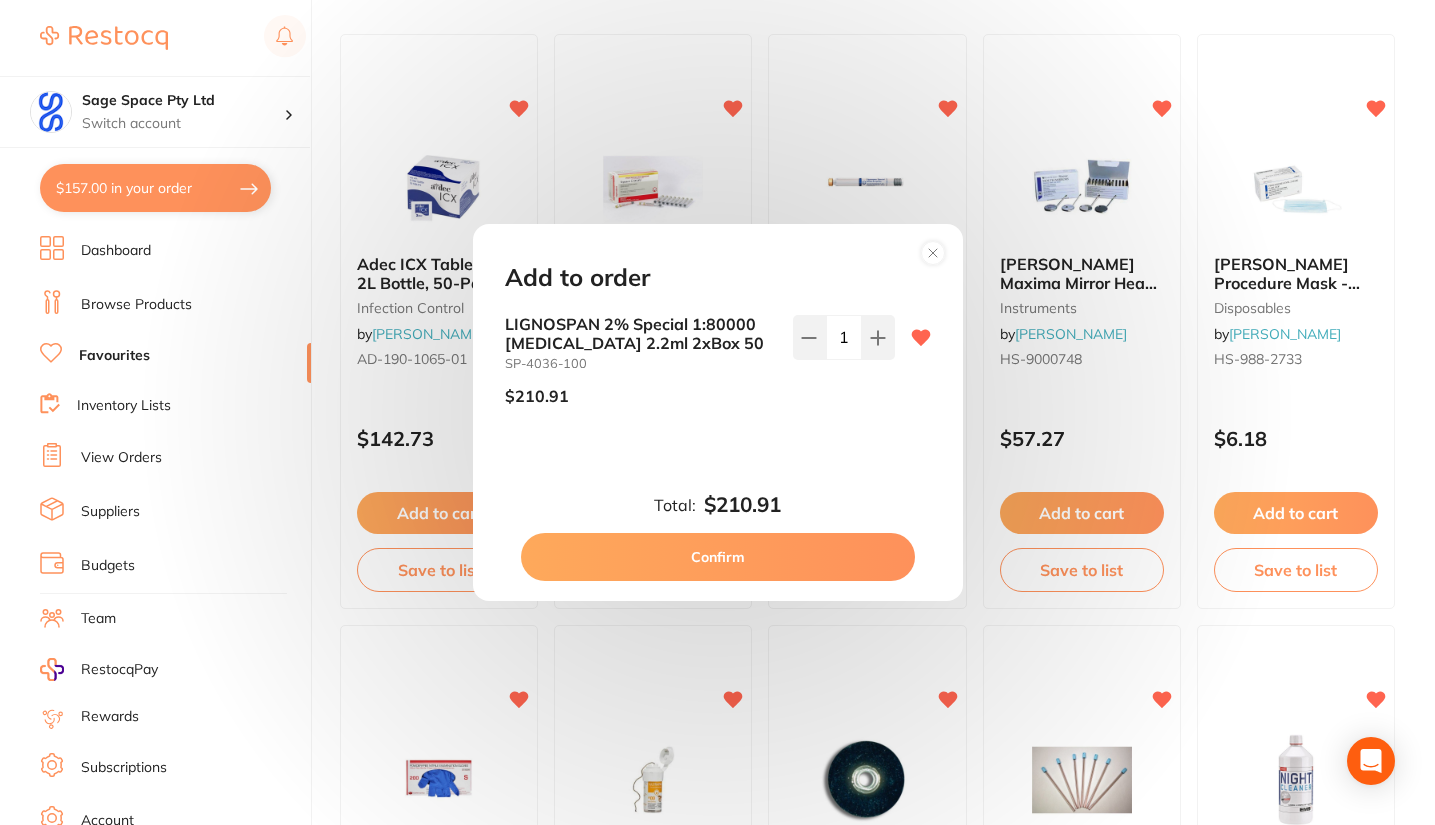 click on "Confirm" at bounding box center [718, 557] 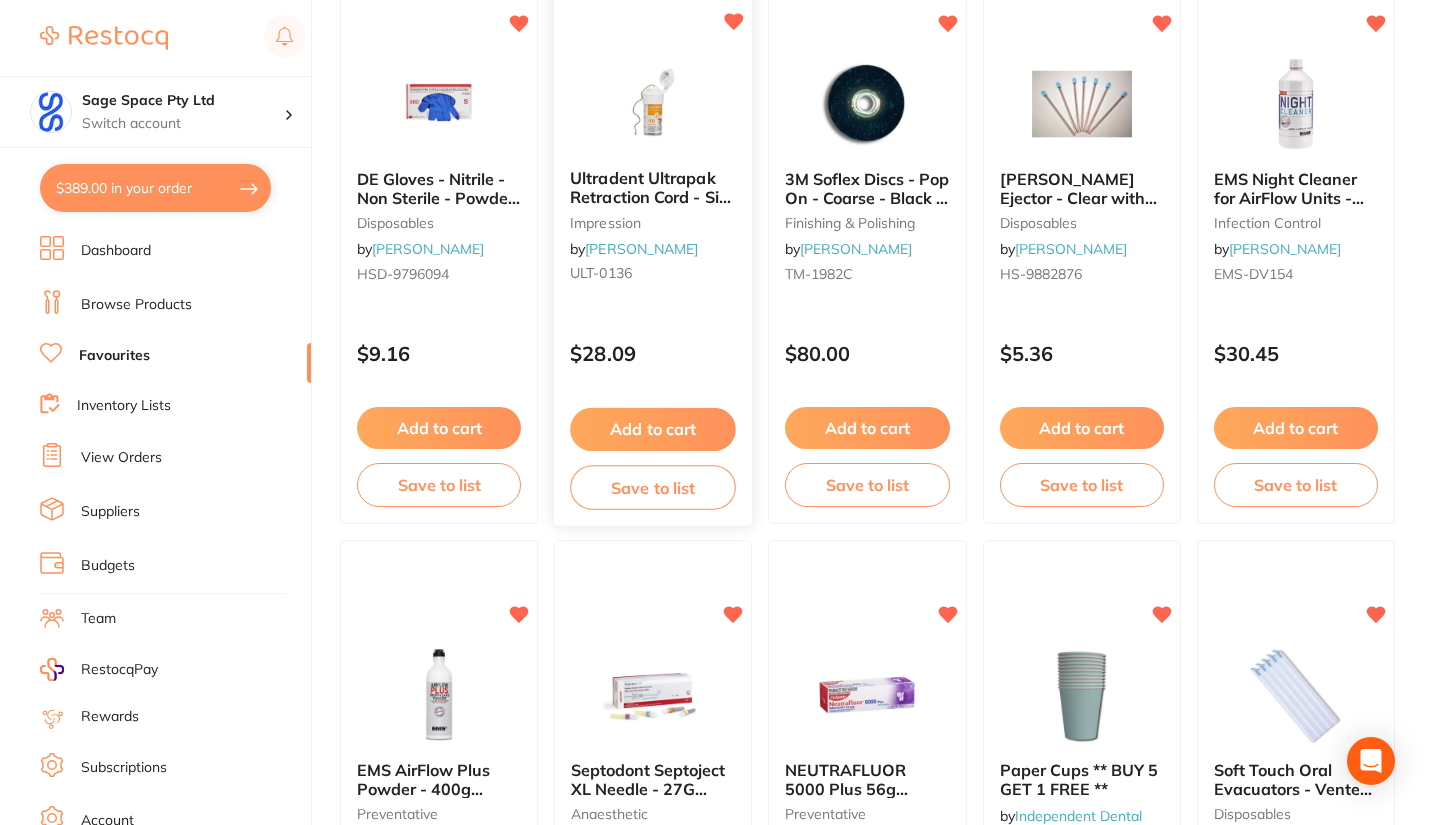 scroll, scrollTop: 900, scrollLeft: 0, axis: vertical 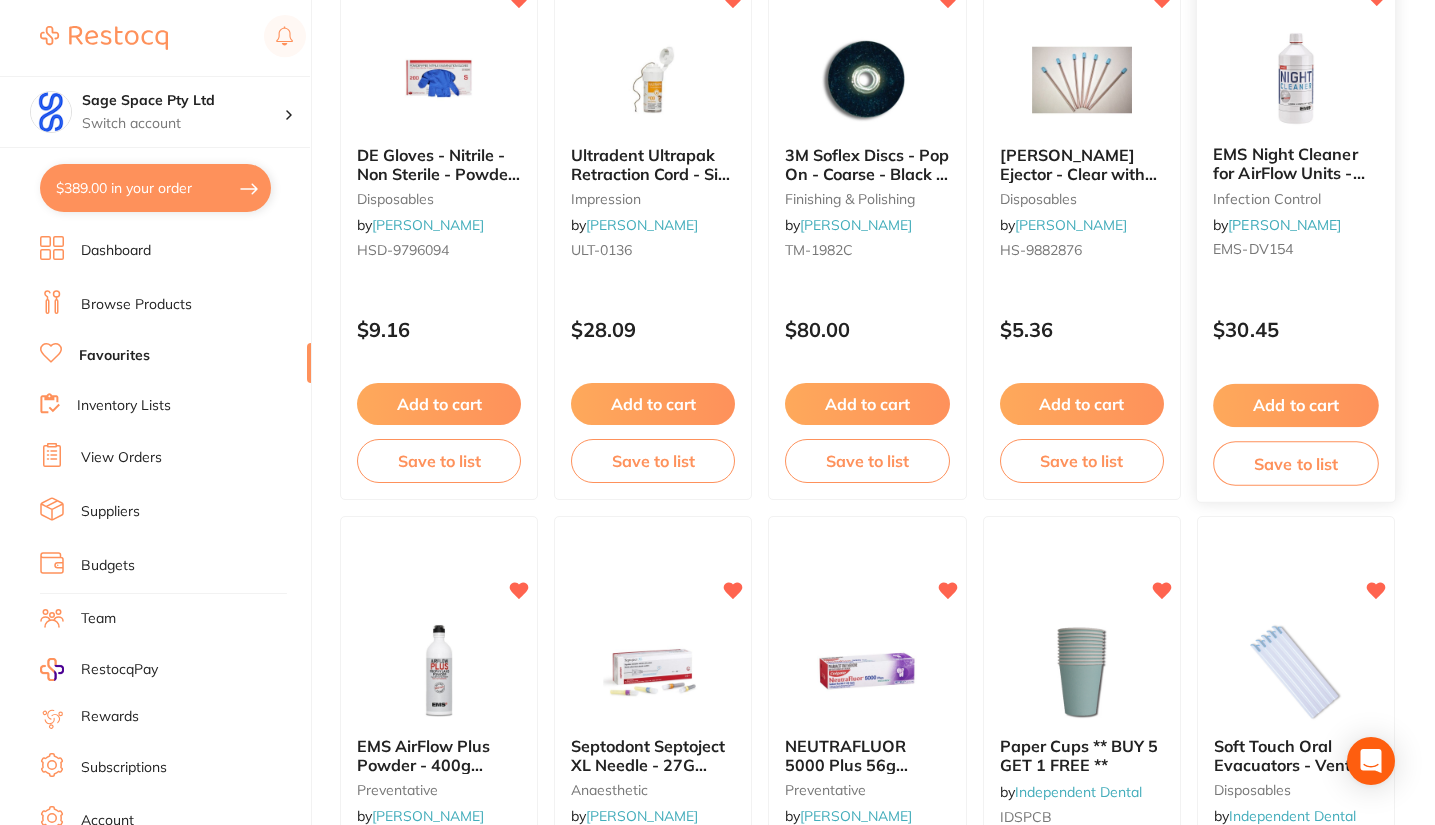 click on "Add to cart" at bounding box center (1296, 405) 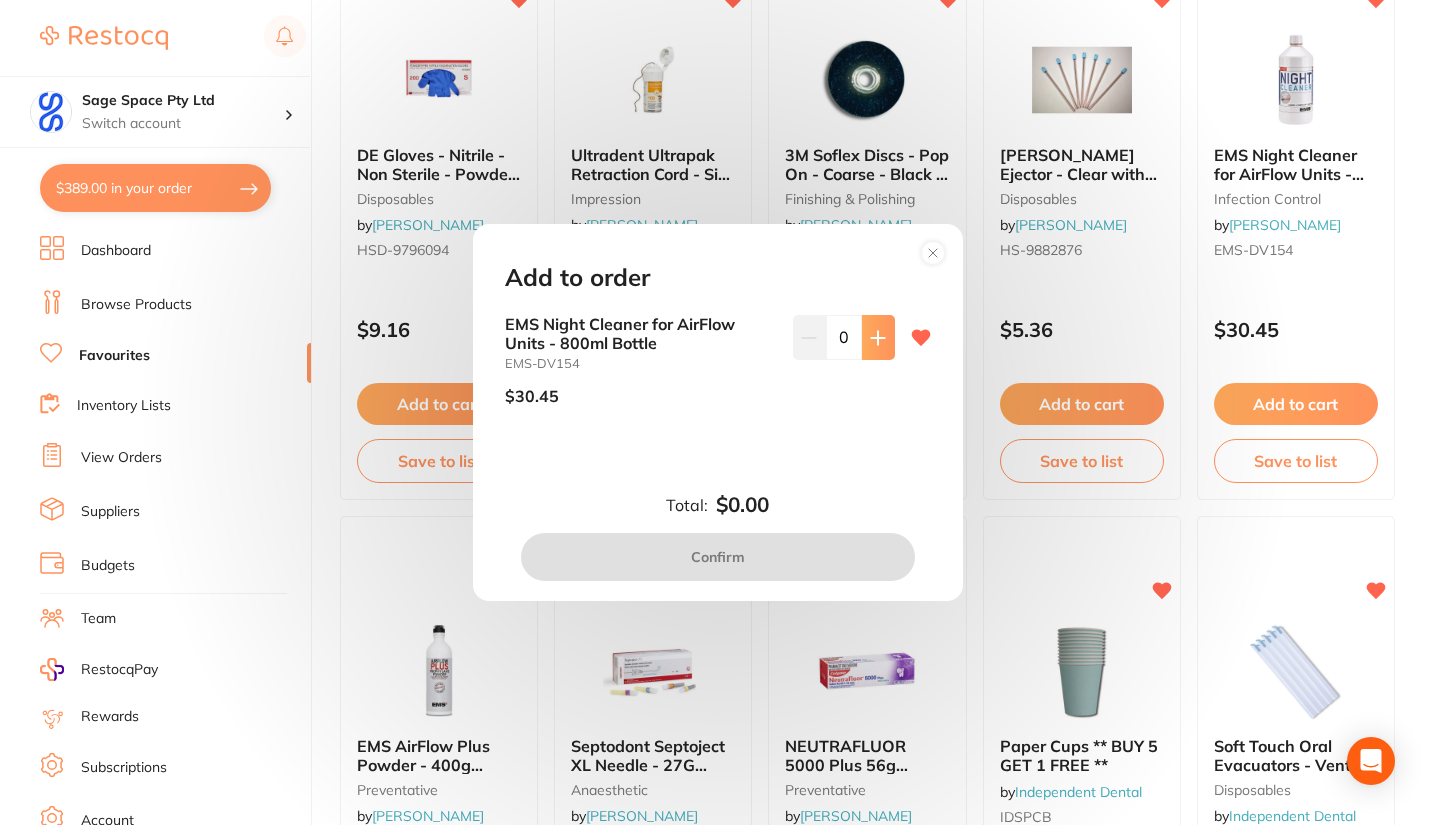click at bounding box center (878, 337) 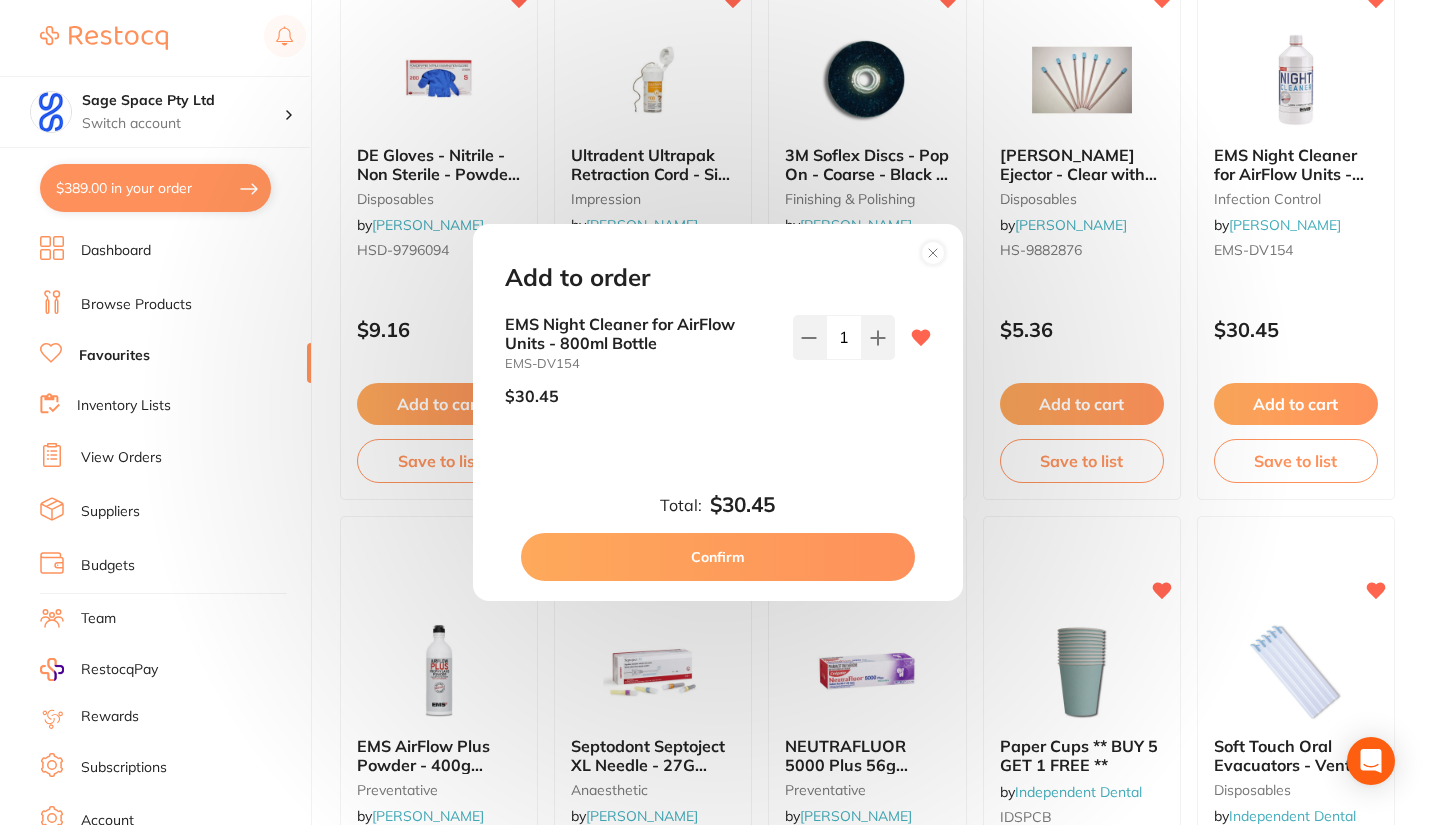 click on "Confirm" at bounding box center [718, 557] 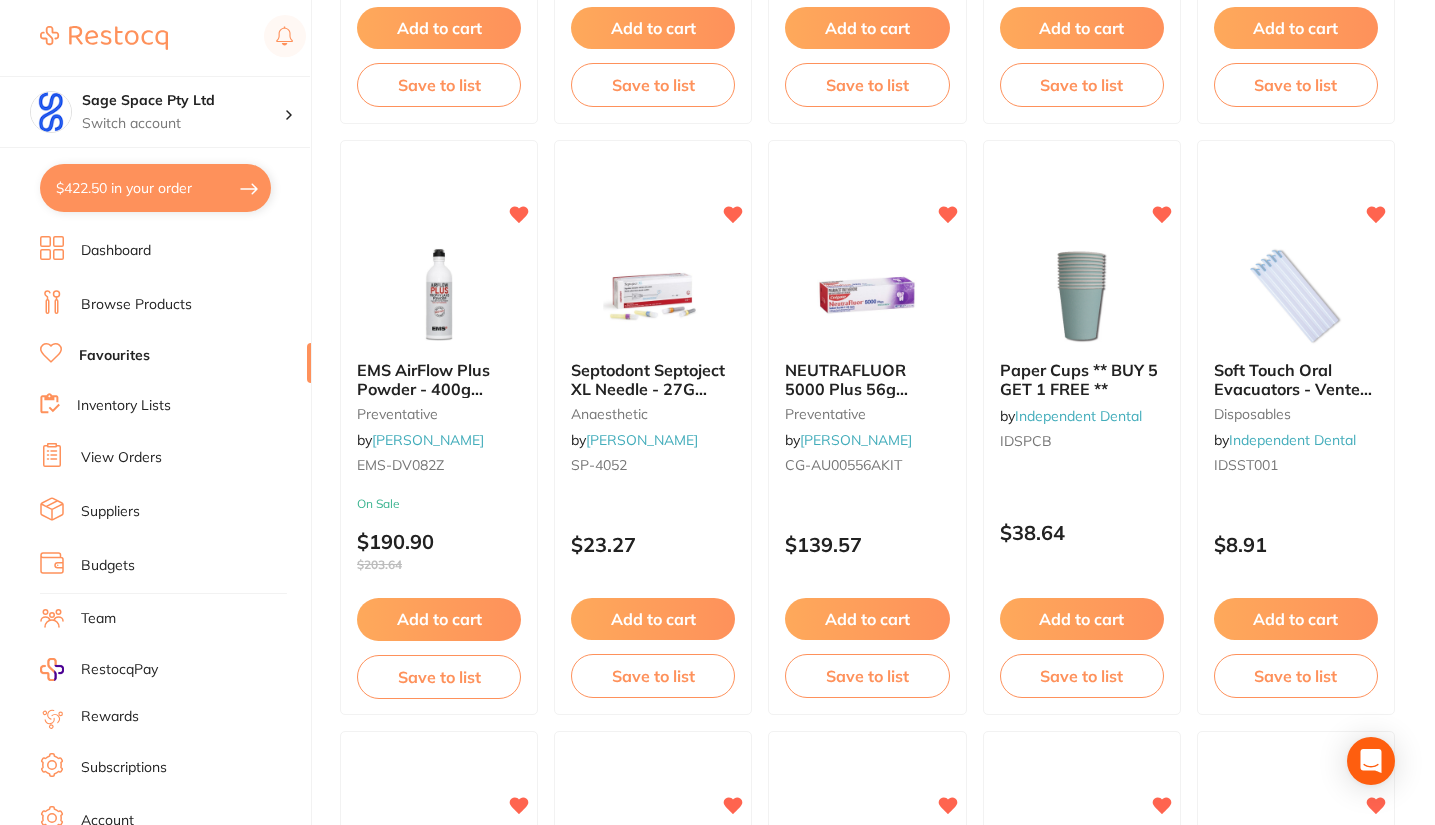 scroll, scrollTop: 1300, scrollLeft: 0, axis: vertical 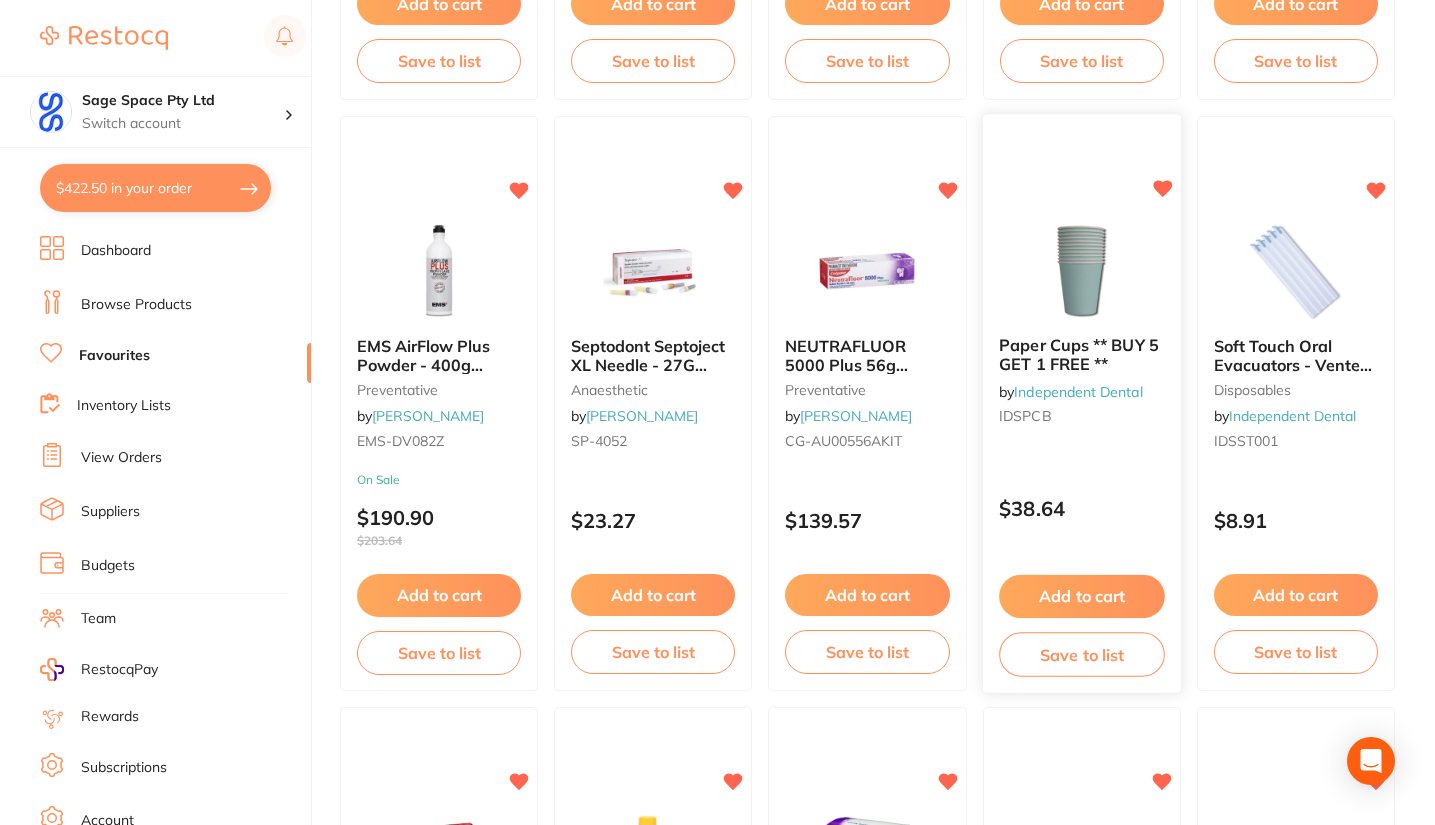 click on "Add to cart" at bounding box center (1082, 596) 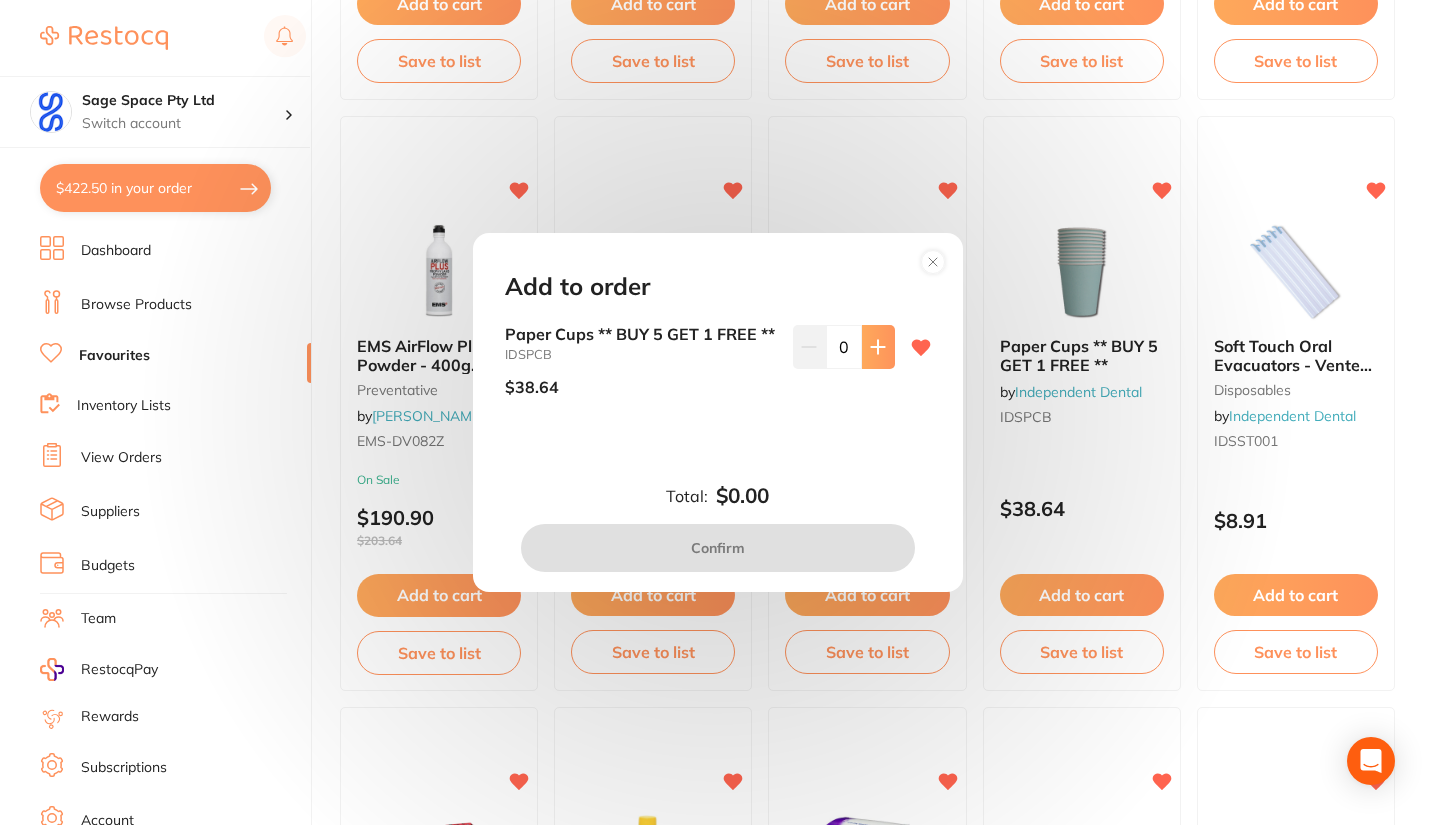 click 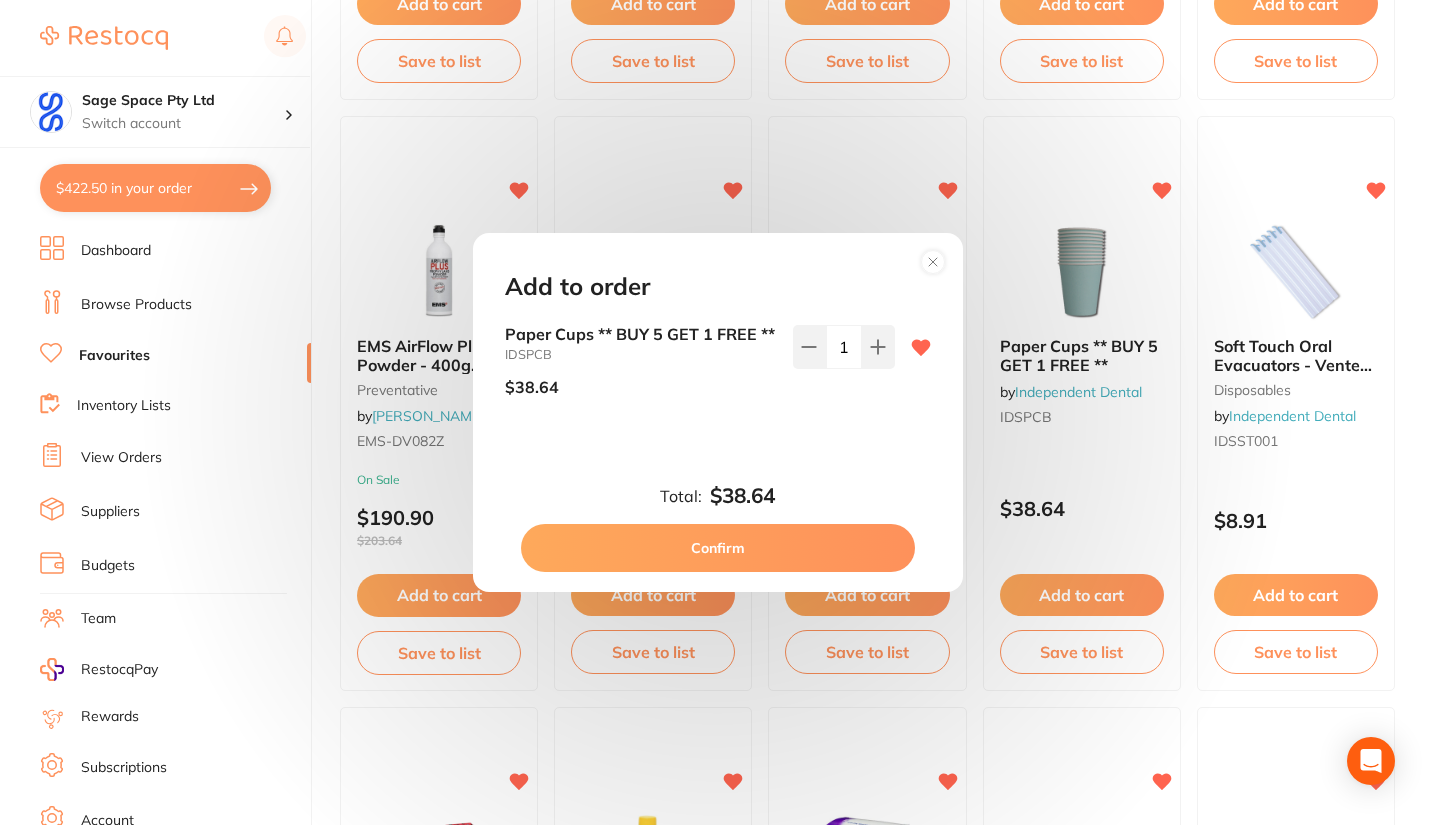 click on "Confirm" at bounding box center [718, 548] 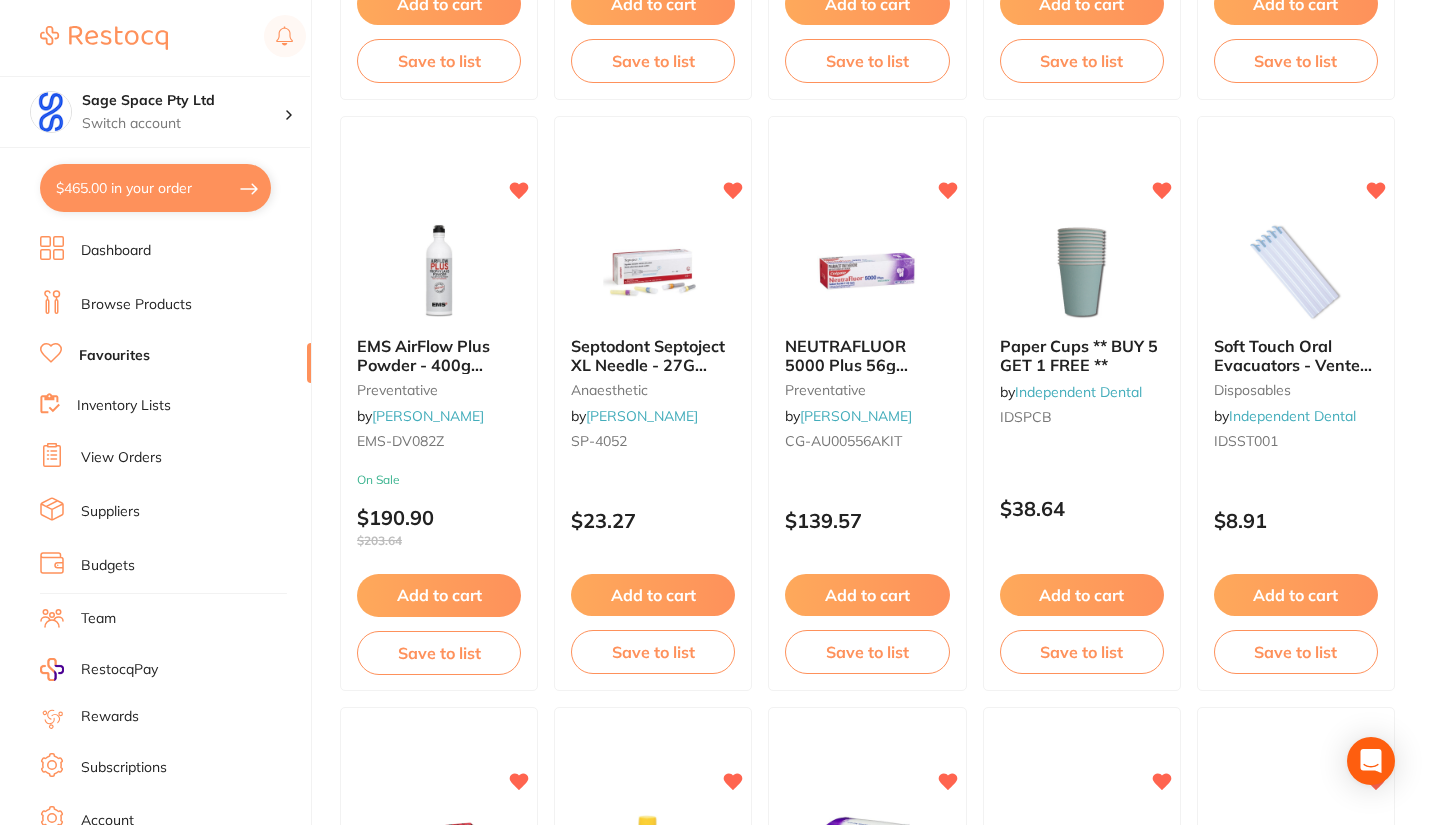 drag, startPoint x: 460, startPoint y: 586, endPoint x: 807, endPoint y: 582, distance: 347.02304 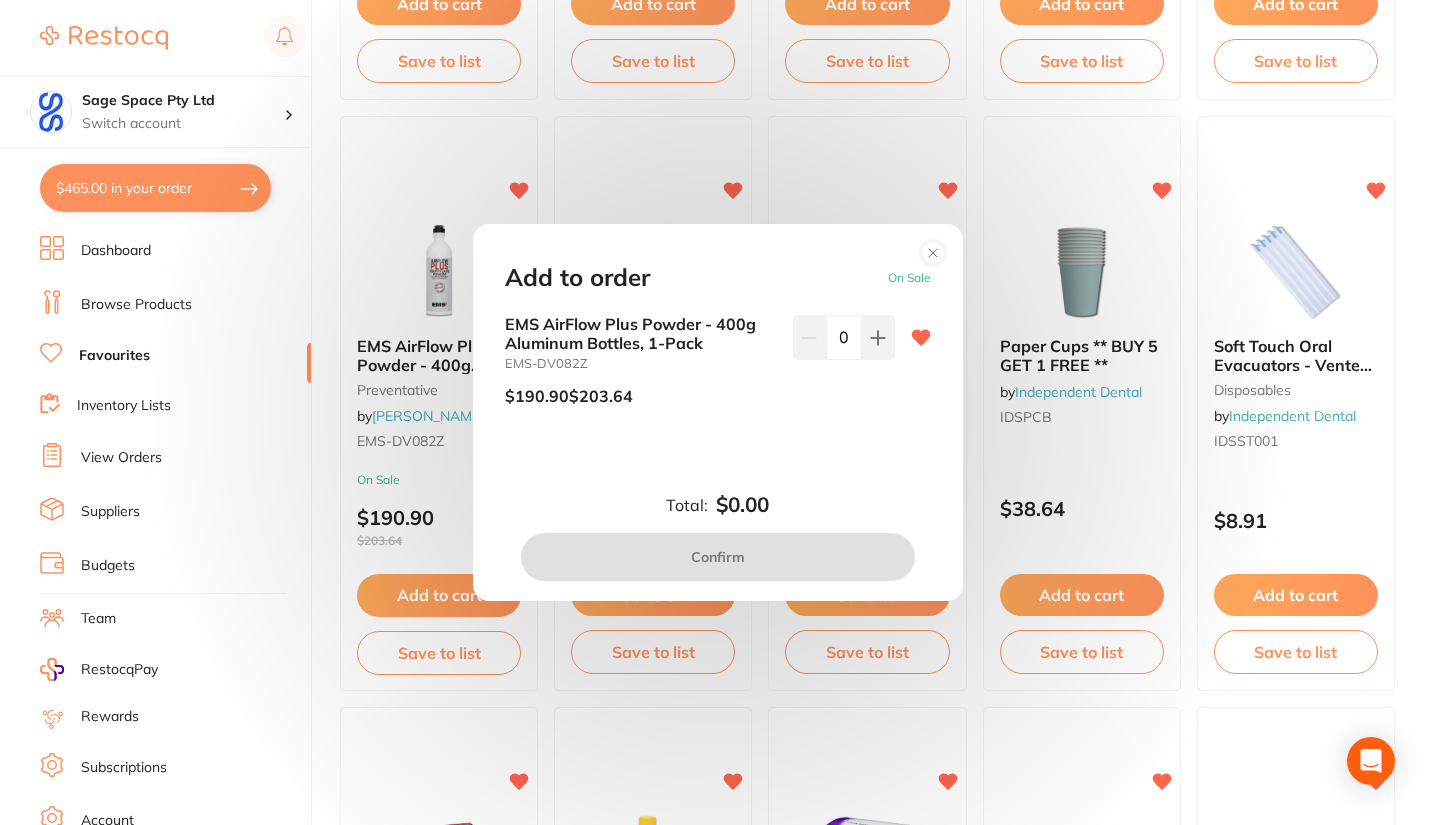 drag, startPoint x: 877, startPoint y: 338, endPoint x: 816, endPoint y: 542, distance: 212.92487 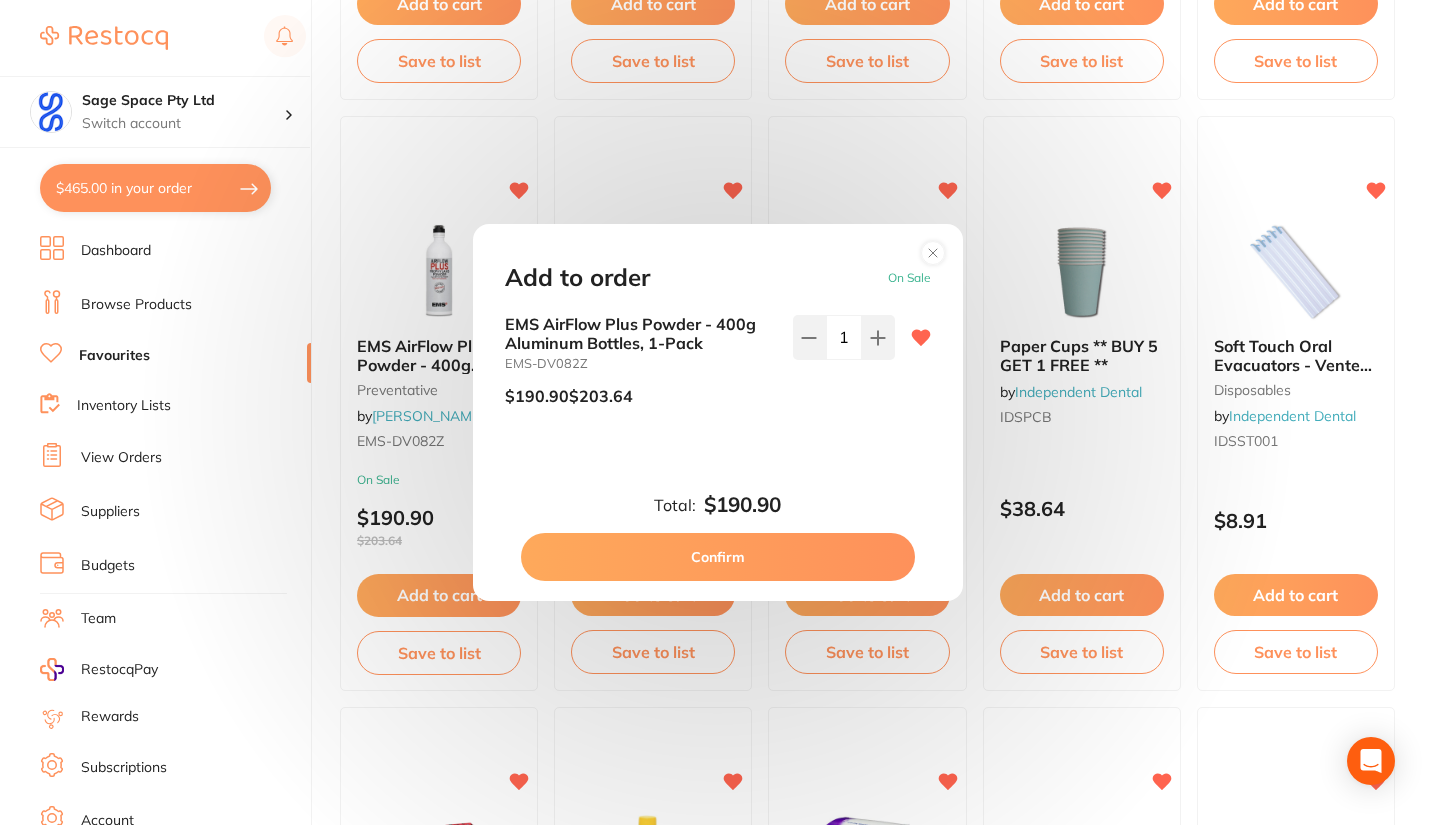 click on "Confirm" at bounding box center [718, 557] 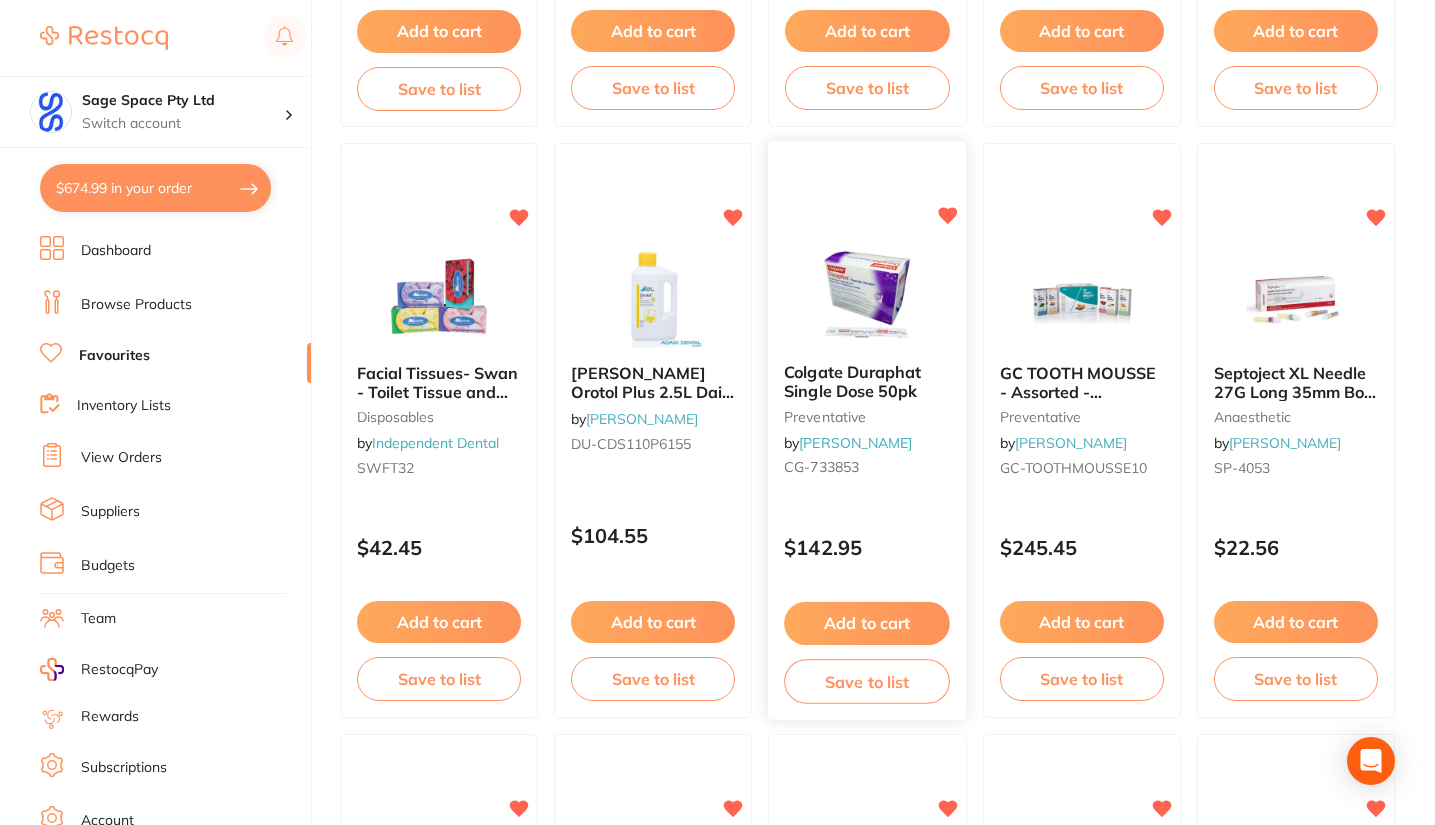 scroll, scrollTop: 1900, scrollLeft: 0, axis: vertical 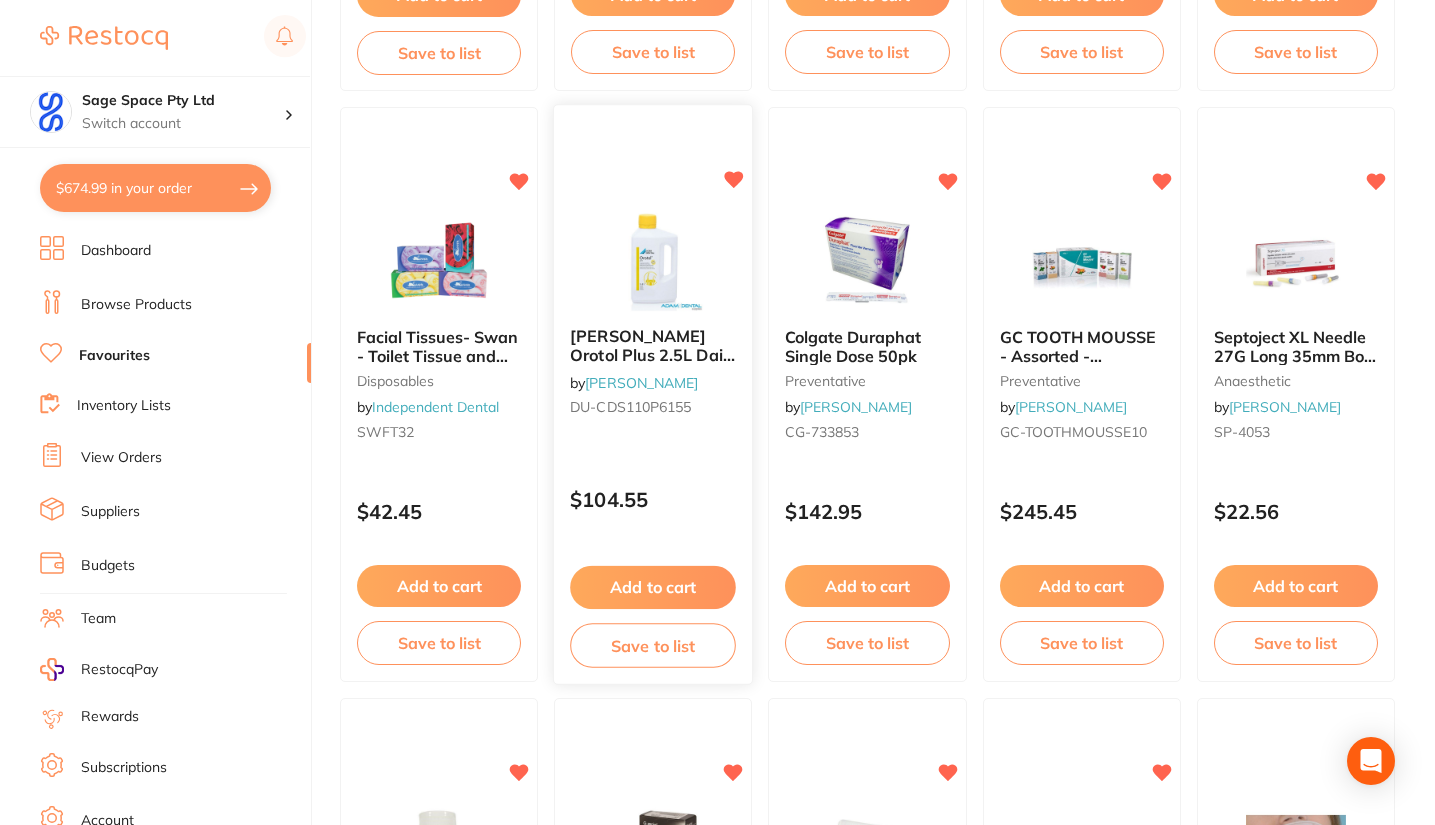 click 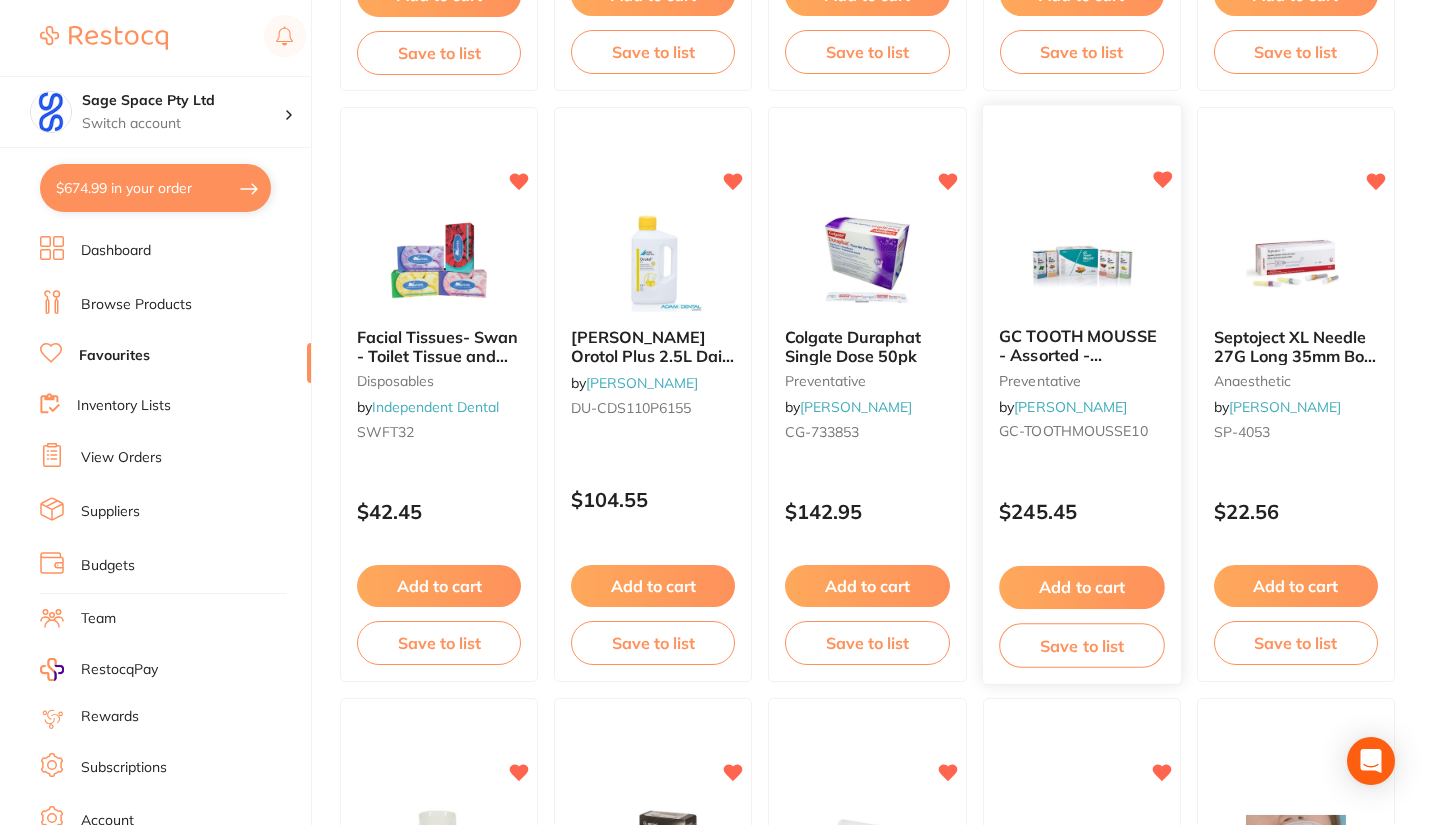scroll, scrollTop: 2100, scrollLeft: 0, axis: vertical 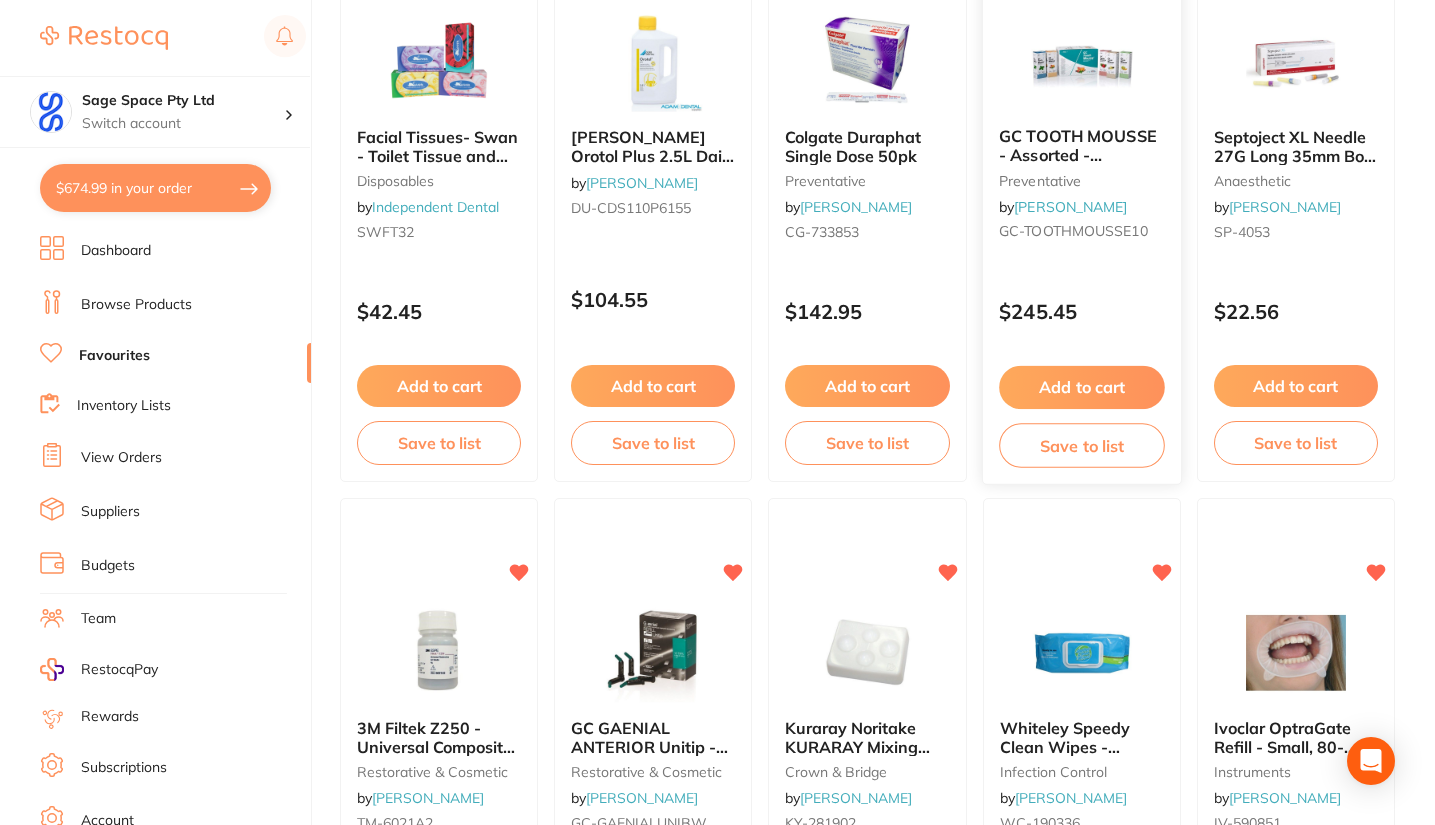 click on "Add to cart" at bounding box center [1082, 387] 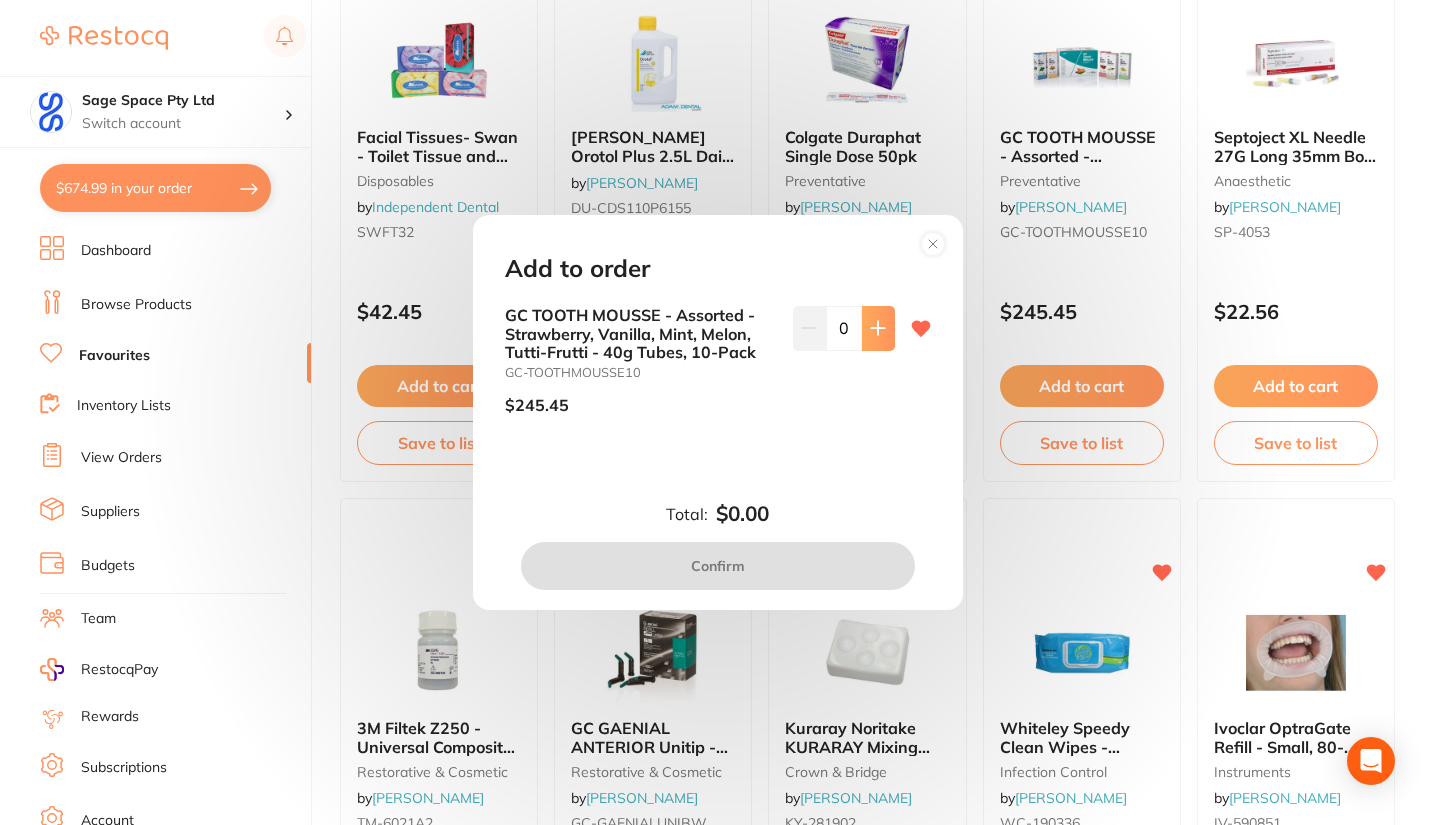 click at bounding box center [878, 328] 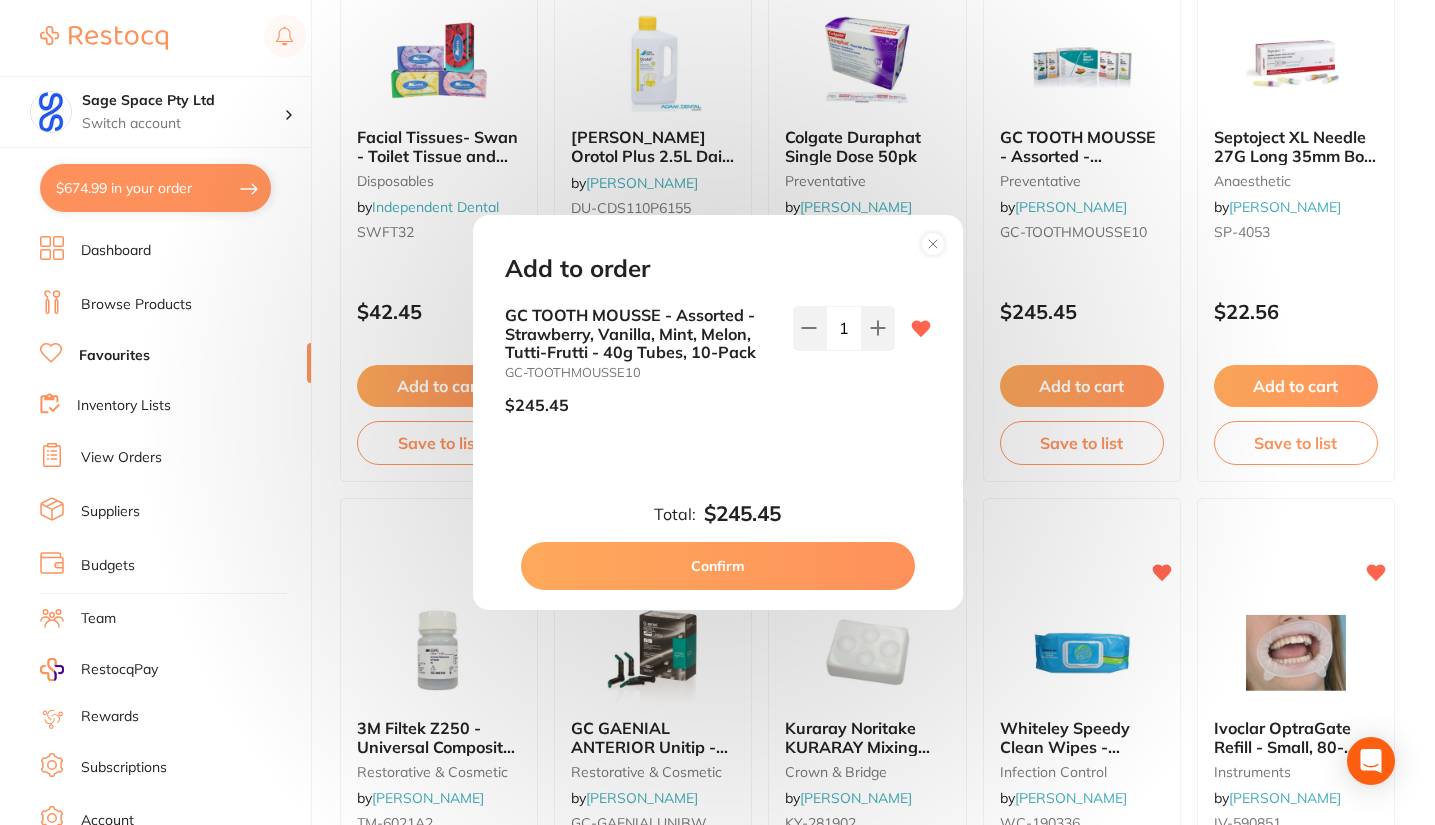 click on "Confirm" at bounding box center [718, 566] 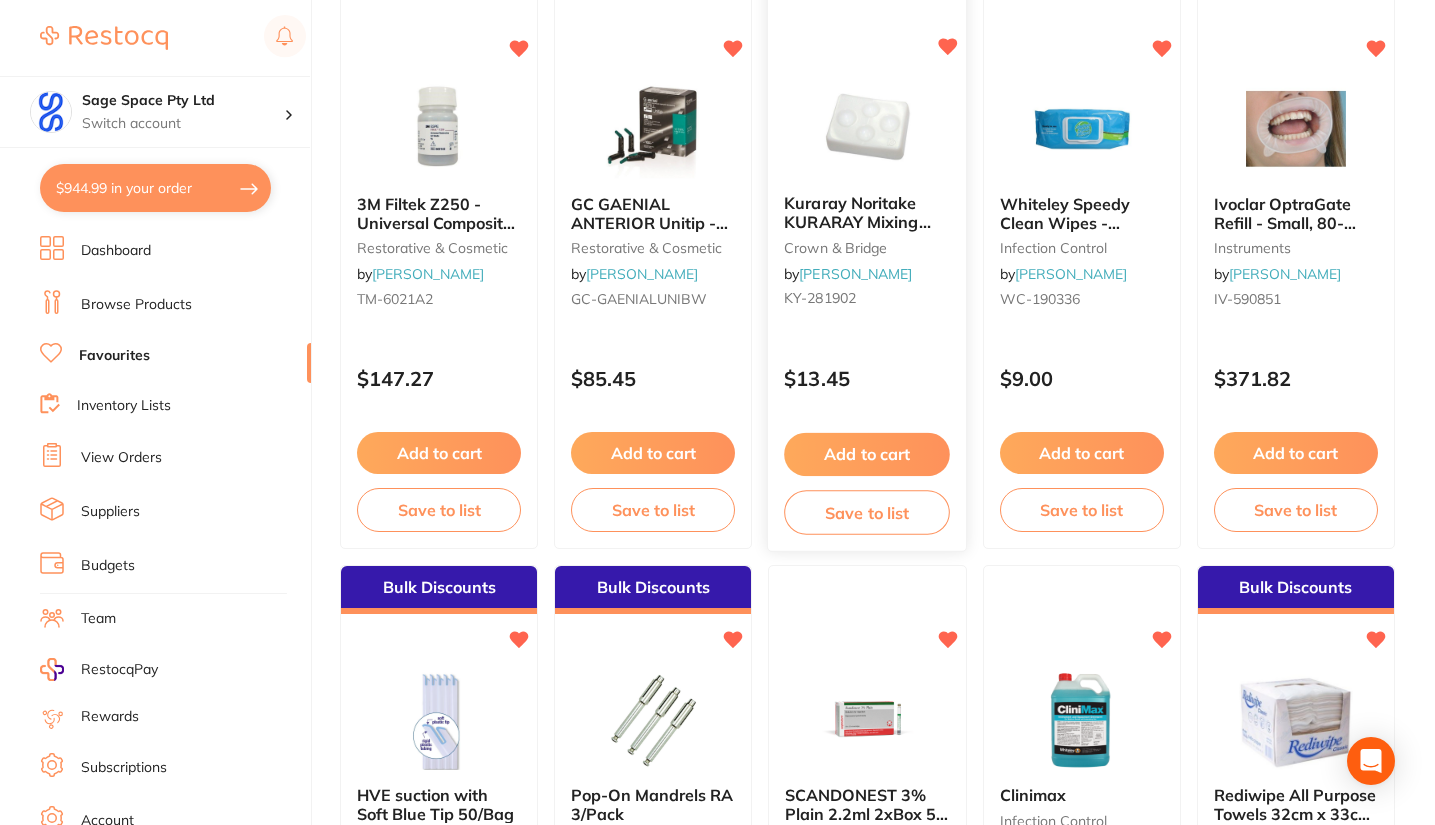 scroll, scrollTop: 2600, scrollLeft: 0, axis: vertical 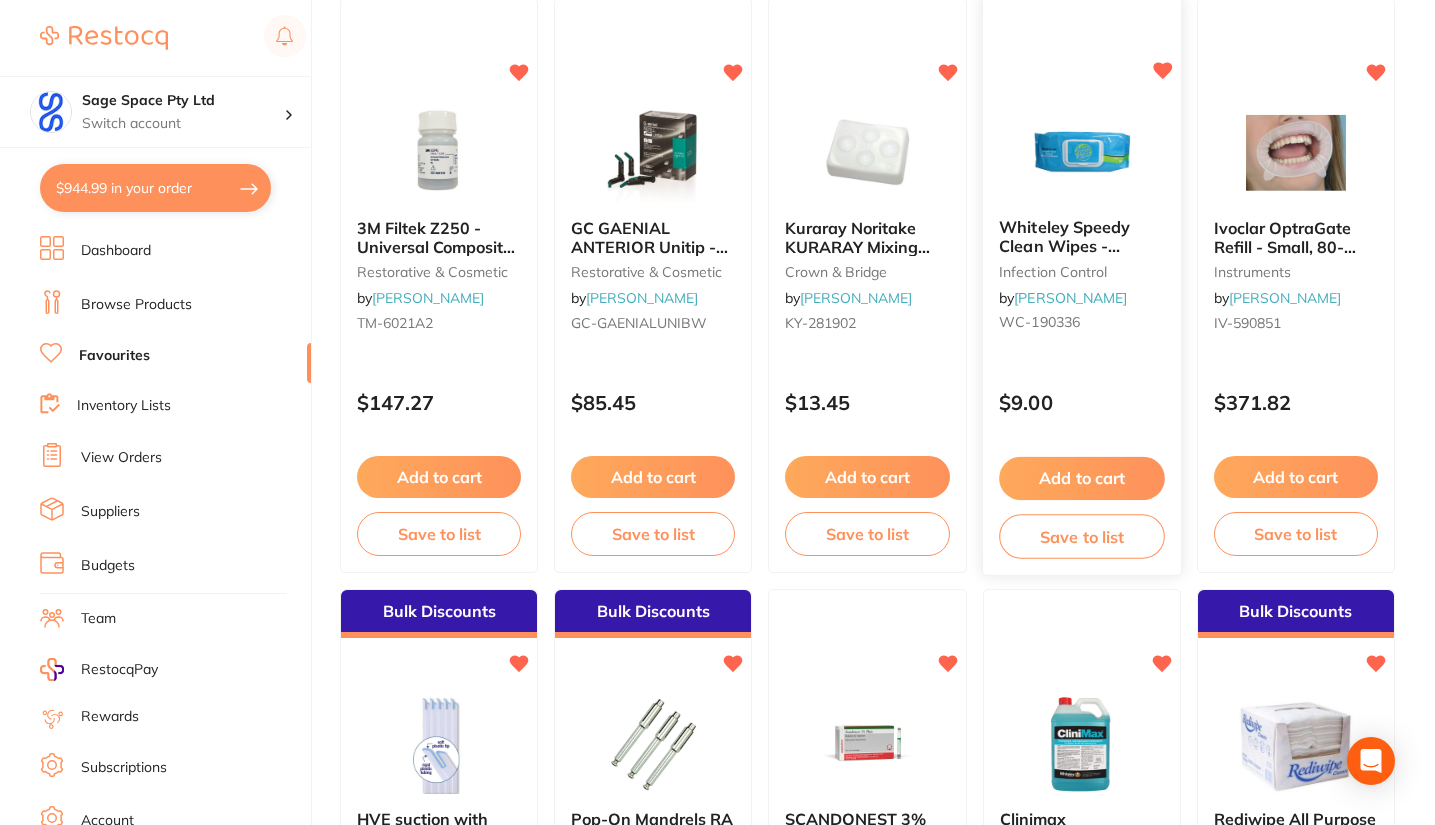 click on "Add to cart" at bounding box center [1082, 478] 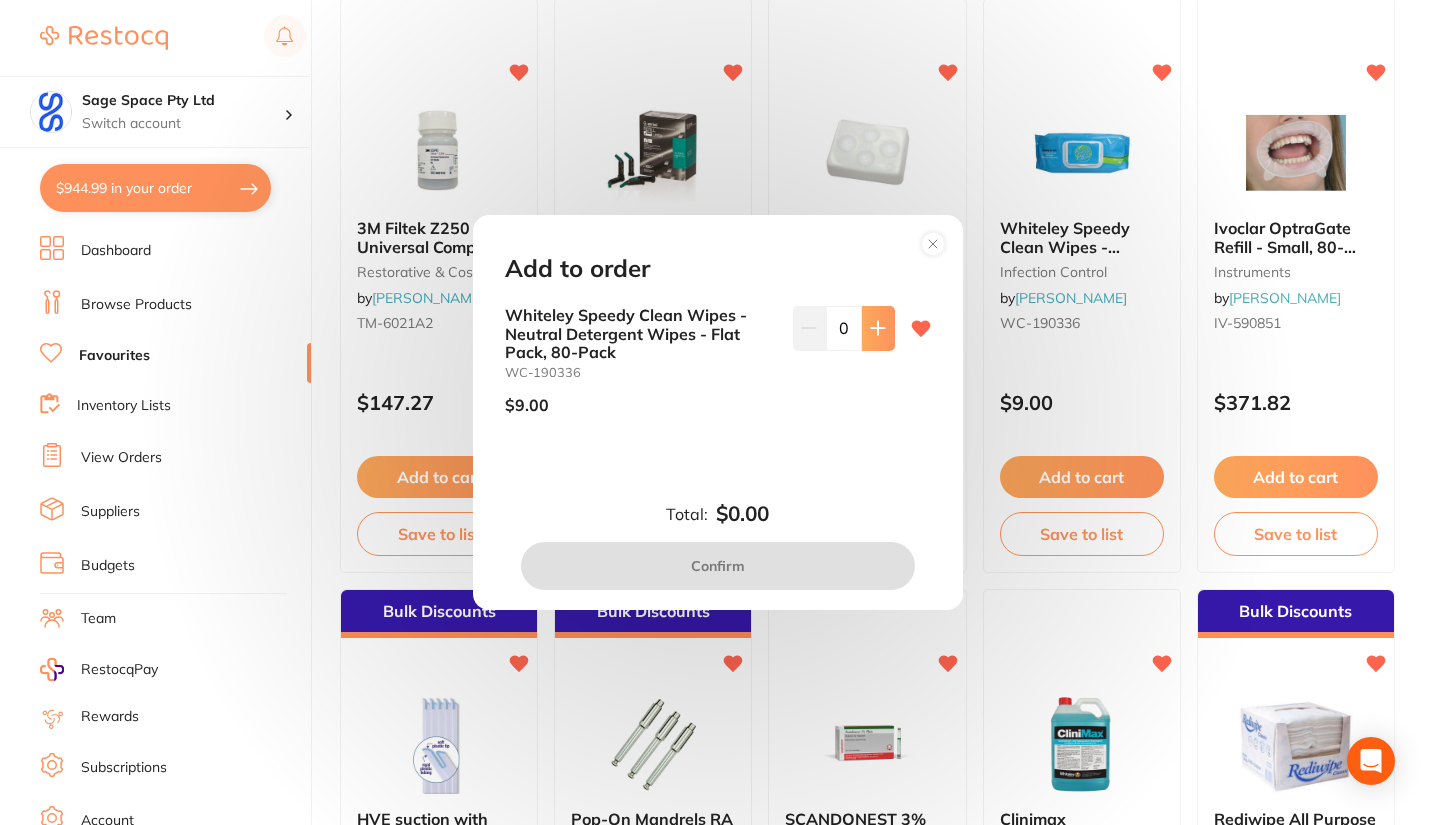 click 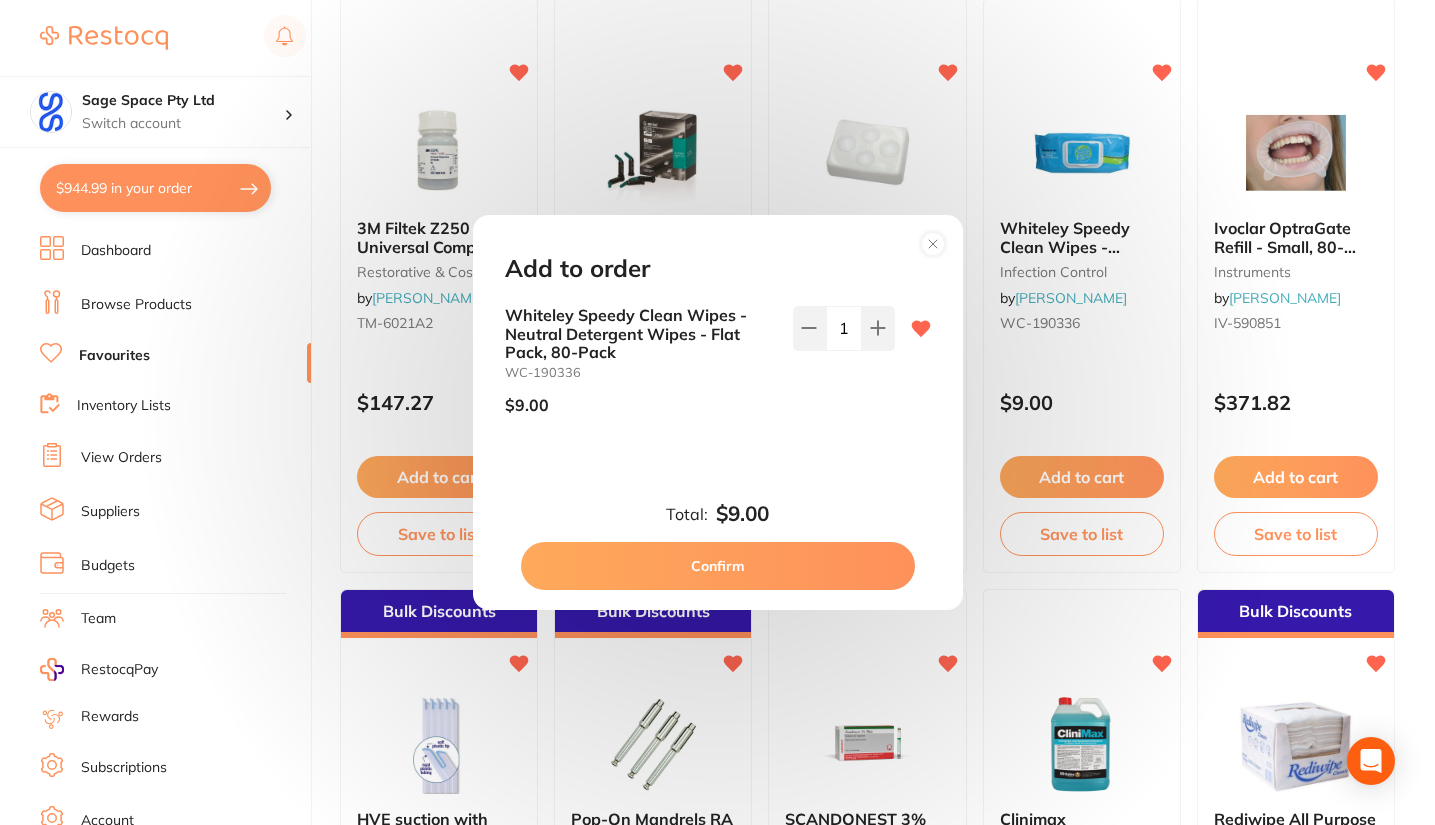 click on "Confirm" at bounding box center [718, 566] 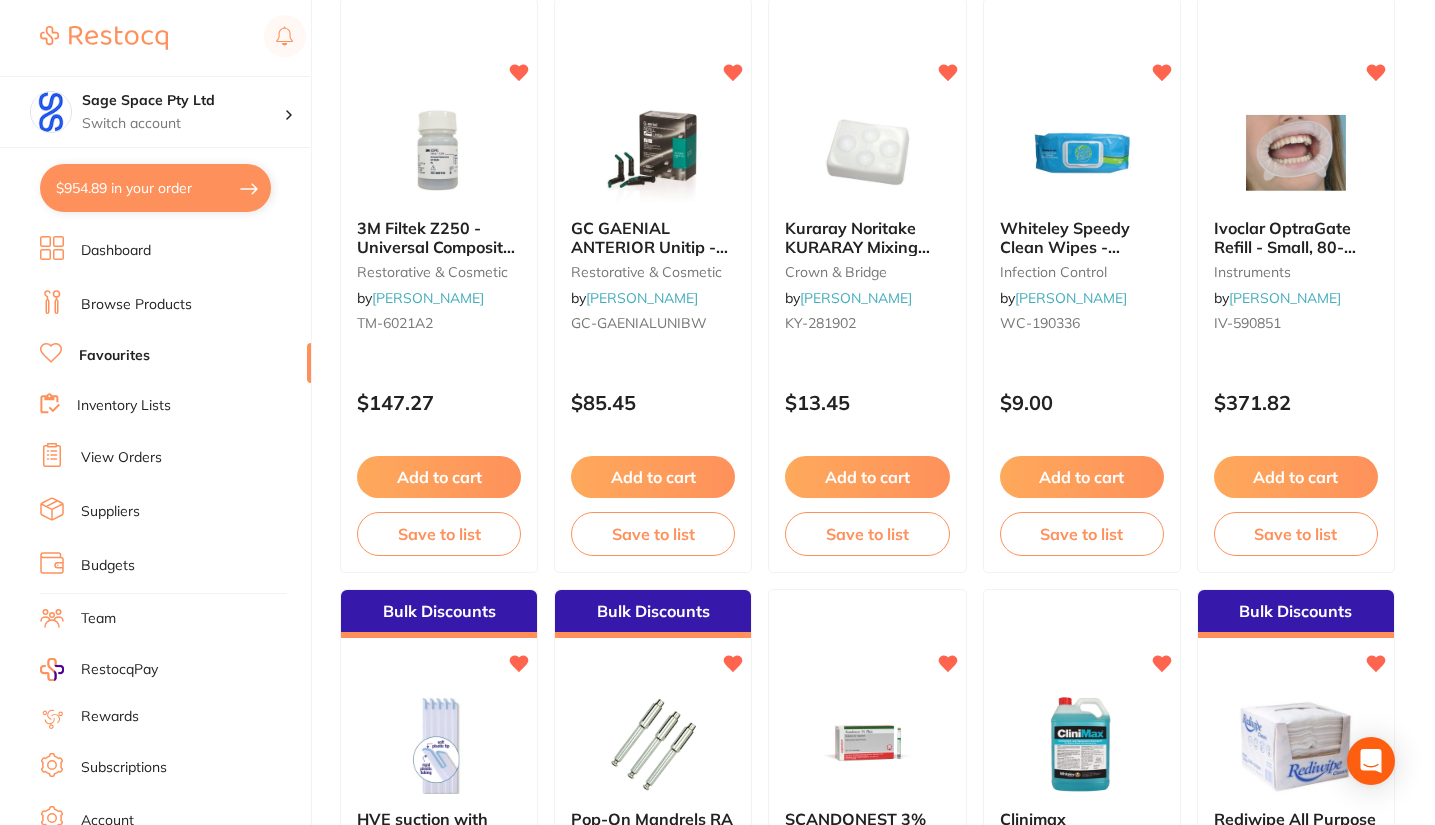 scroll, scrollTop: 2700, scrollLeft: 0, axis: vertical 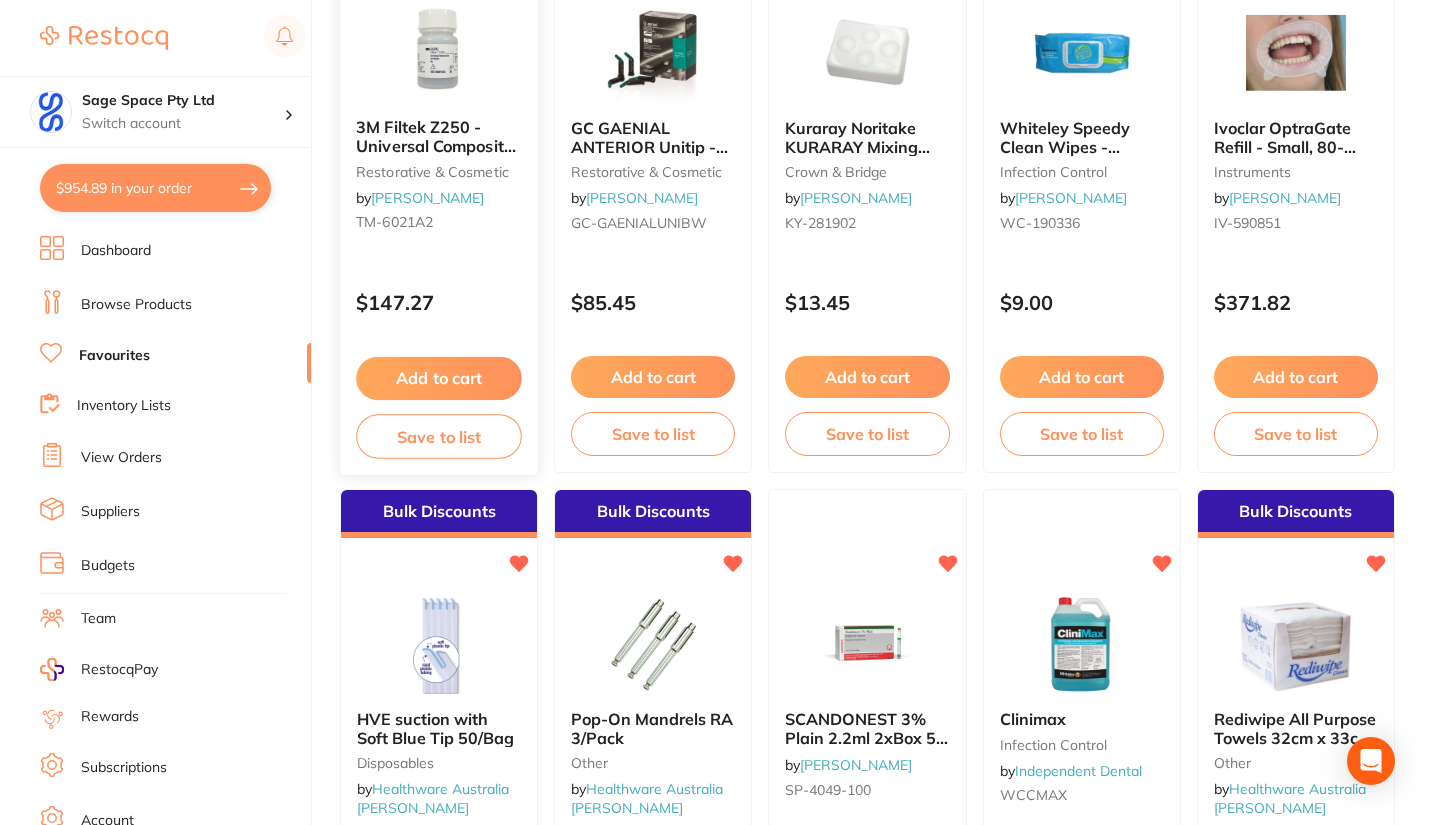 click at bounding box center [438, 52] 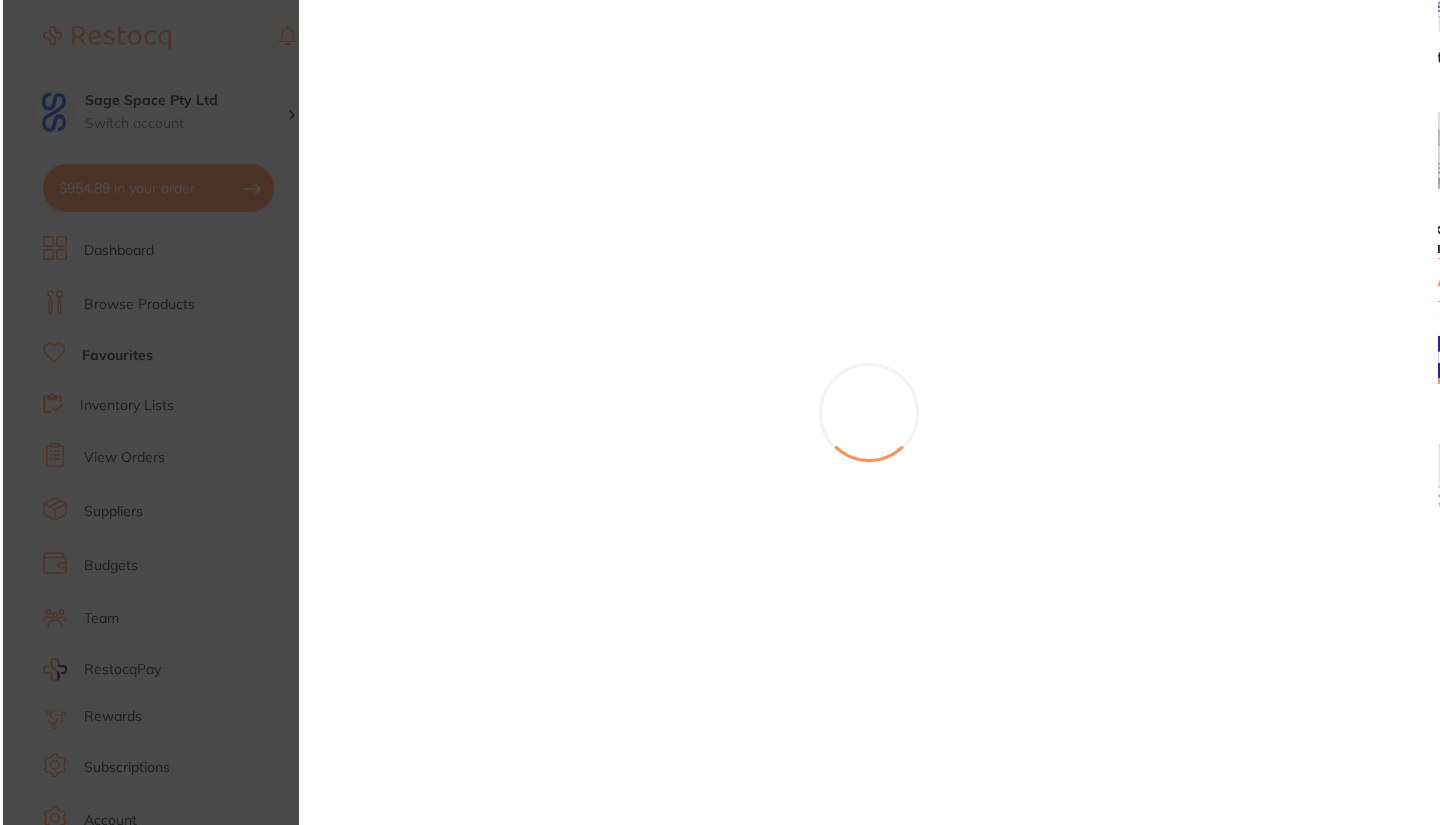 scroll, scrollTop: 0, scrollLeft: 0, axis: both 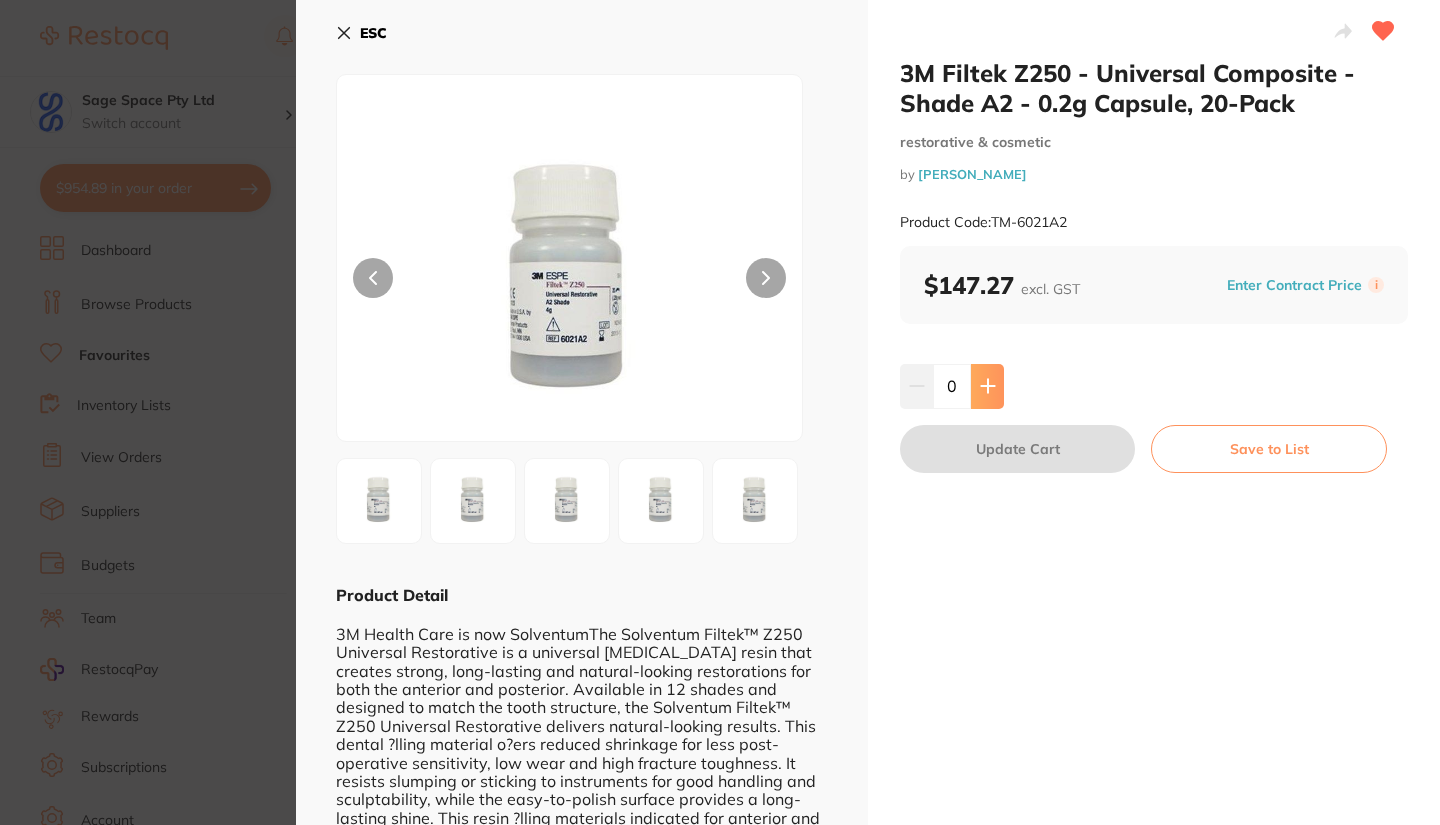 click 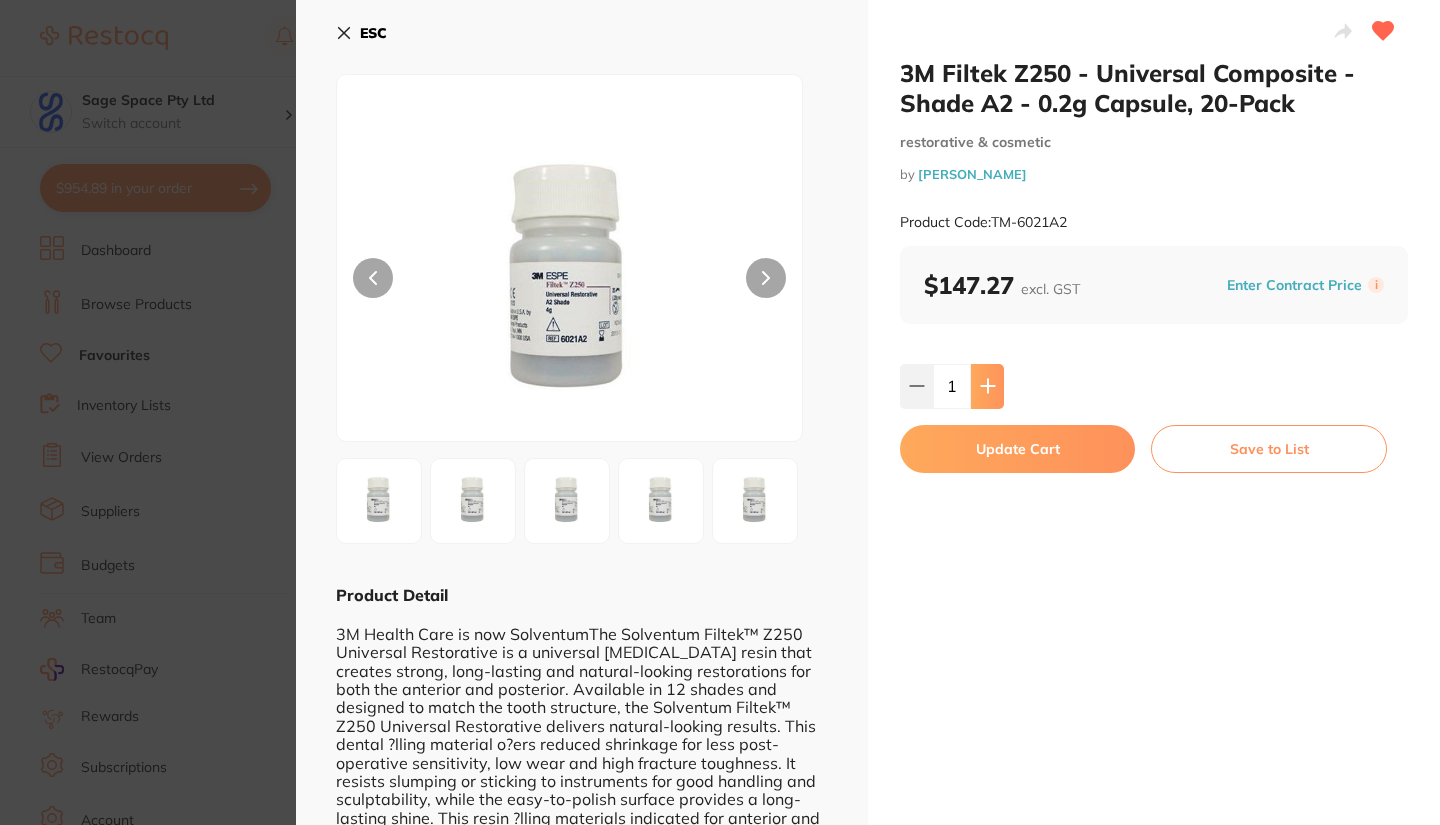 click 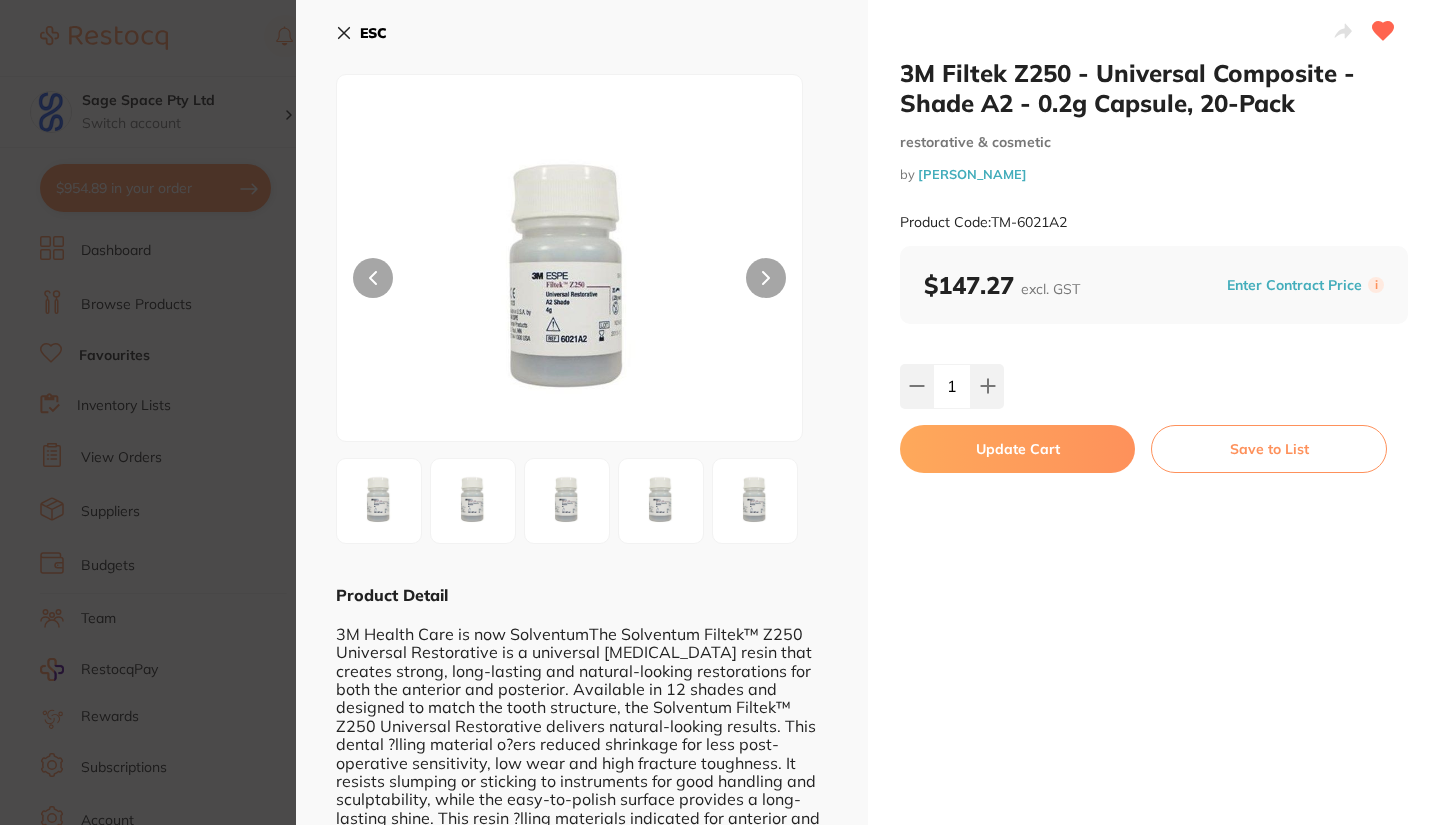 type on "2" 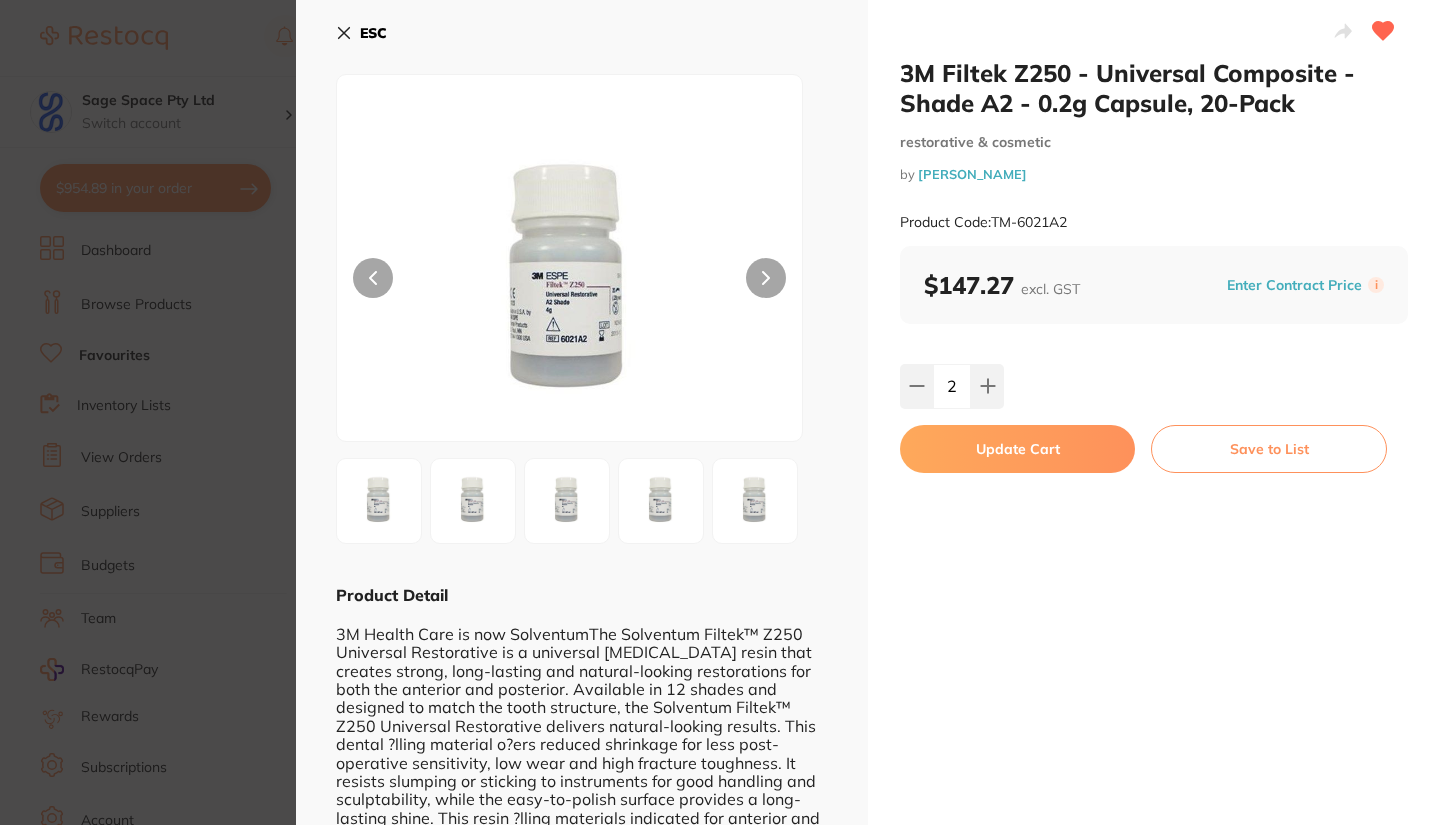 drag, startPoint x: 988, startPoint y: 449, endPoint x: 272, endPoint y: 73, distance: 808.7225 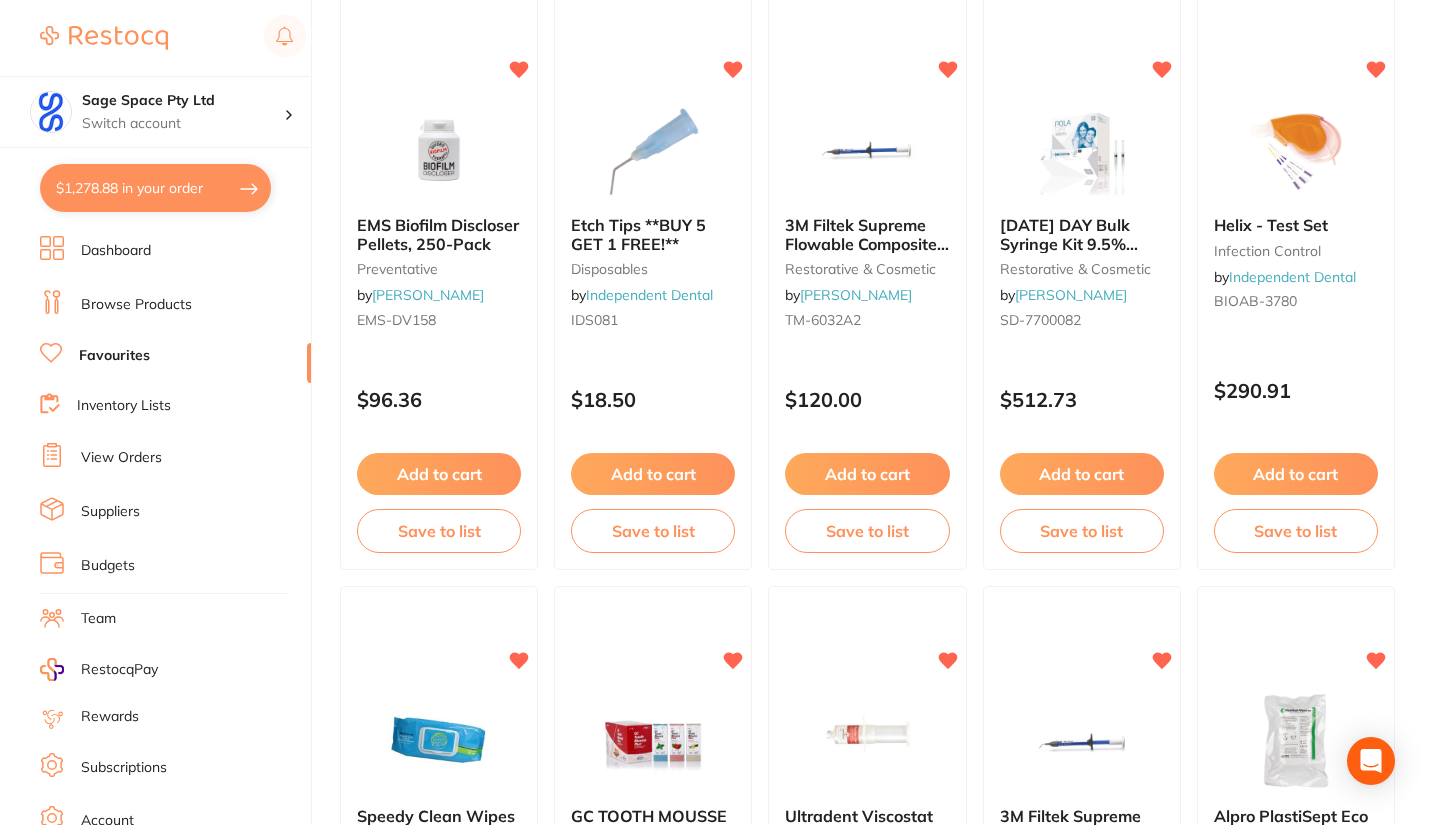scroll, scrollTop: 4400, scrollLeft: 0, axis: vertical 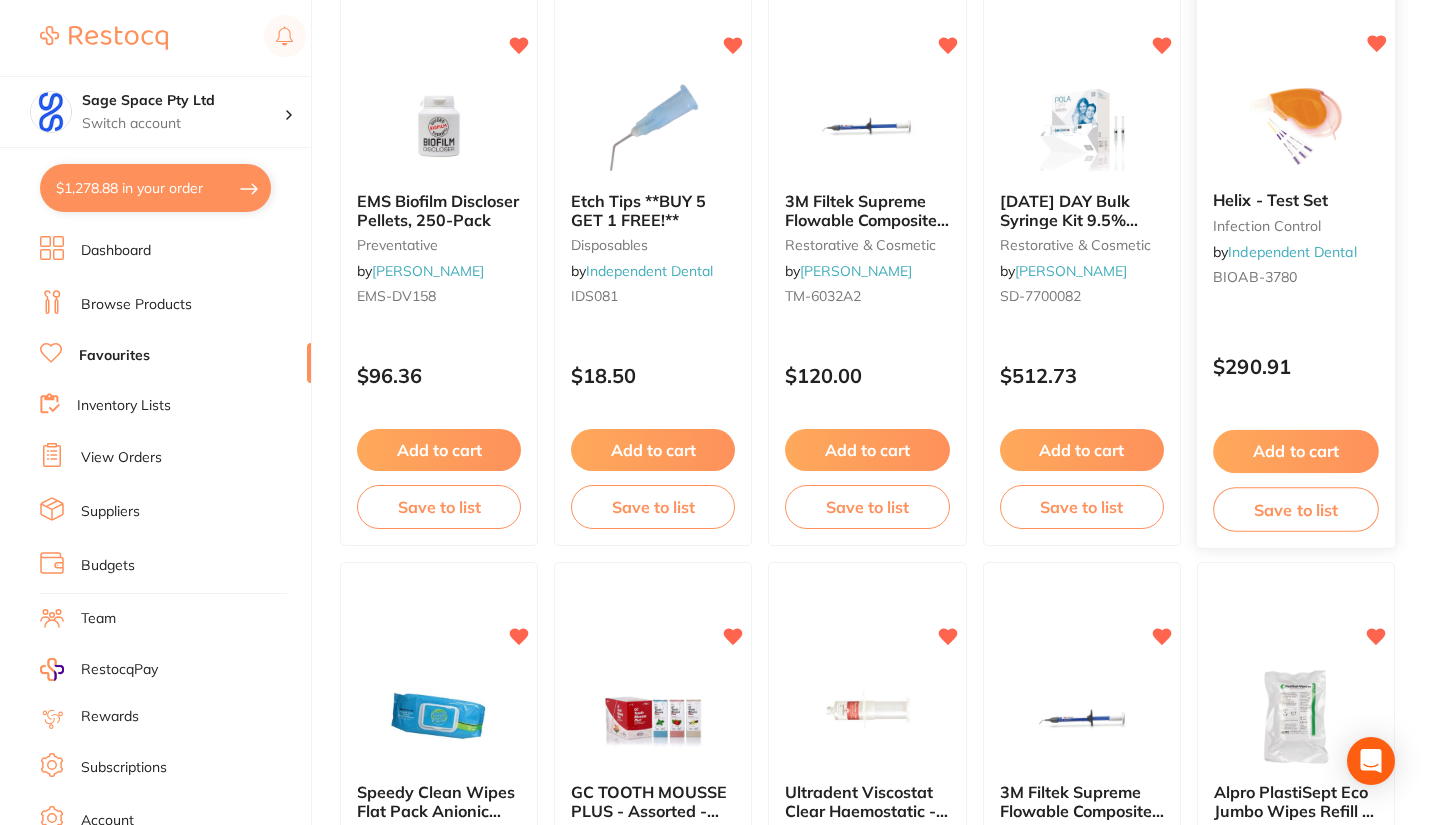 click on "Add to cart" at bounding box center (1296, 451) 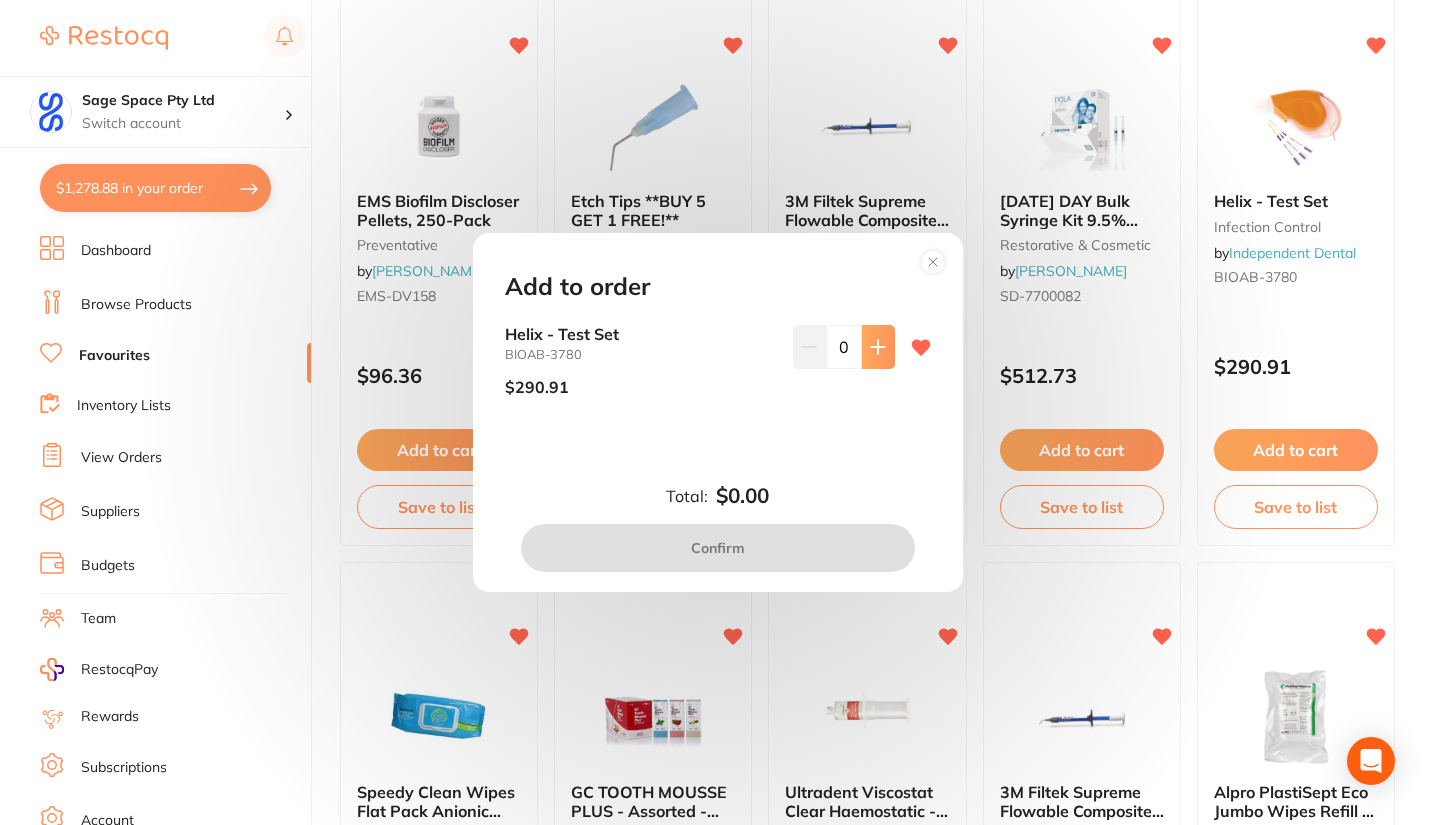 click 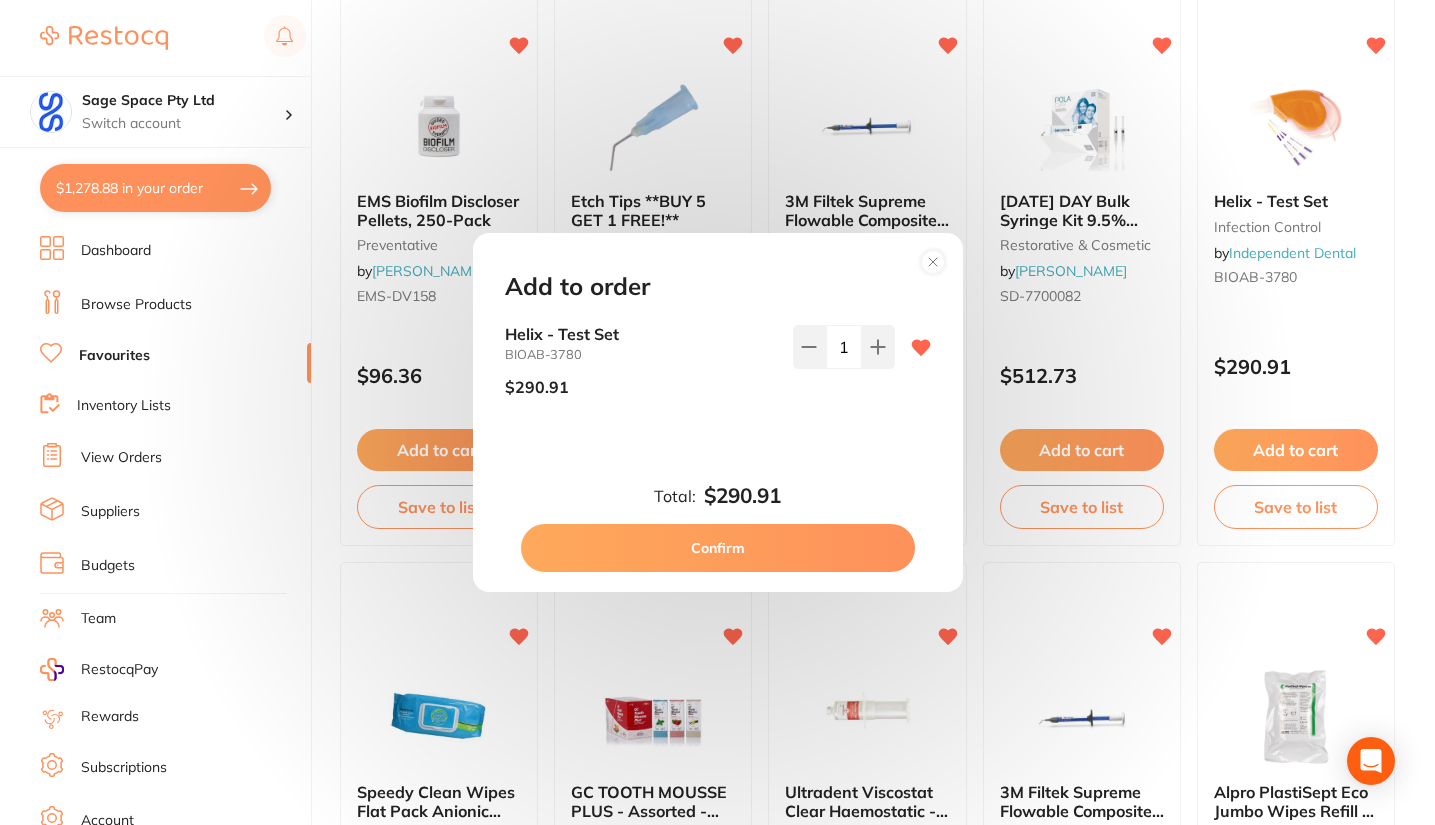 click on "Confirm" at bounding box center [718, 548] 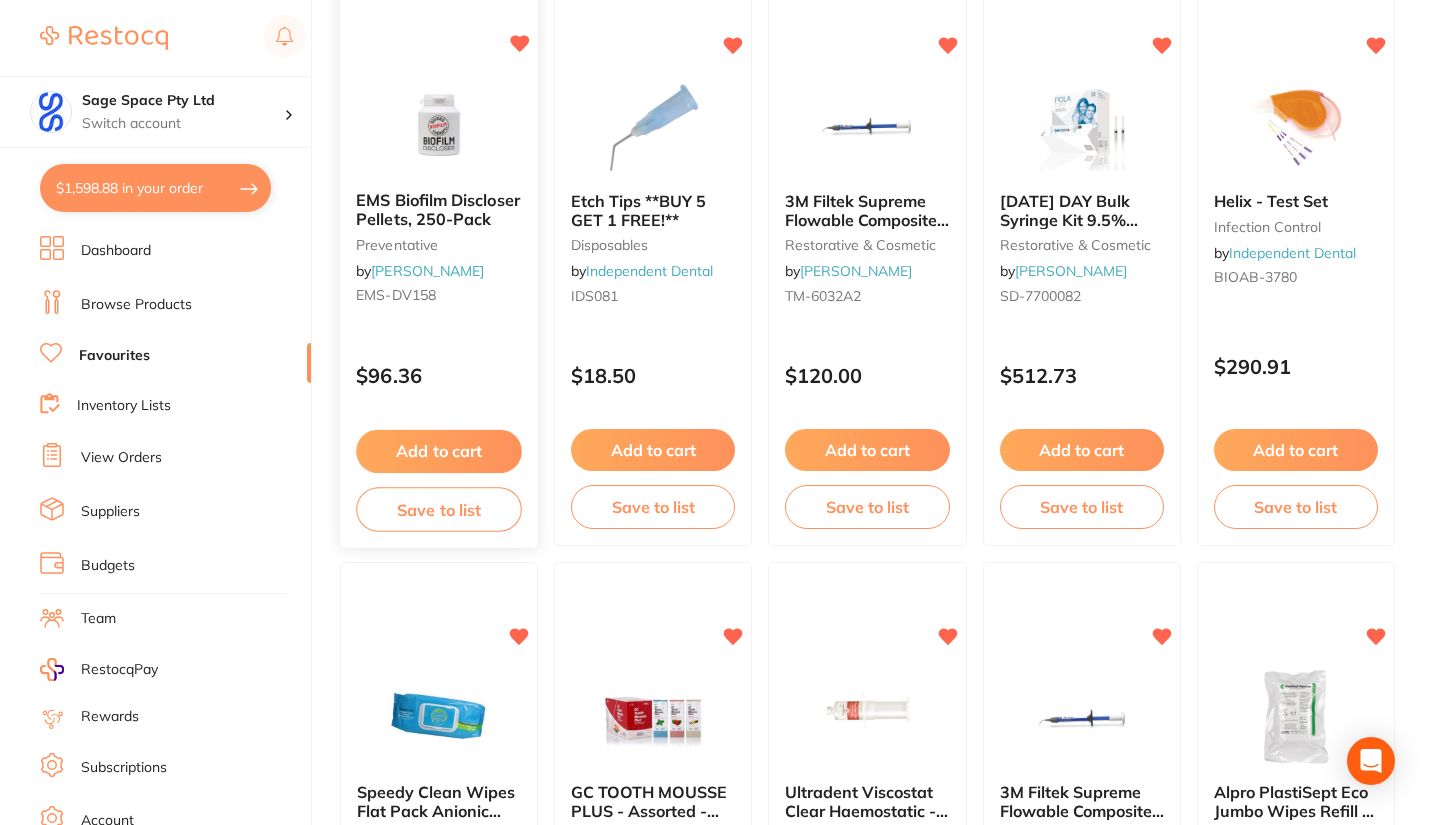 click on "Add to cart" at bounding box center (439, 451) 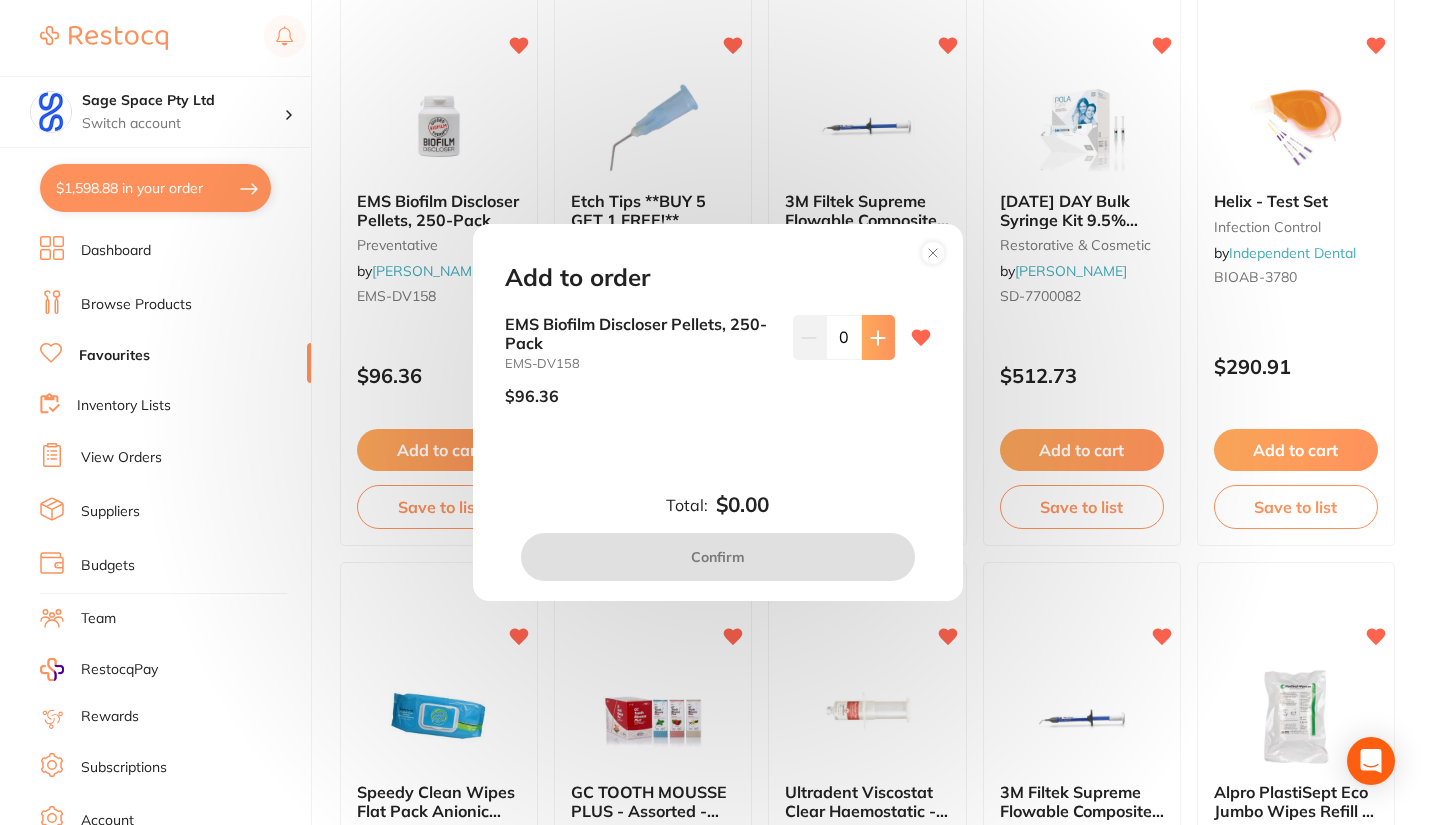 click 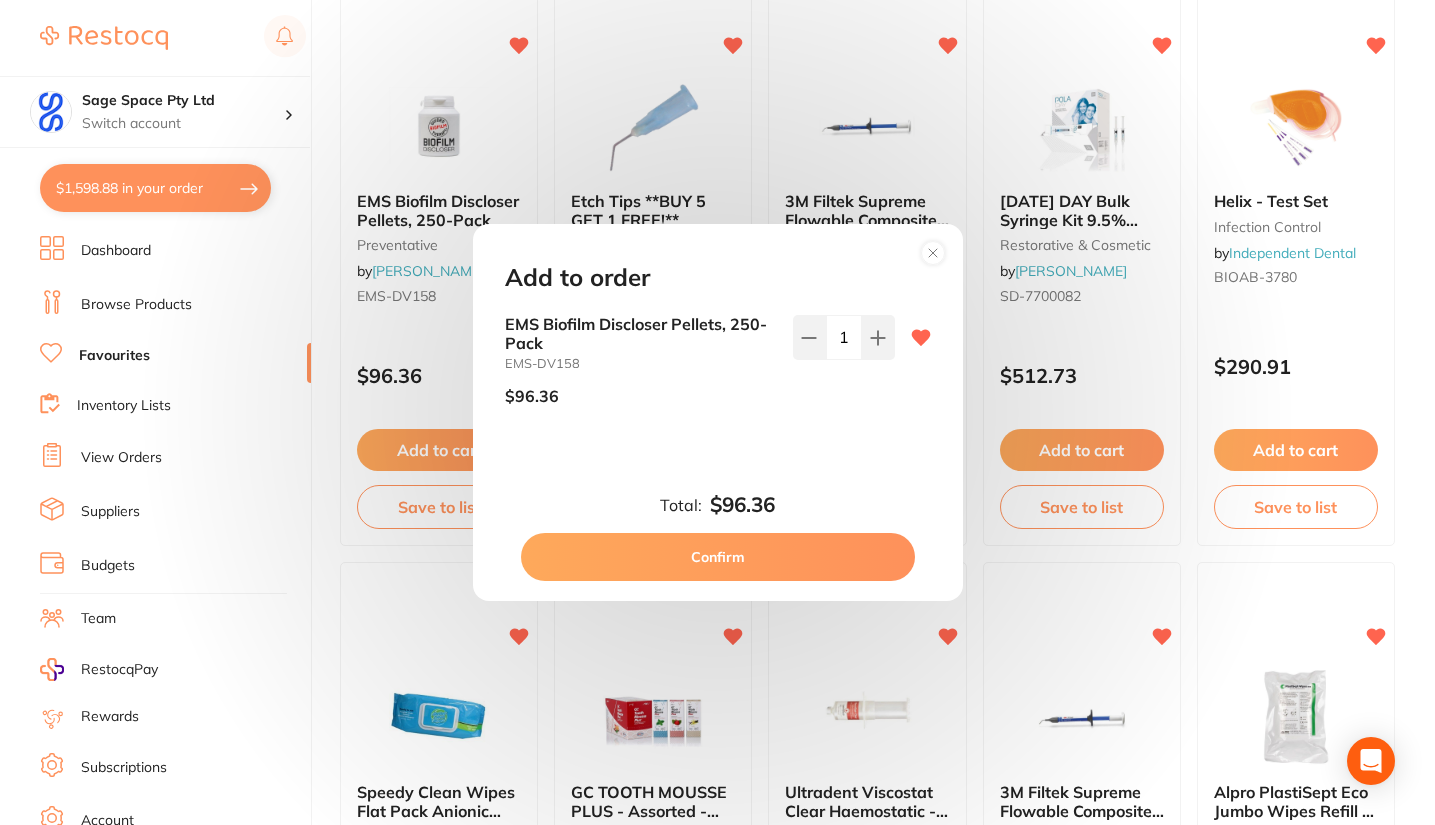 click on "Confirm" at bounding box center (718, 557) 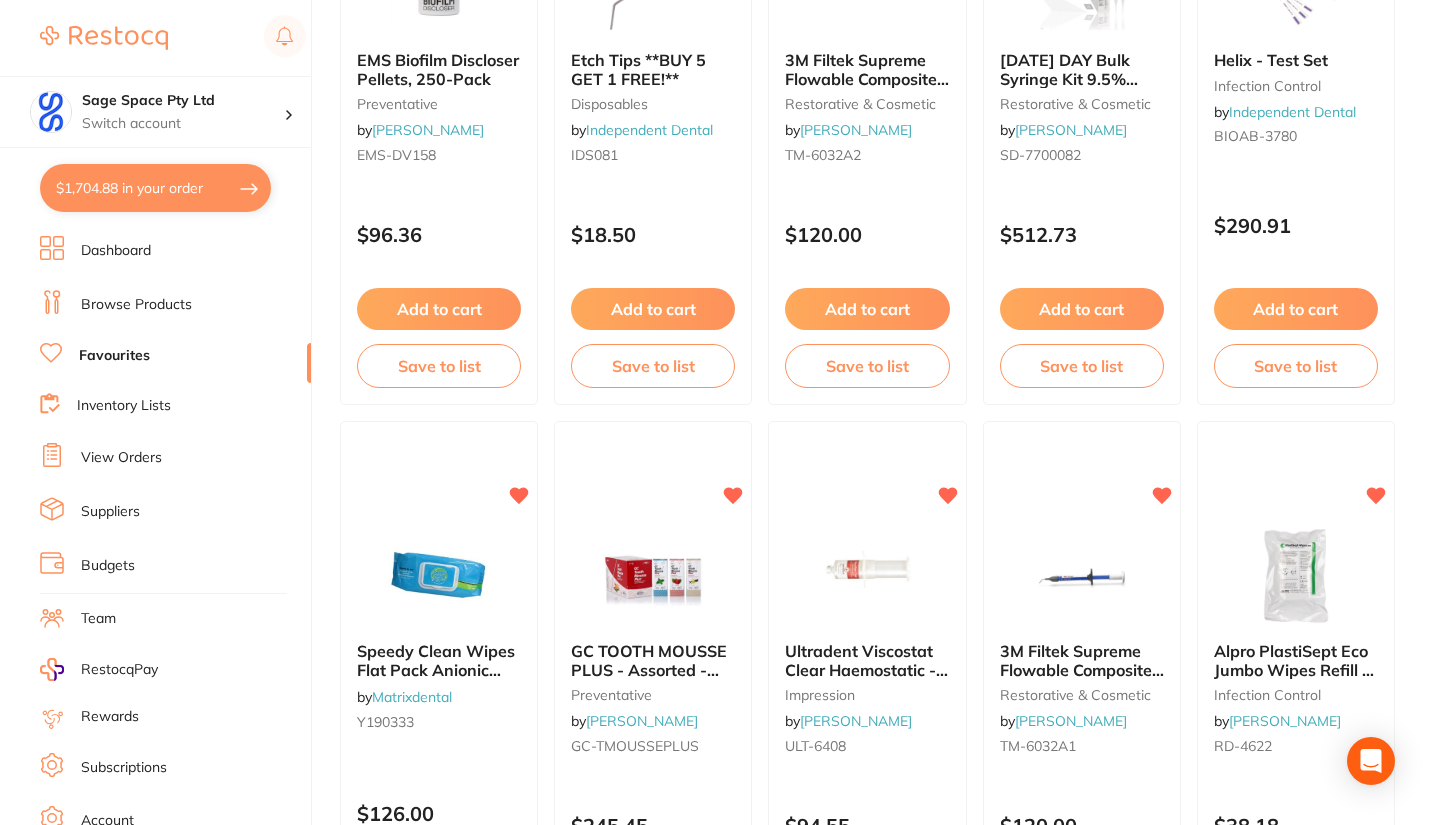 scroll, scrollTop: 4600, scrollLeft: 0, axis: vertical 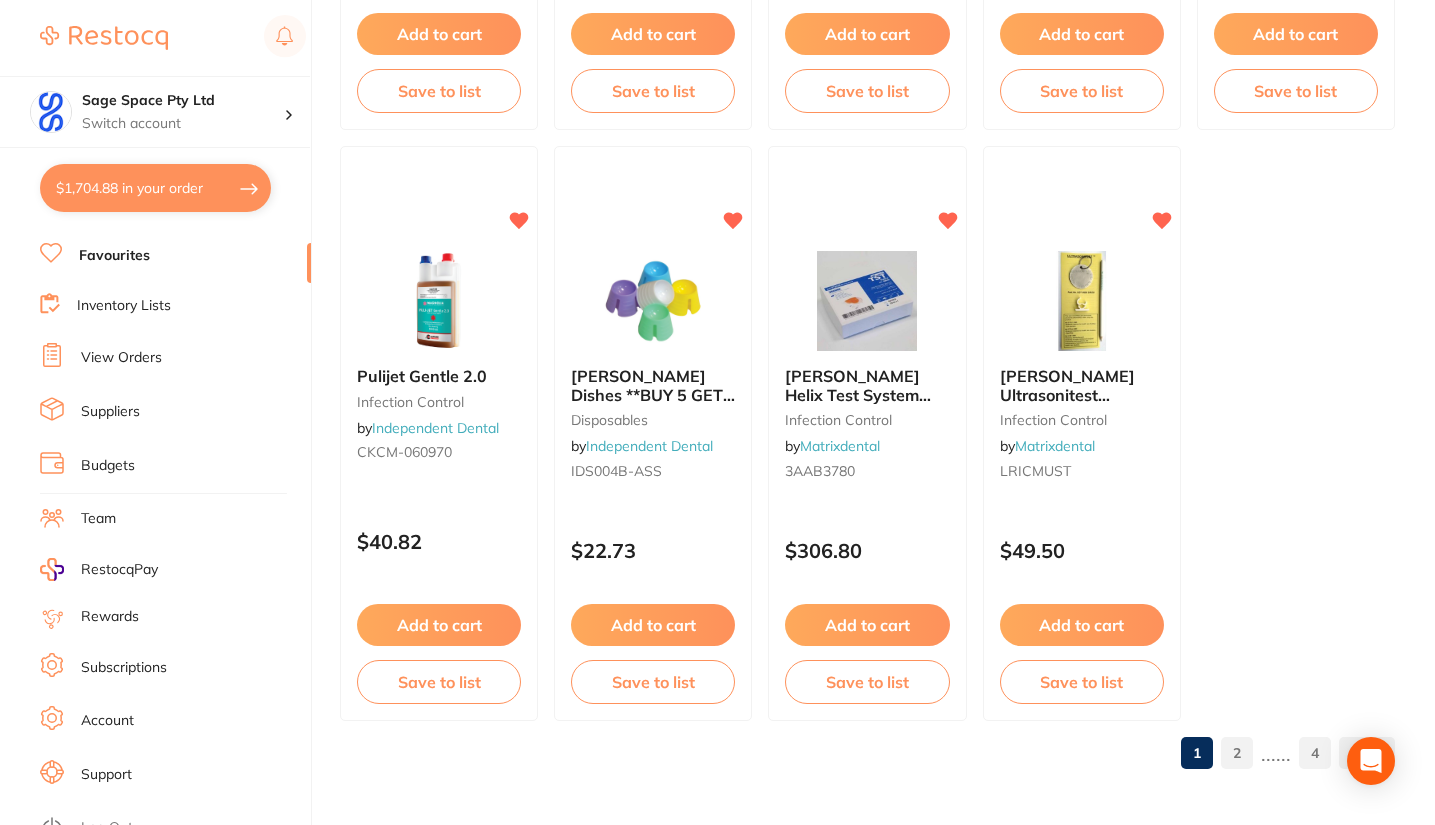 click on "2" at bounding box center [1237, 753] 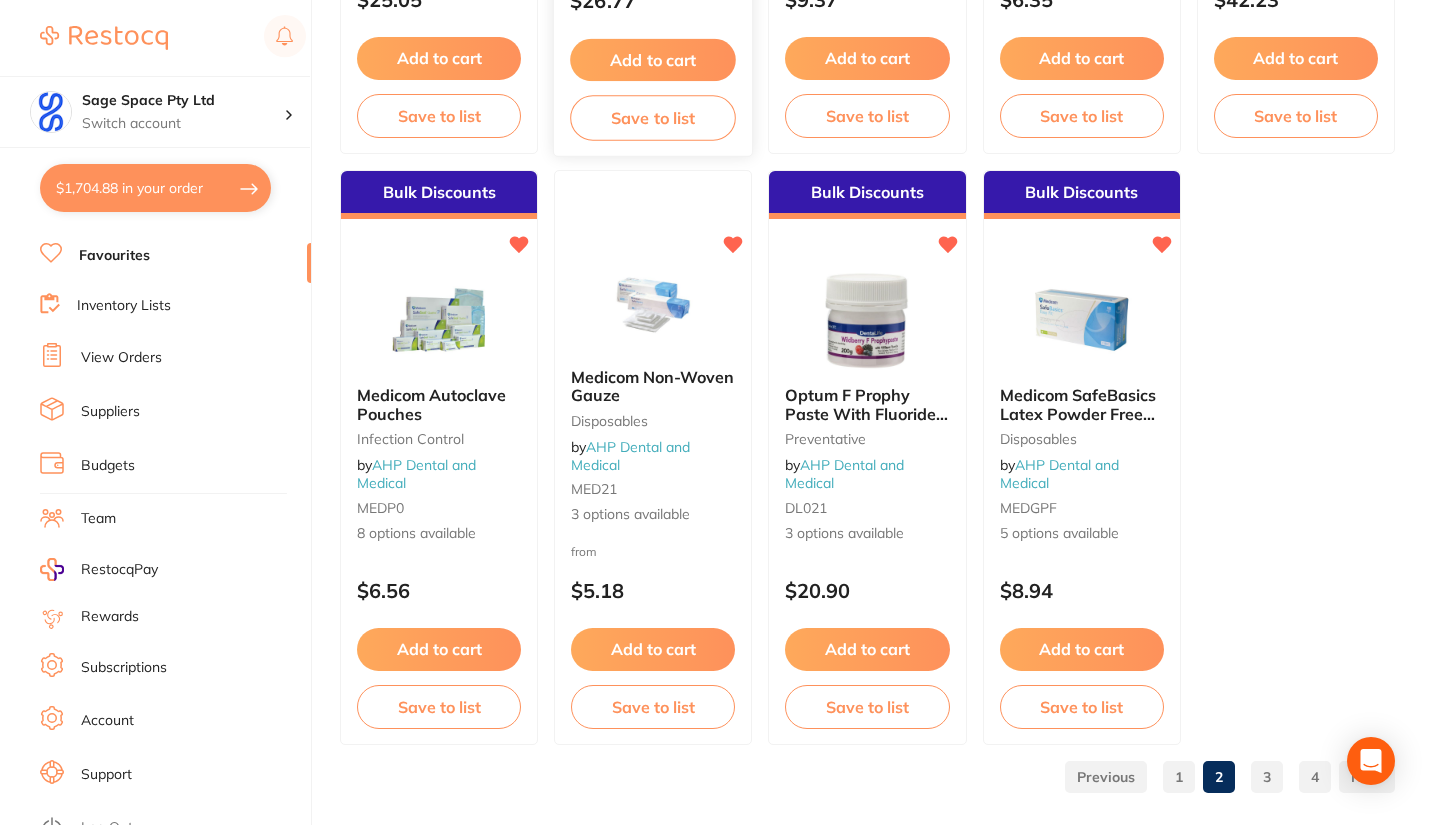 scroll, scrollTop: 5998, scrollLeft: 0, axis: vertical 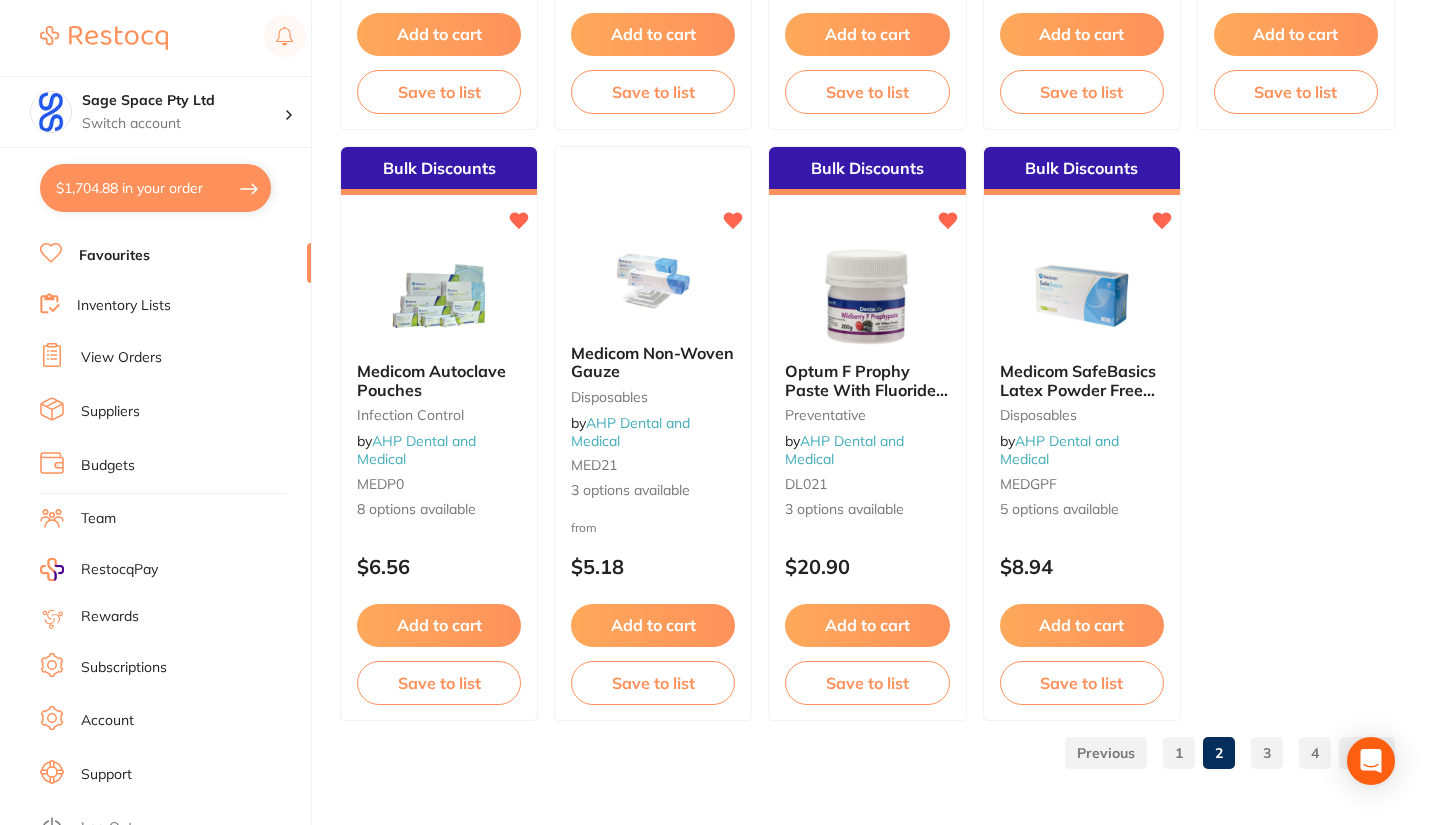 click on "3" at bounding box center [1267, 753] 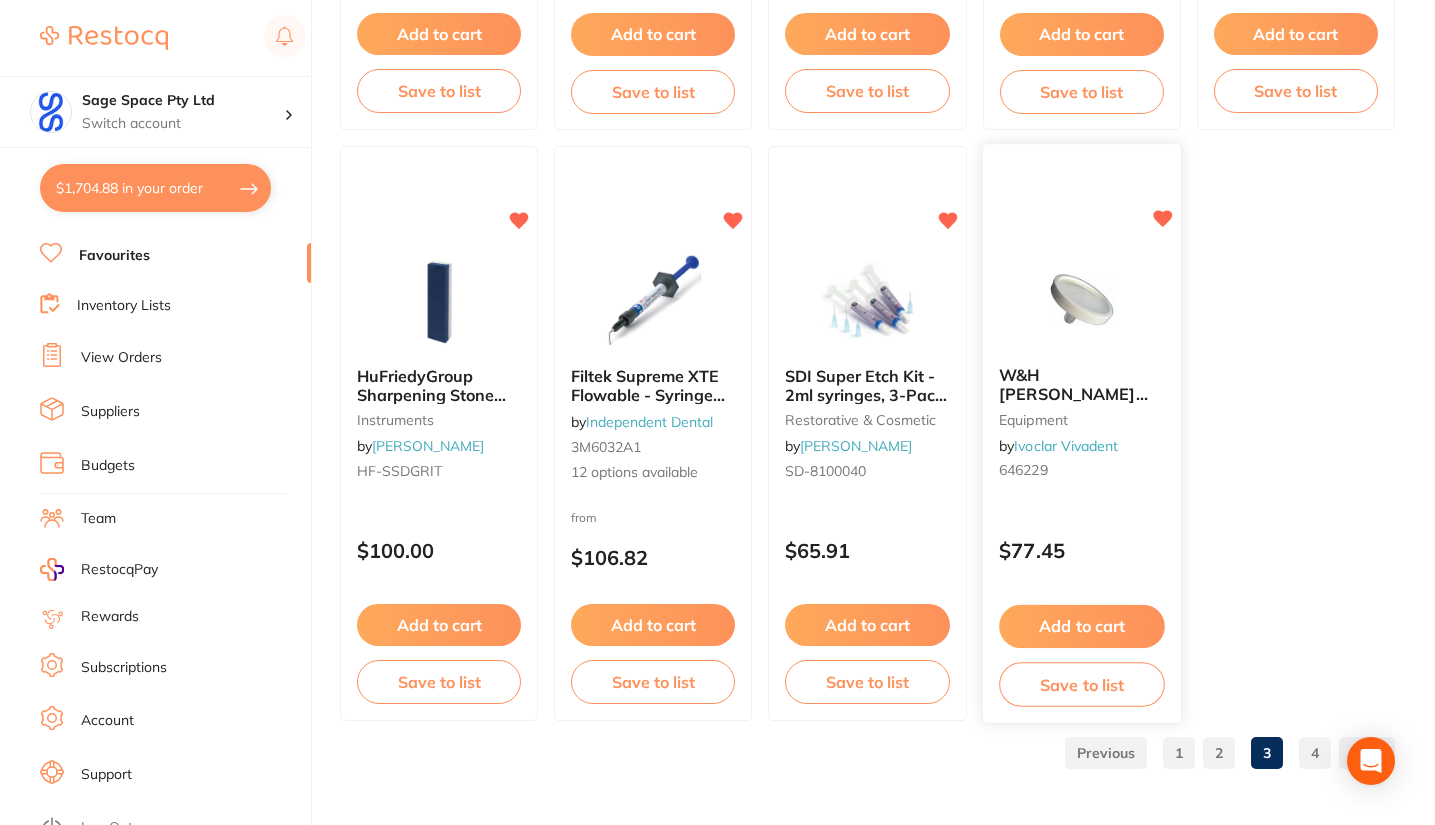 click 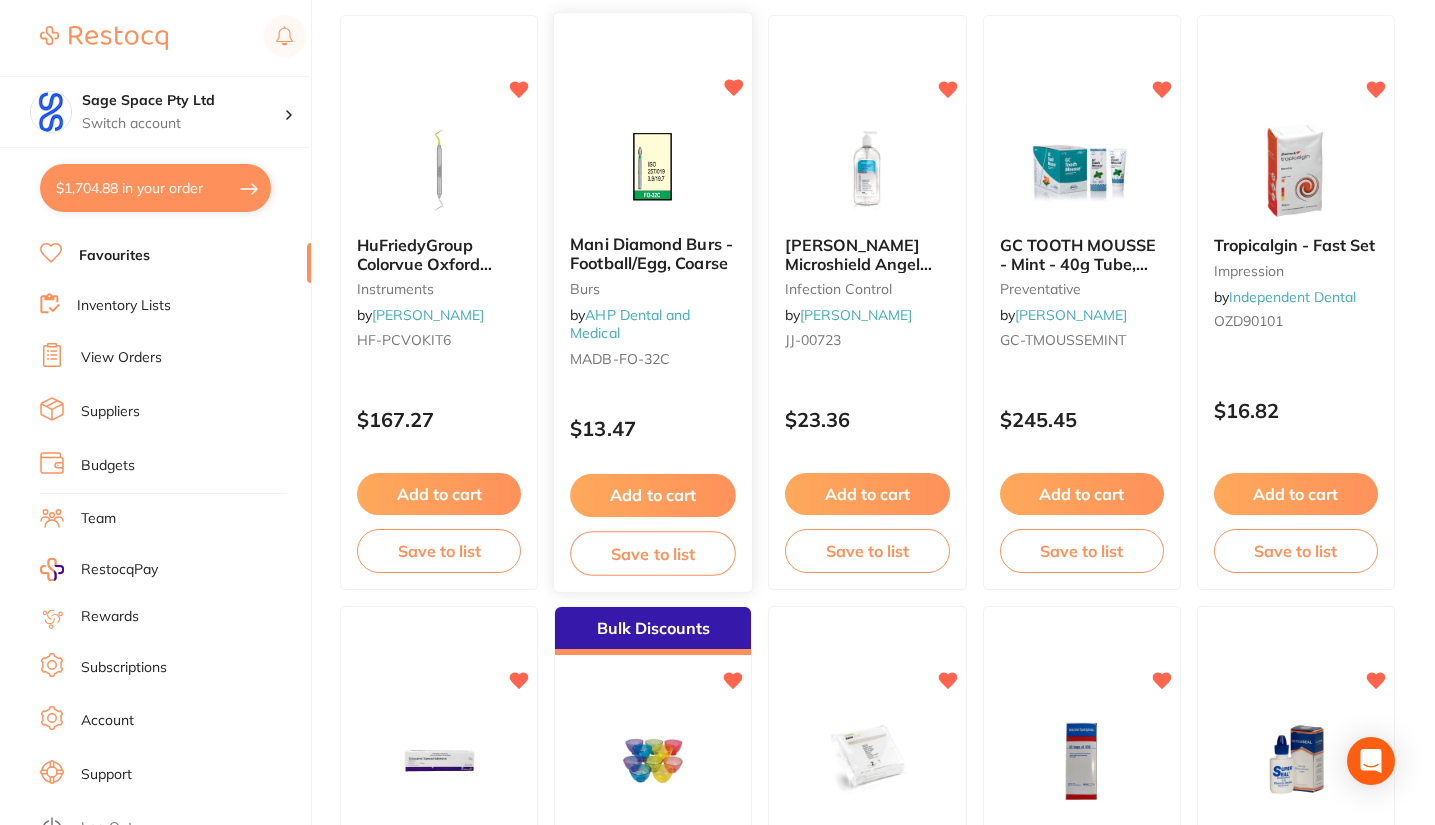 scroll, scrollTop: 2498, scrollLeft: 0, axis: vertical 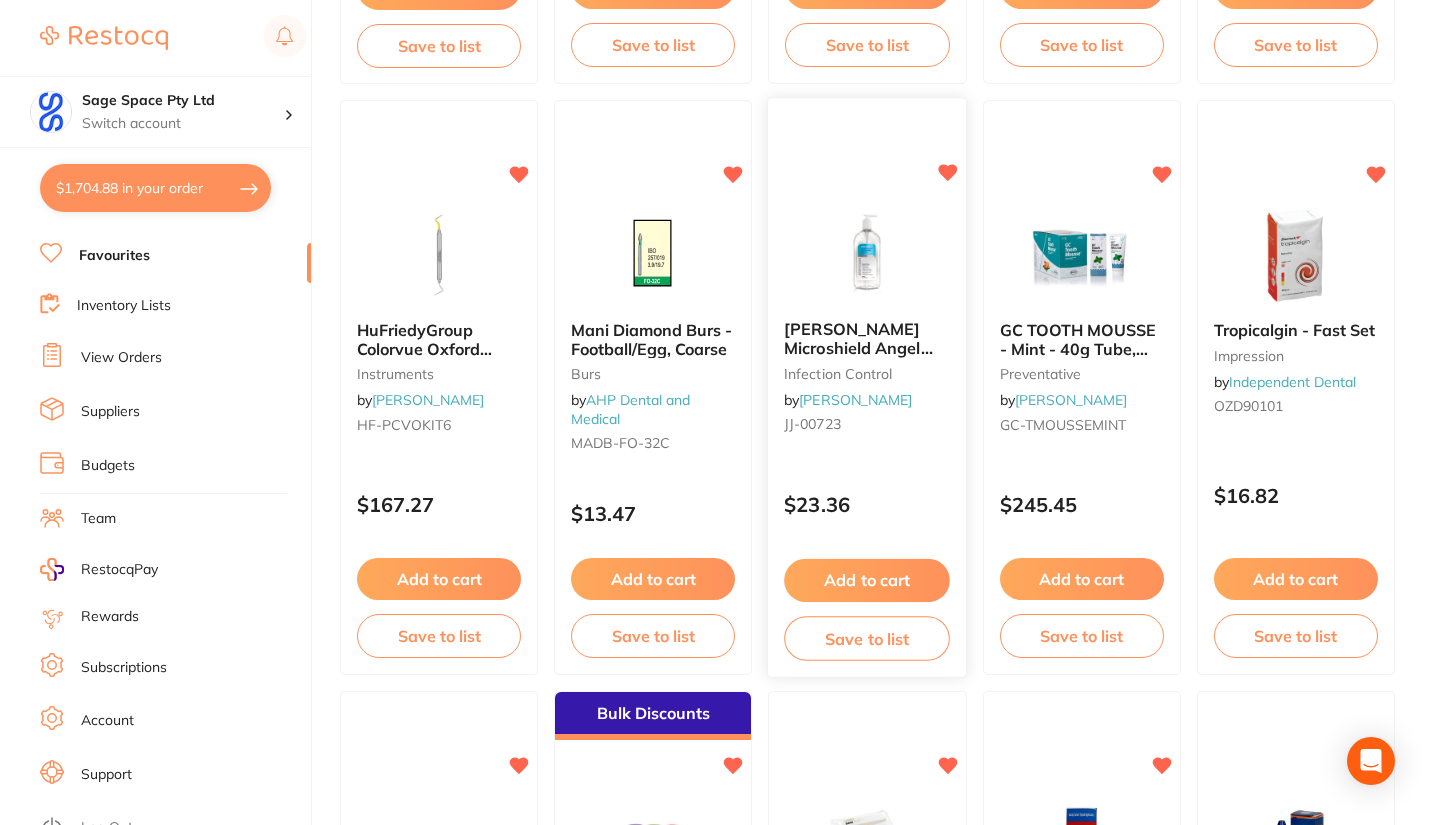 click on "Add to cart" at bounding box center (868, 580) 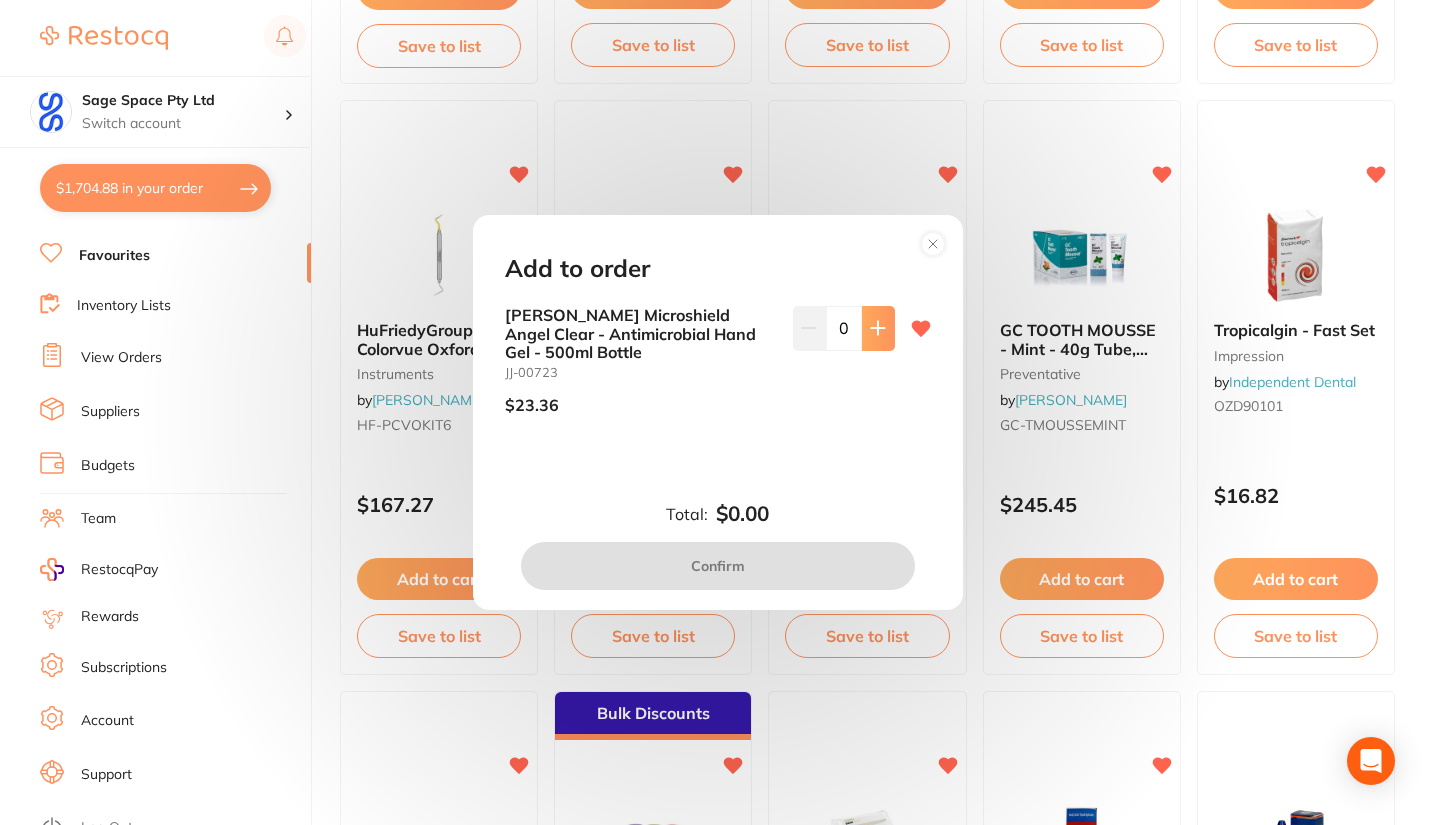 click 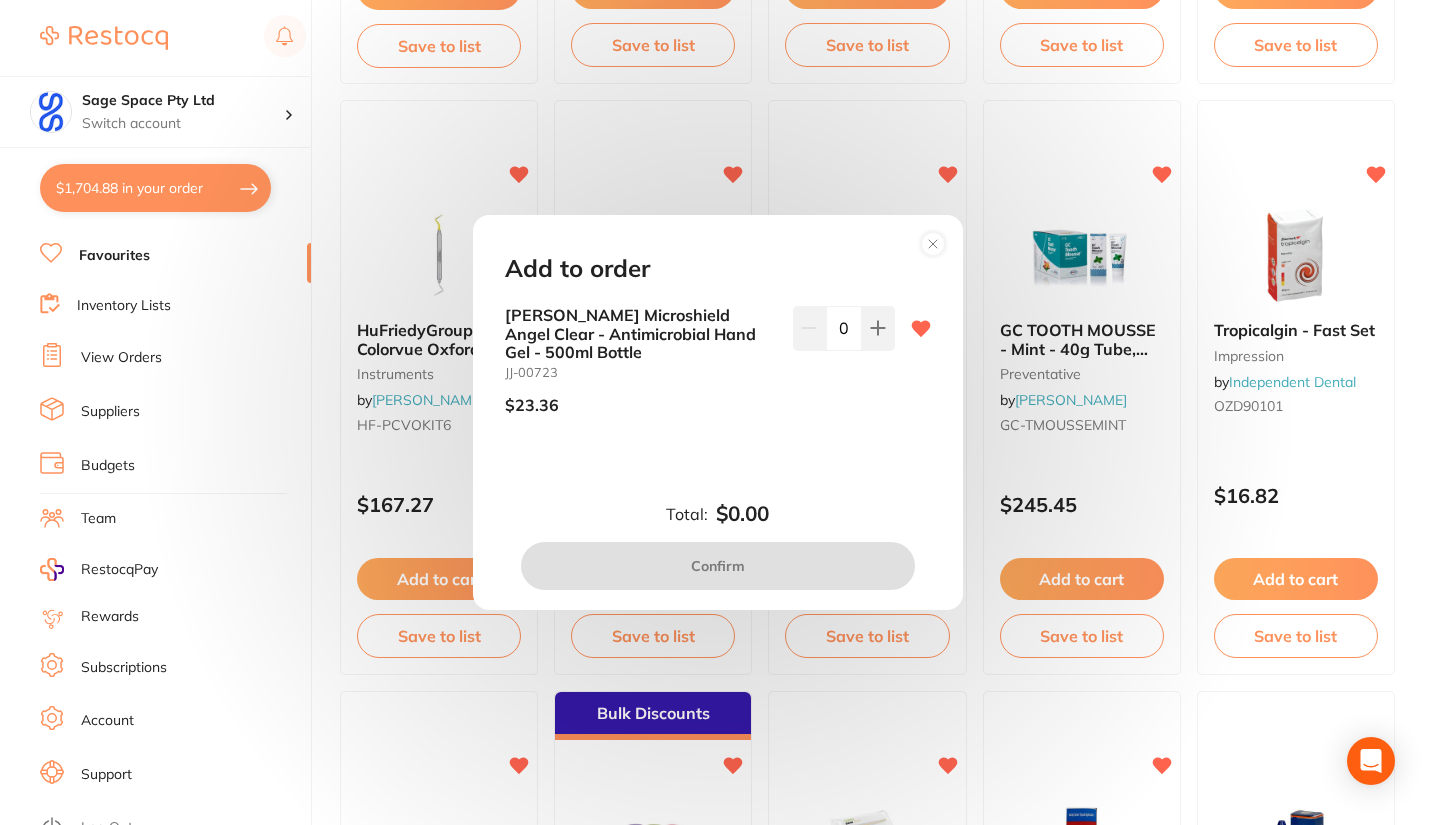 type on "1" 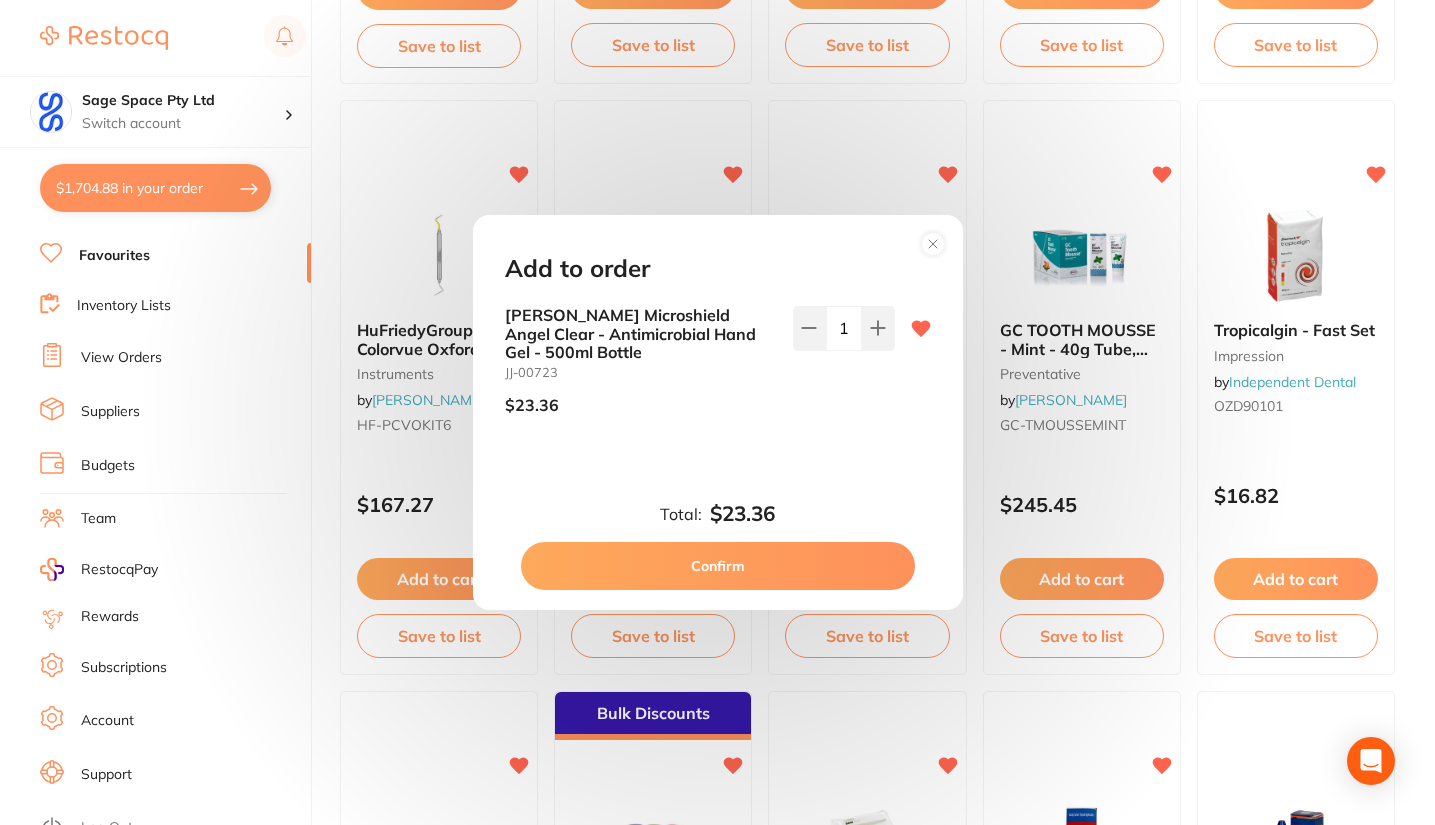 click on "Confirm" at bounding box center [718, 566] 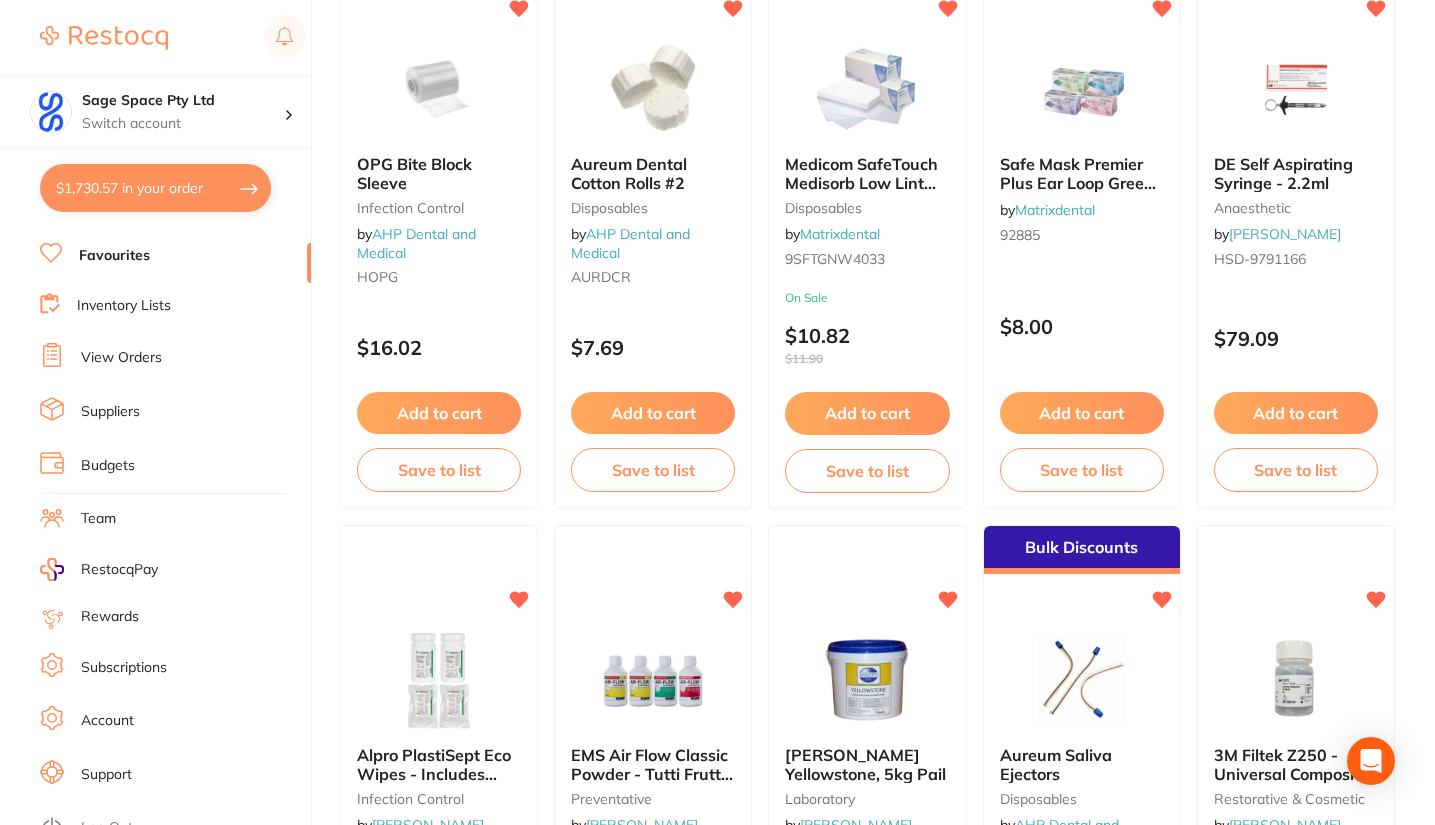 scroll, scrollTop: 798, scrollLeft: 0, axis: vertical 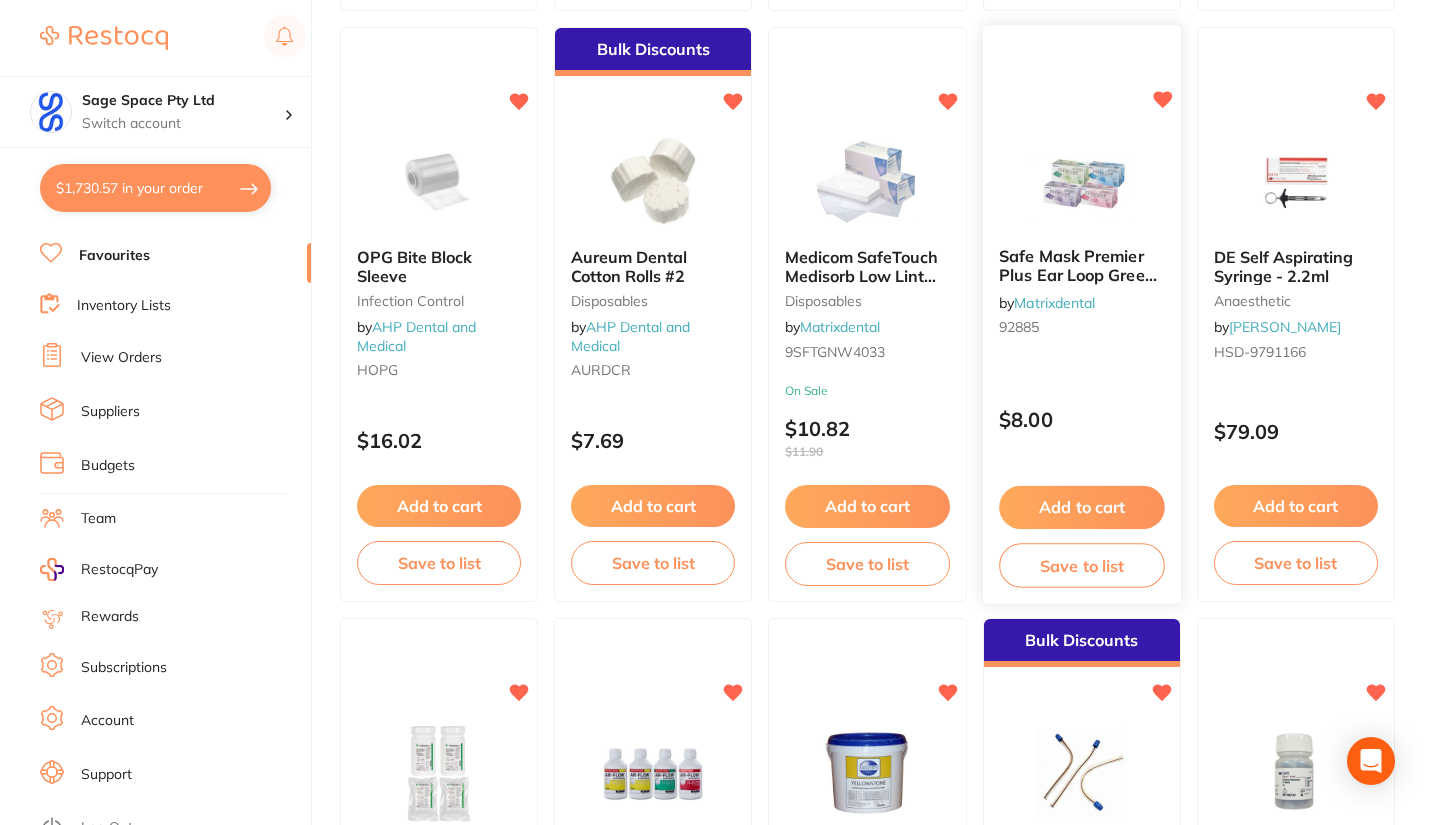 click on "Add to cart" at bounding box center (1082, 507) 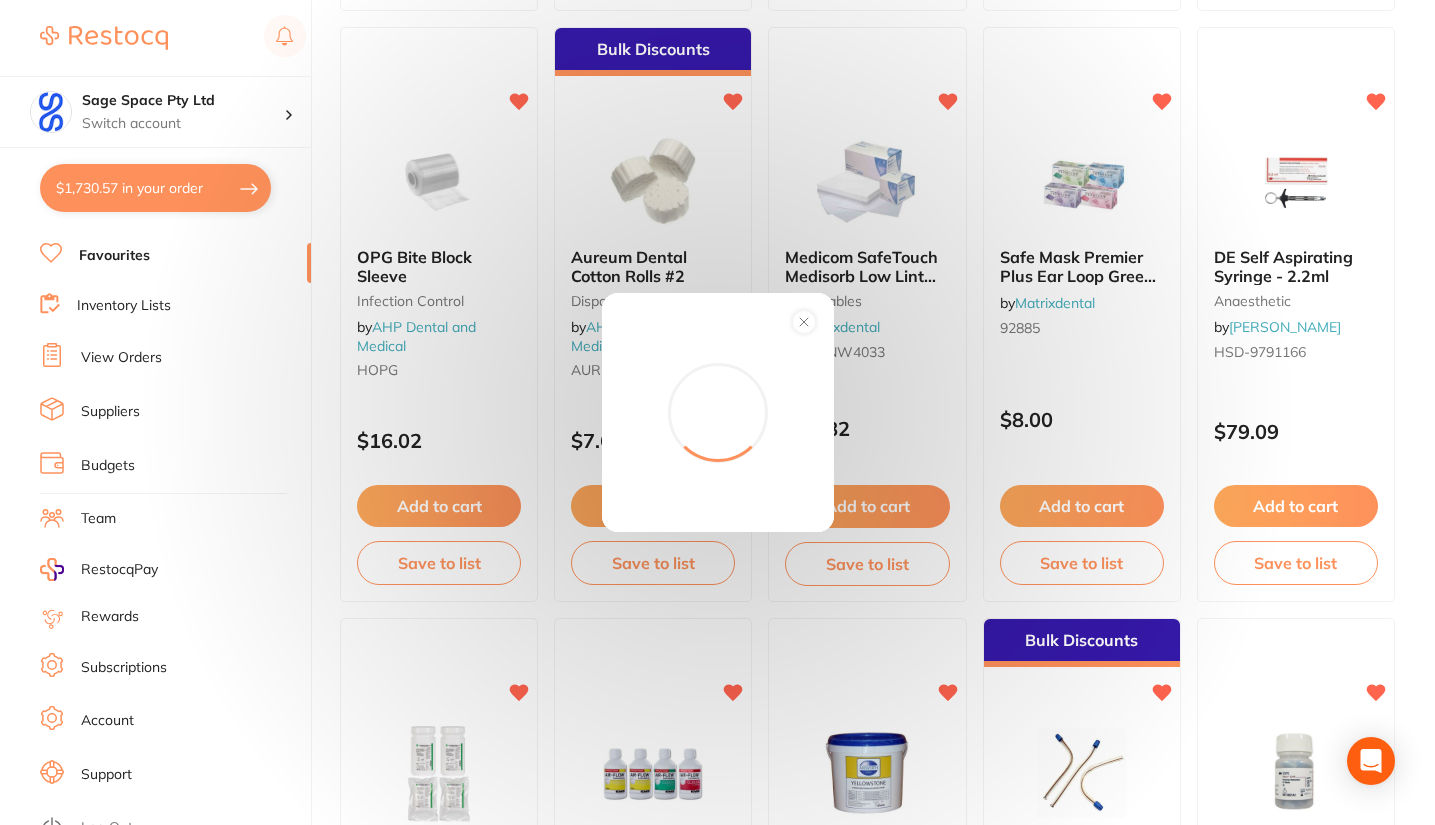 click 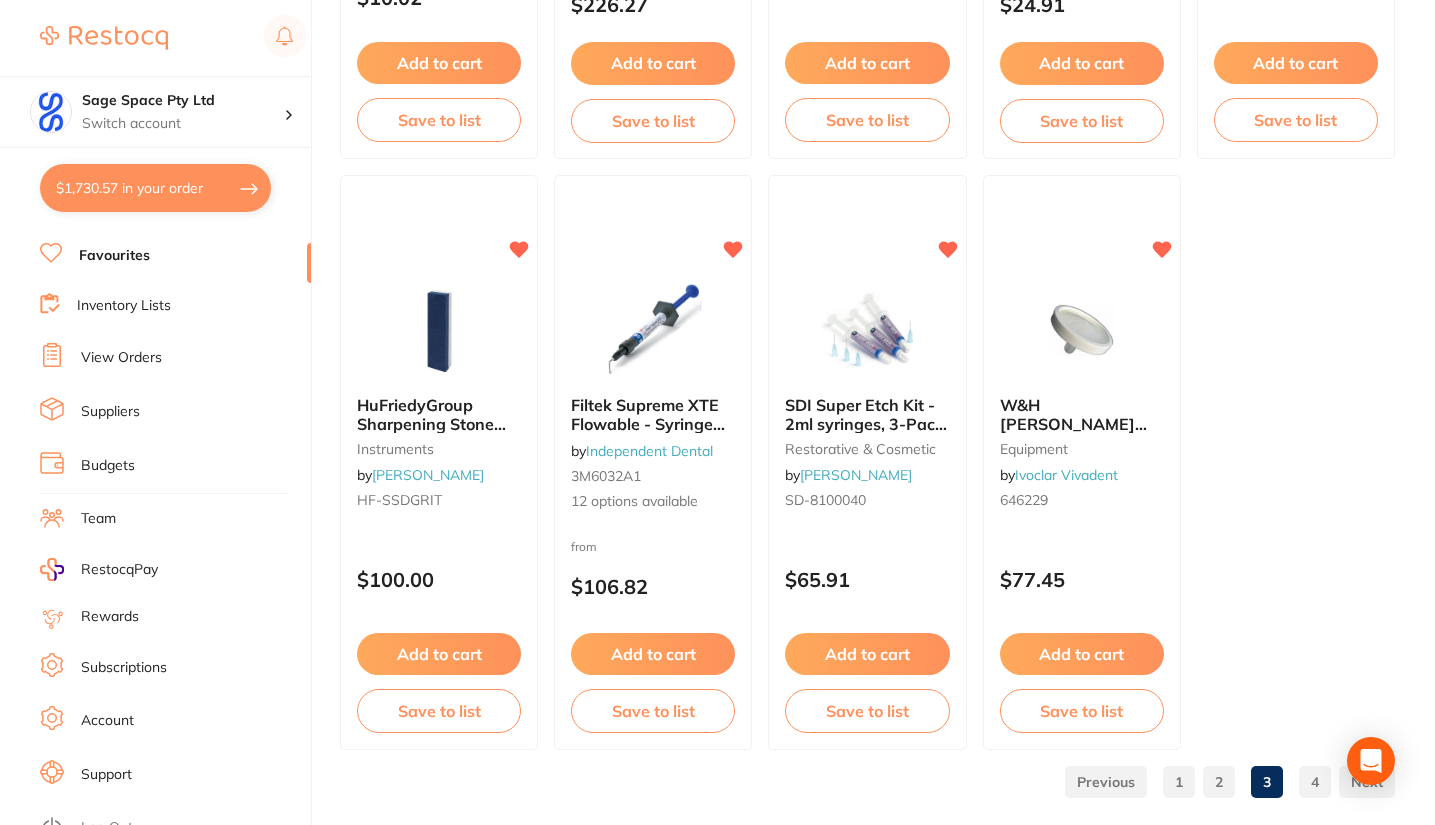 scroll, scrollTop: 5998, scrollLeft: 0, axis: vertical 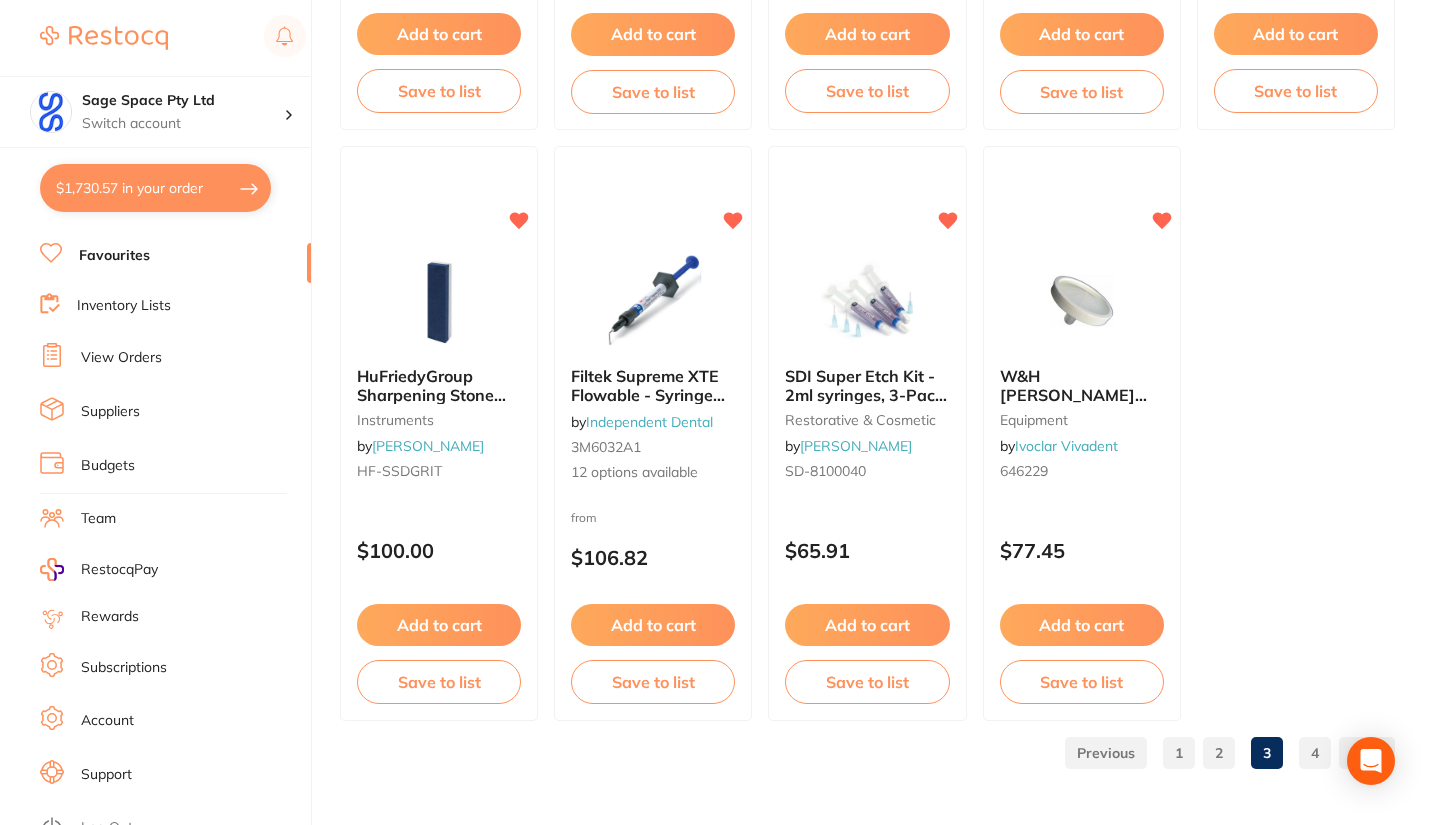 click on "4" at bounding box center (1315, 753) 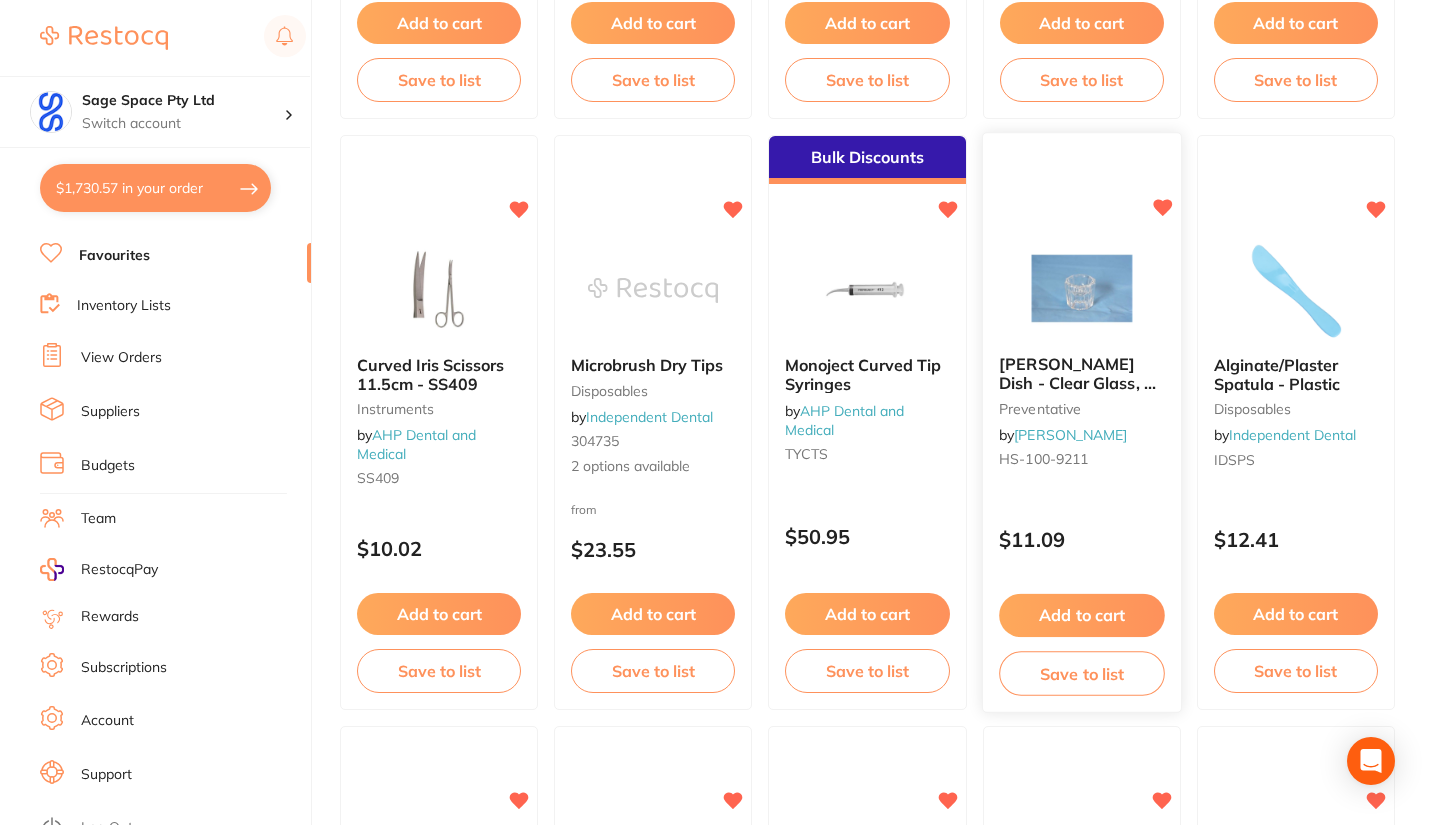 scroll, scrollTop: 4307, scrollLeft: 0, axis: vertical 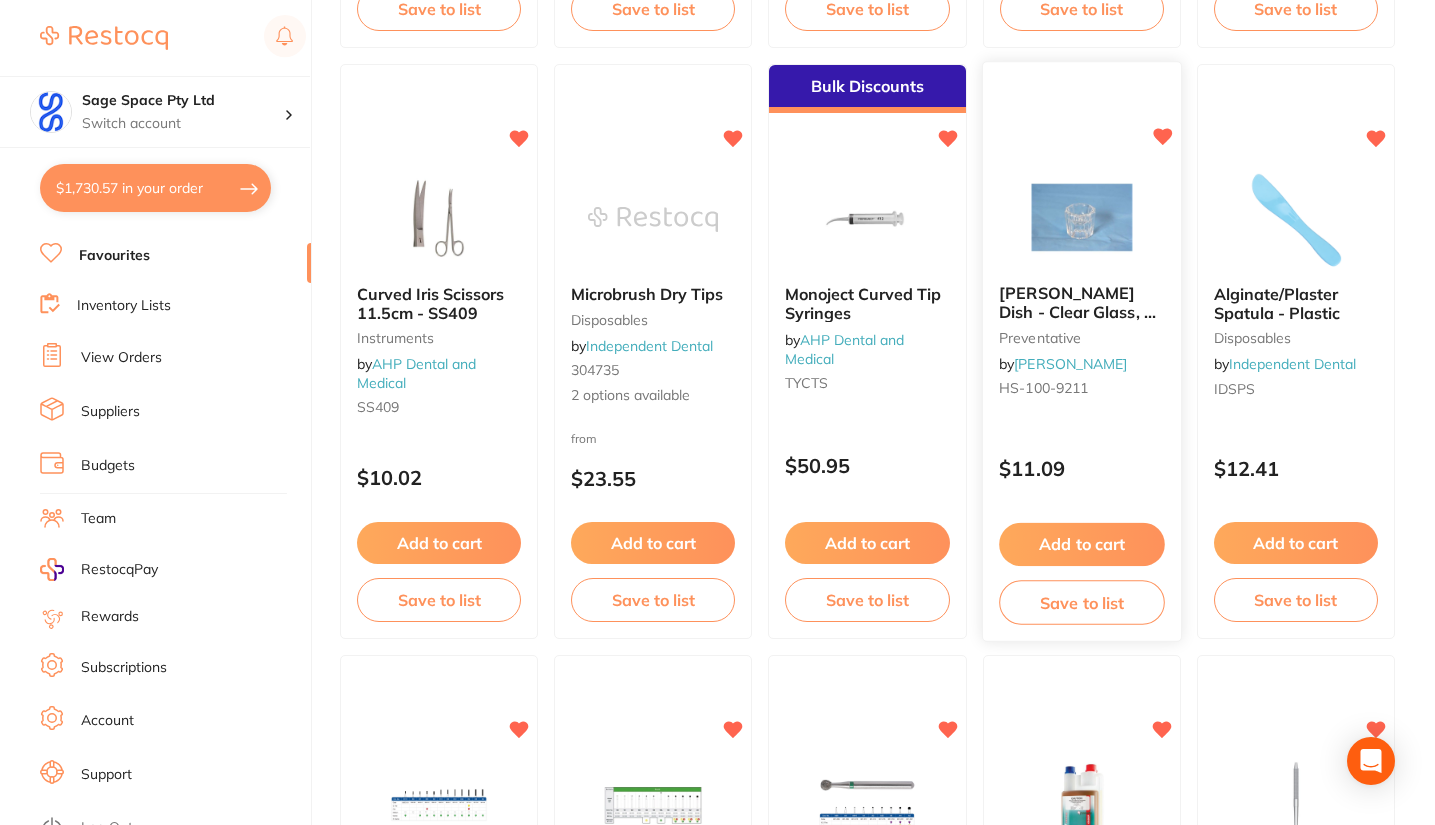 click on "Add to cart" at bounding box center [1082, 544] 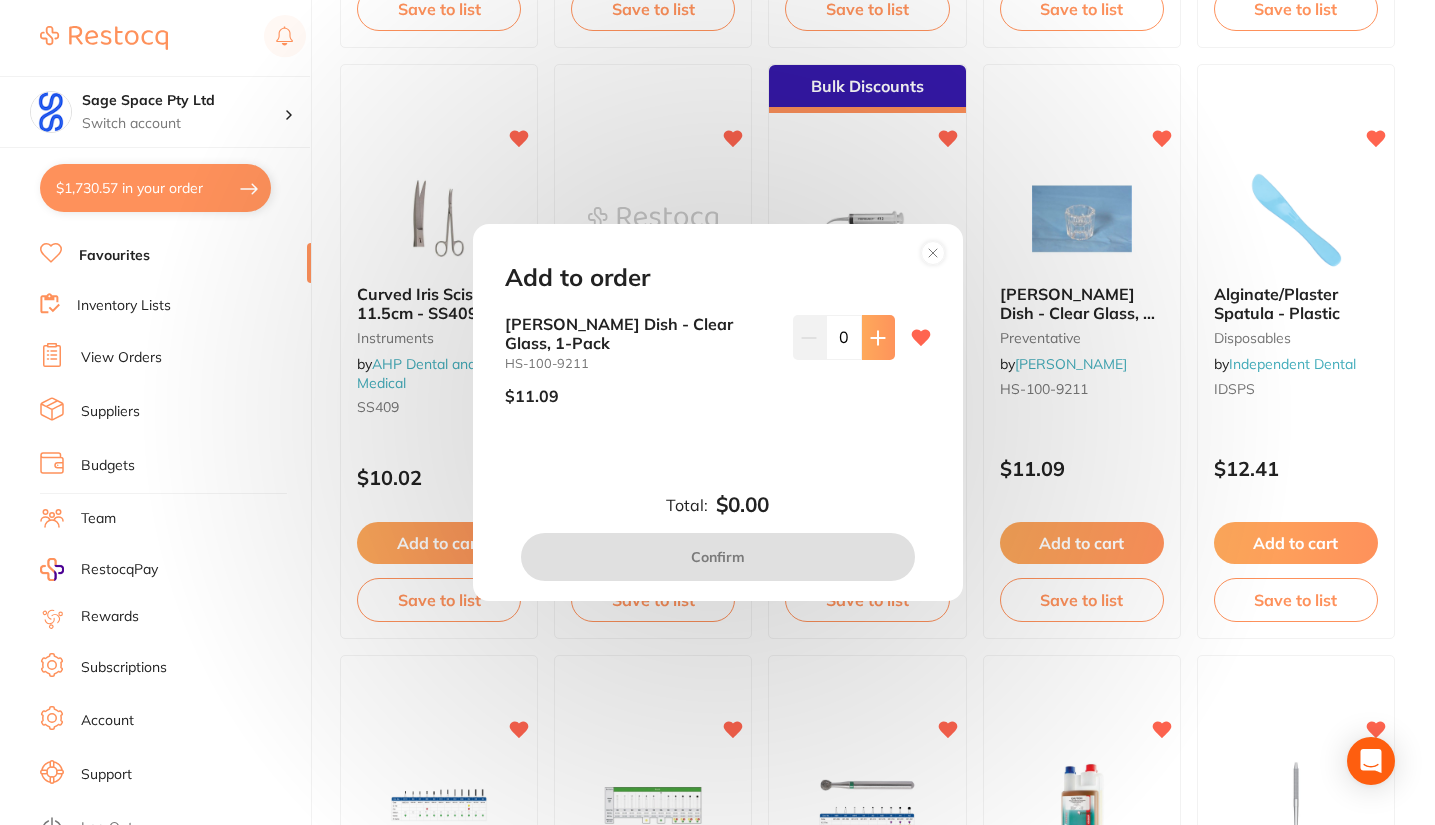 click at bounding box center [878, 337] 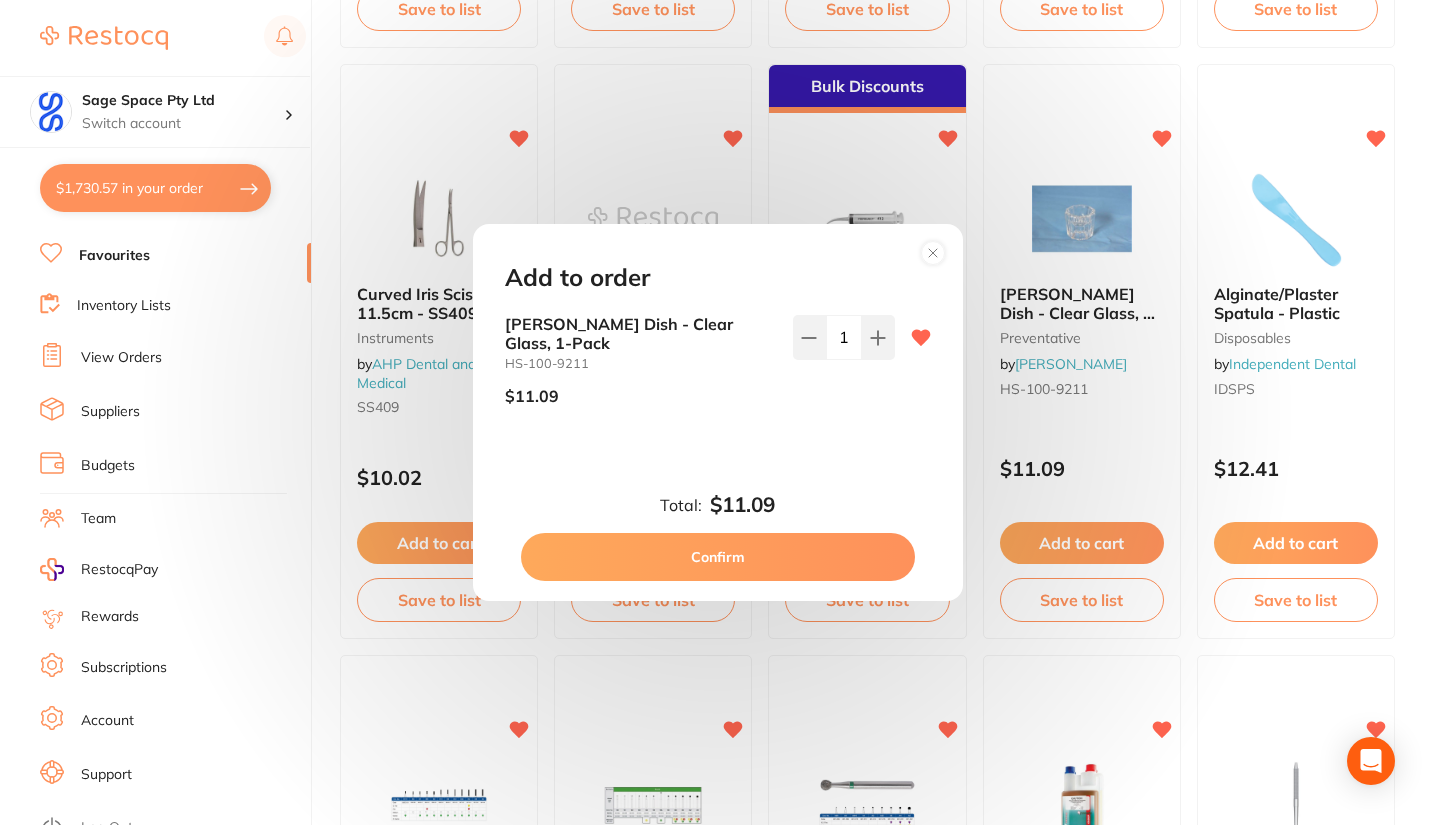click on "Confirm" at bounding box center (718, 557) 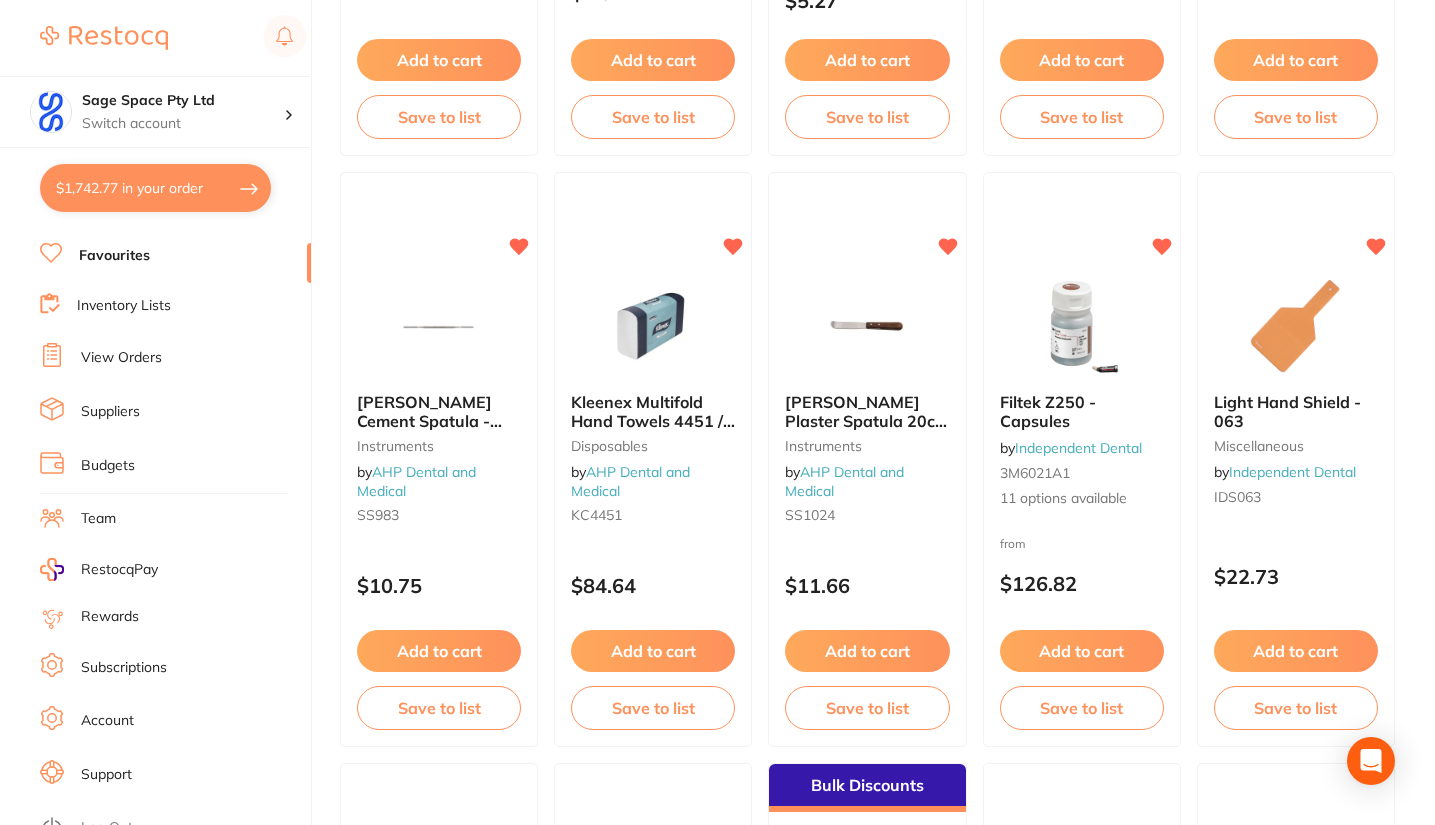 scroll, scrollTop: 3607, scrollLeft: 0, axis: vertical 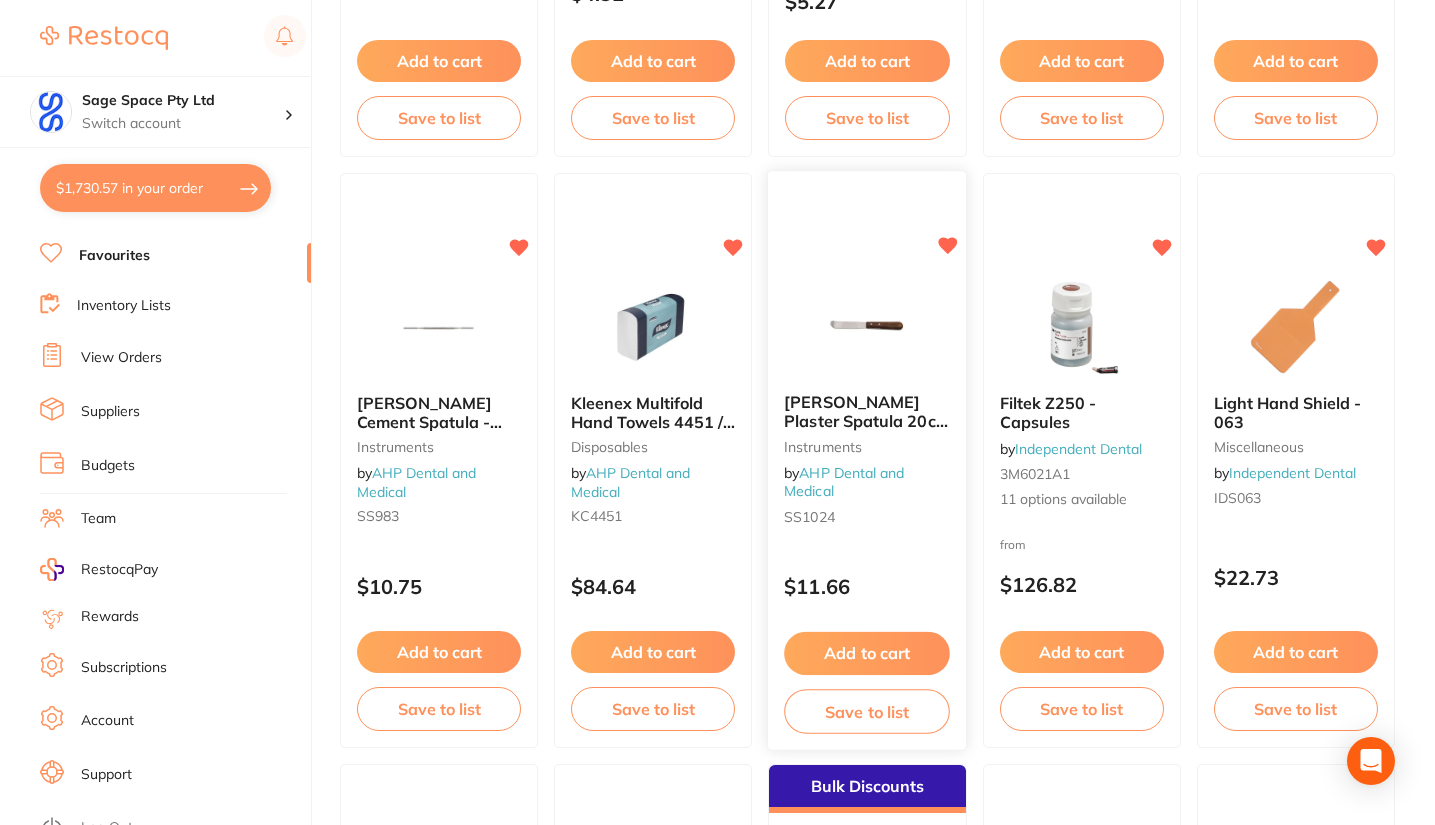 click at bounding box center (867, 327) 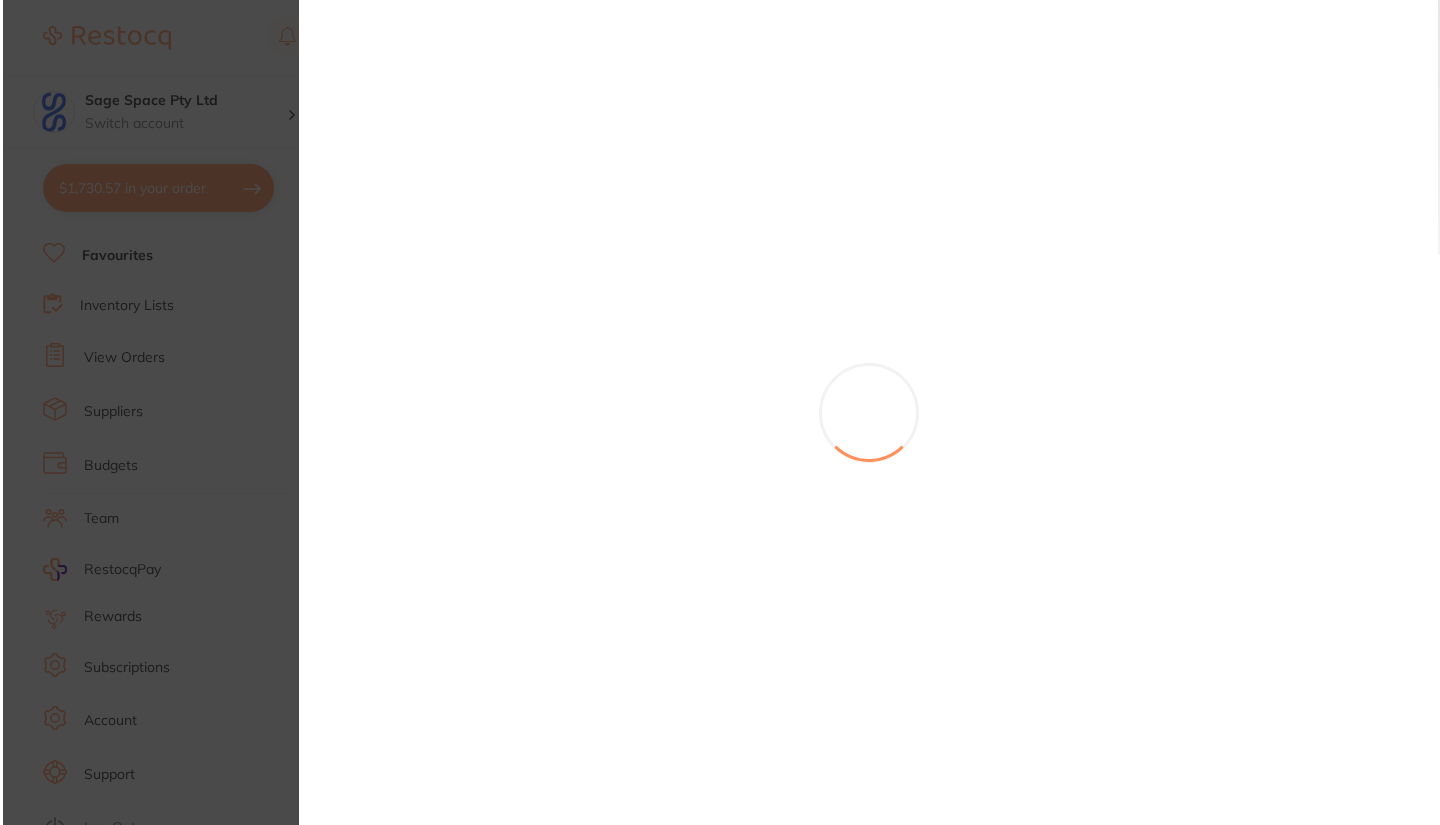 scroll, scrollTop: 0, scrollLeft: 0, axis: both 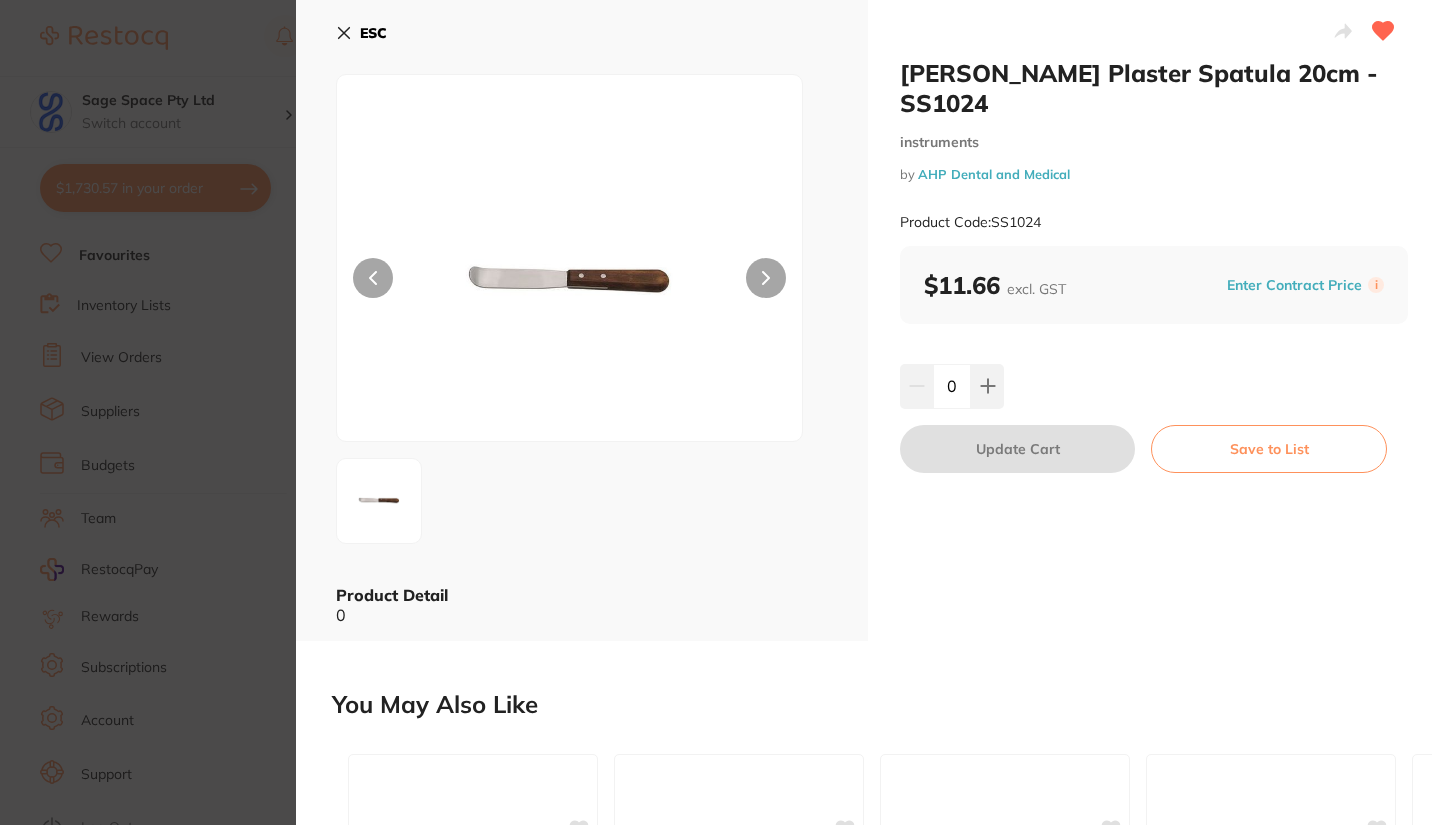 click at bounding box center [766, 278] 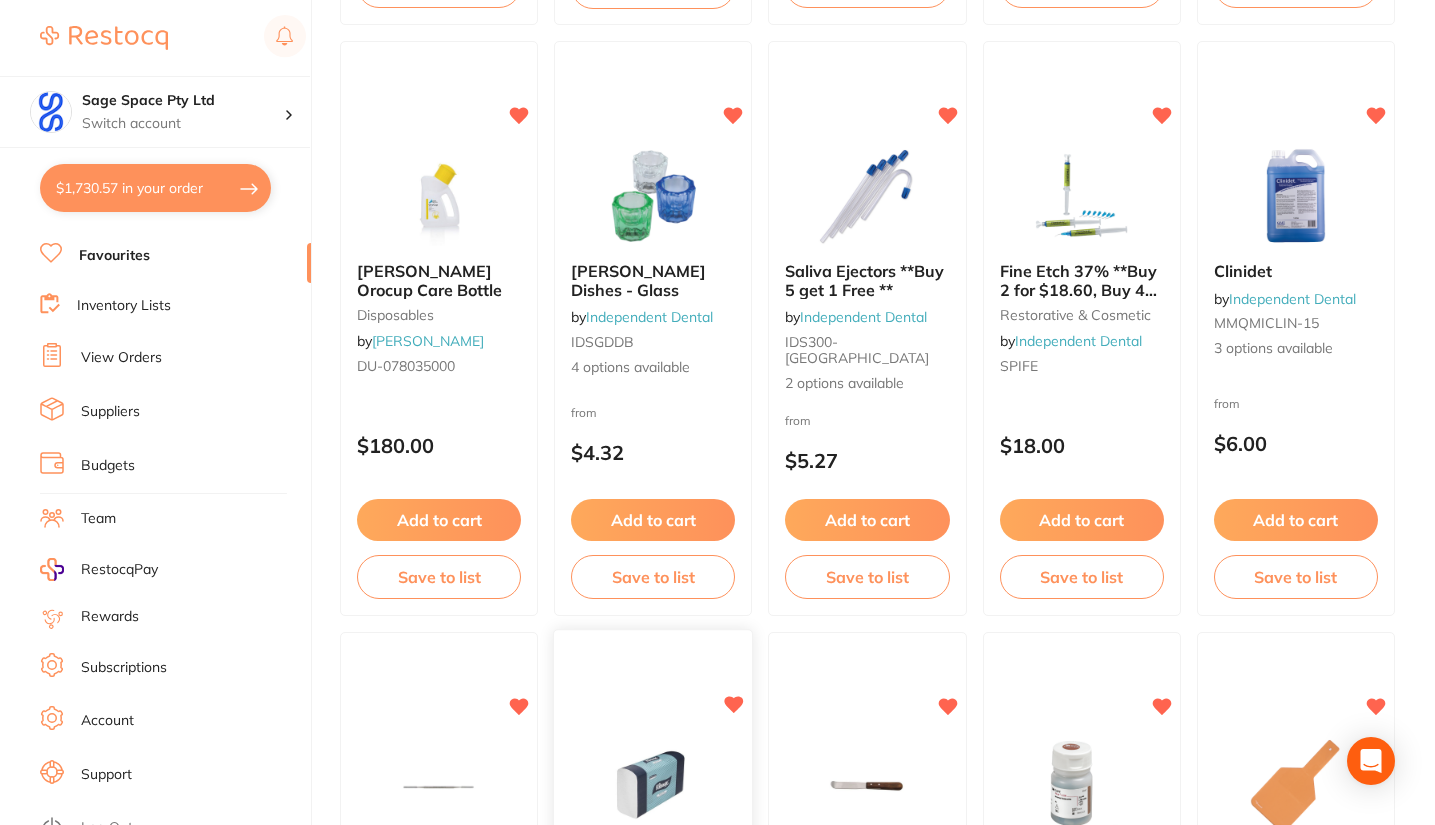 scroll, scrollTop: 3107, scrollLeft: 0, axis: vertical 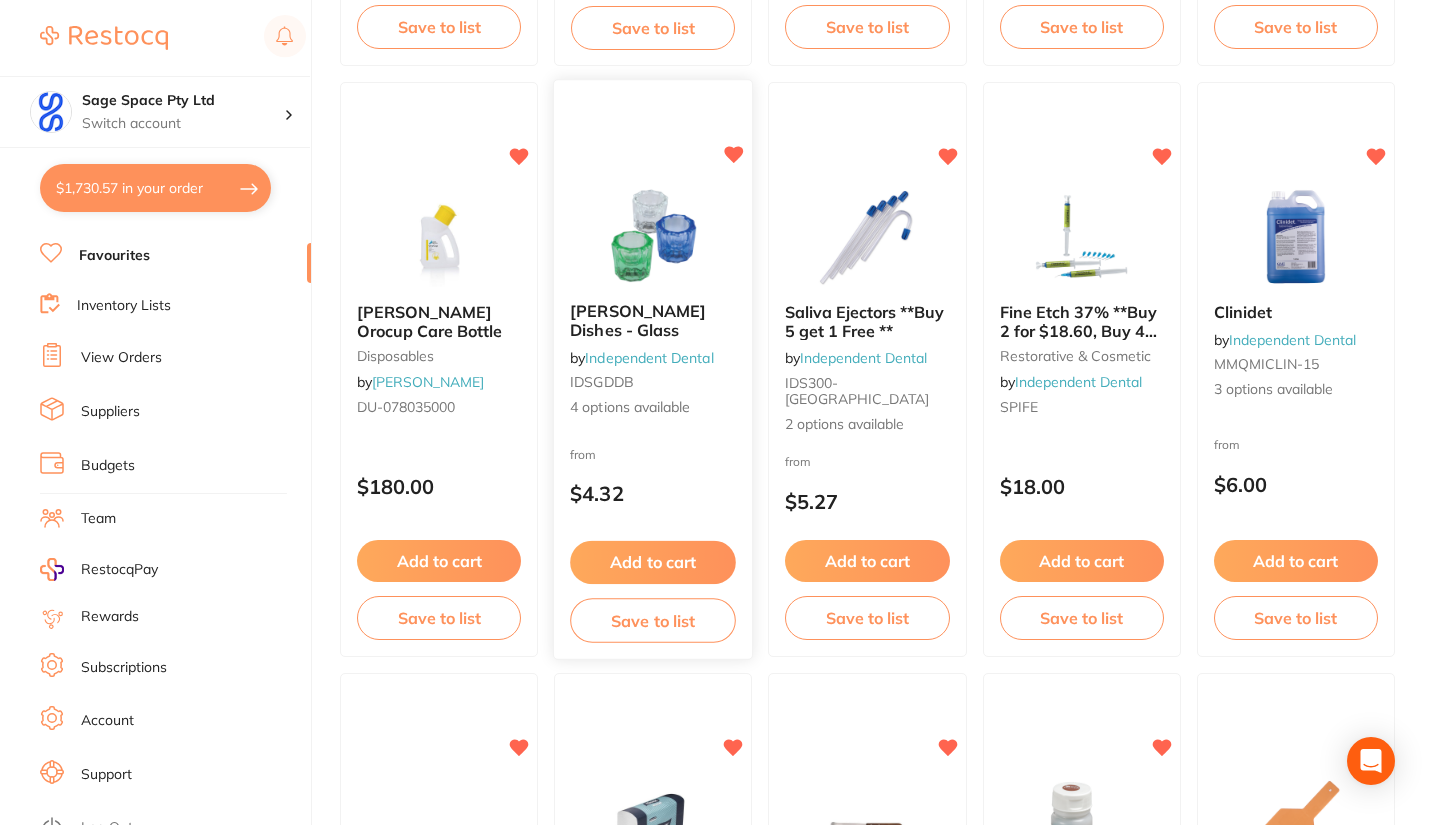 click on "Add to cart" at bounding box center [653, 562] 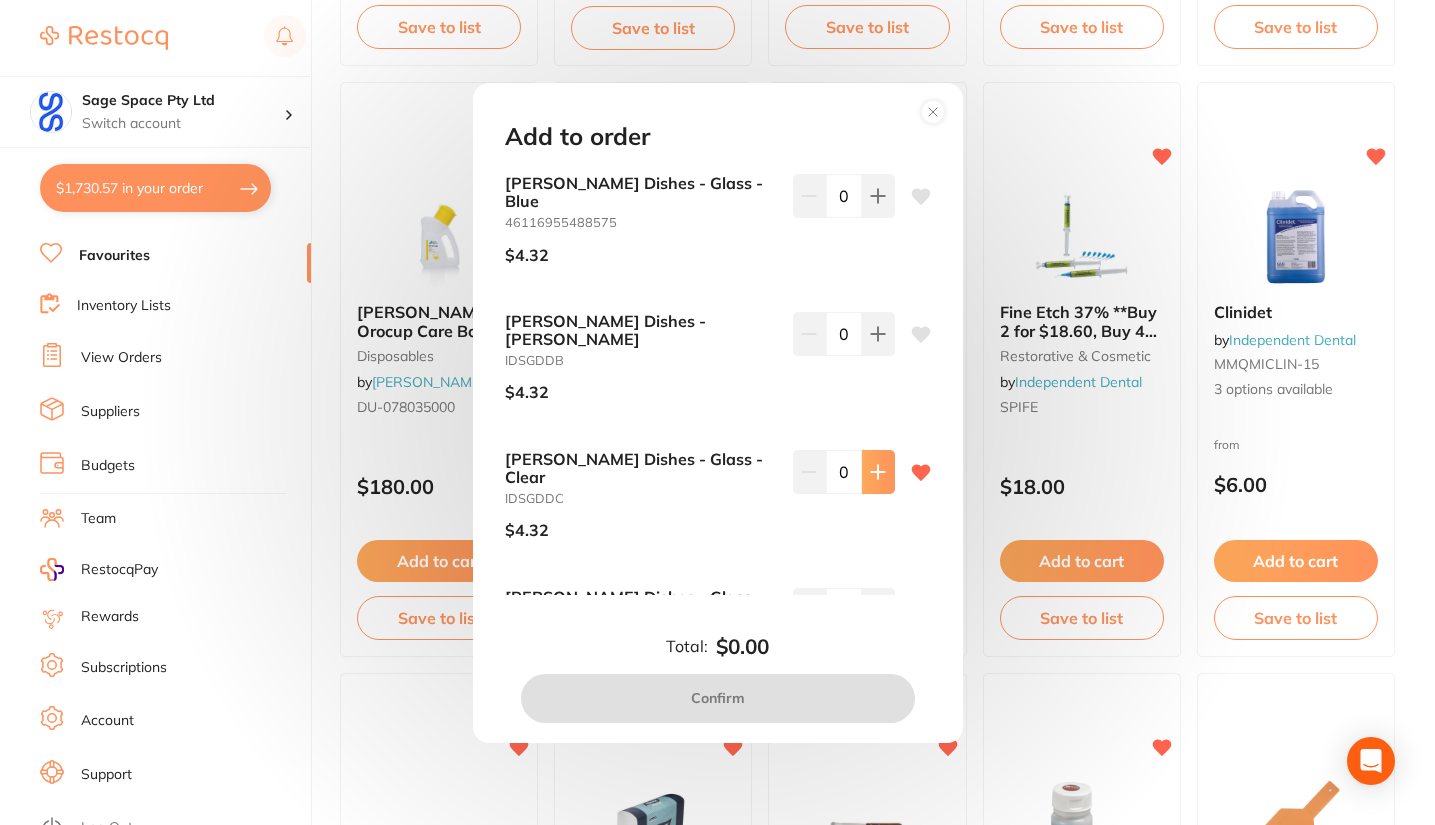 click at bounding box center [878, 196] 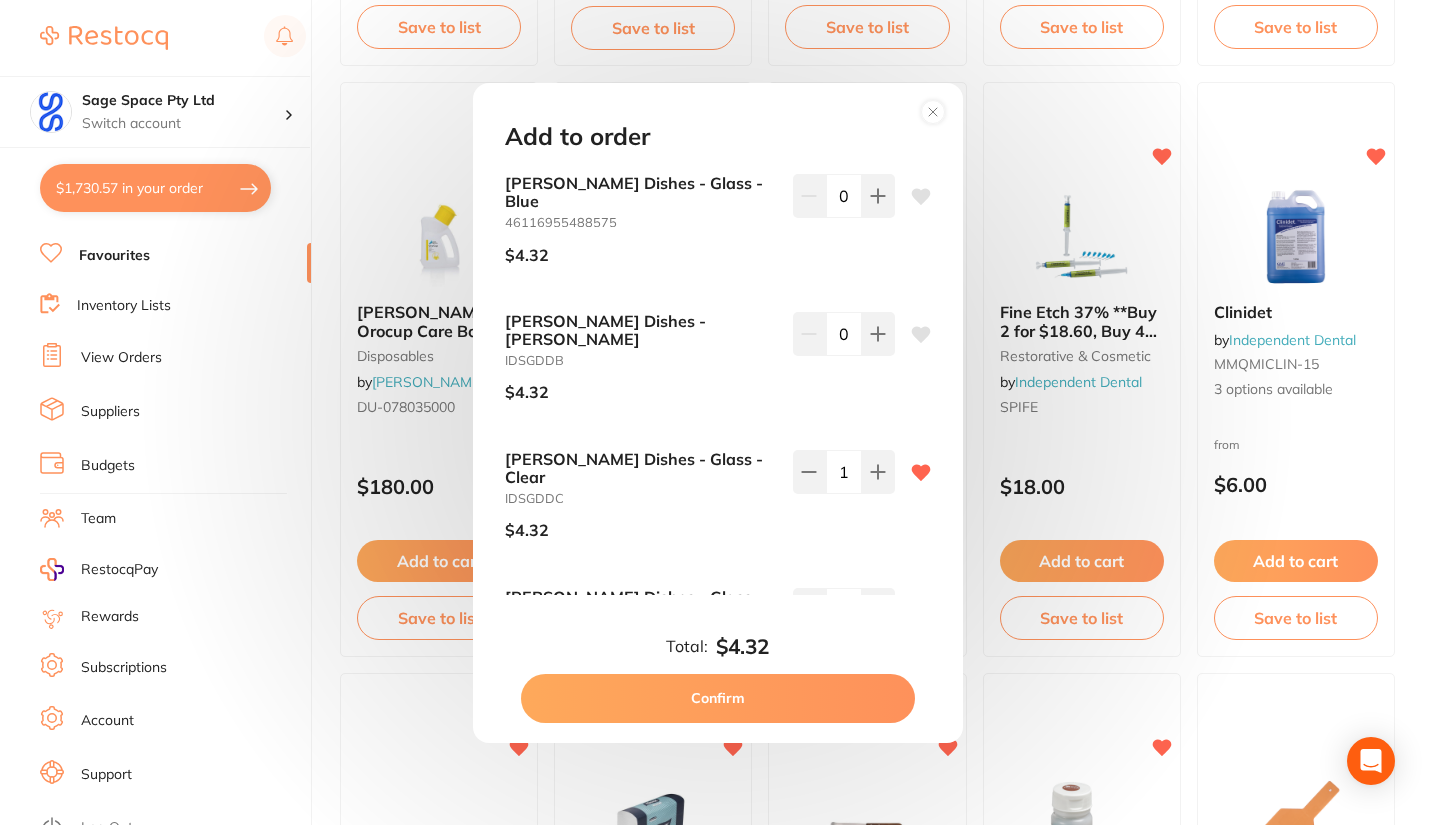 click on "Confirm" at bounding box center (718, 698) 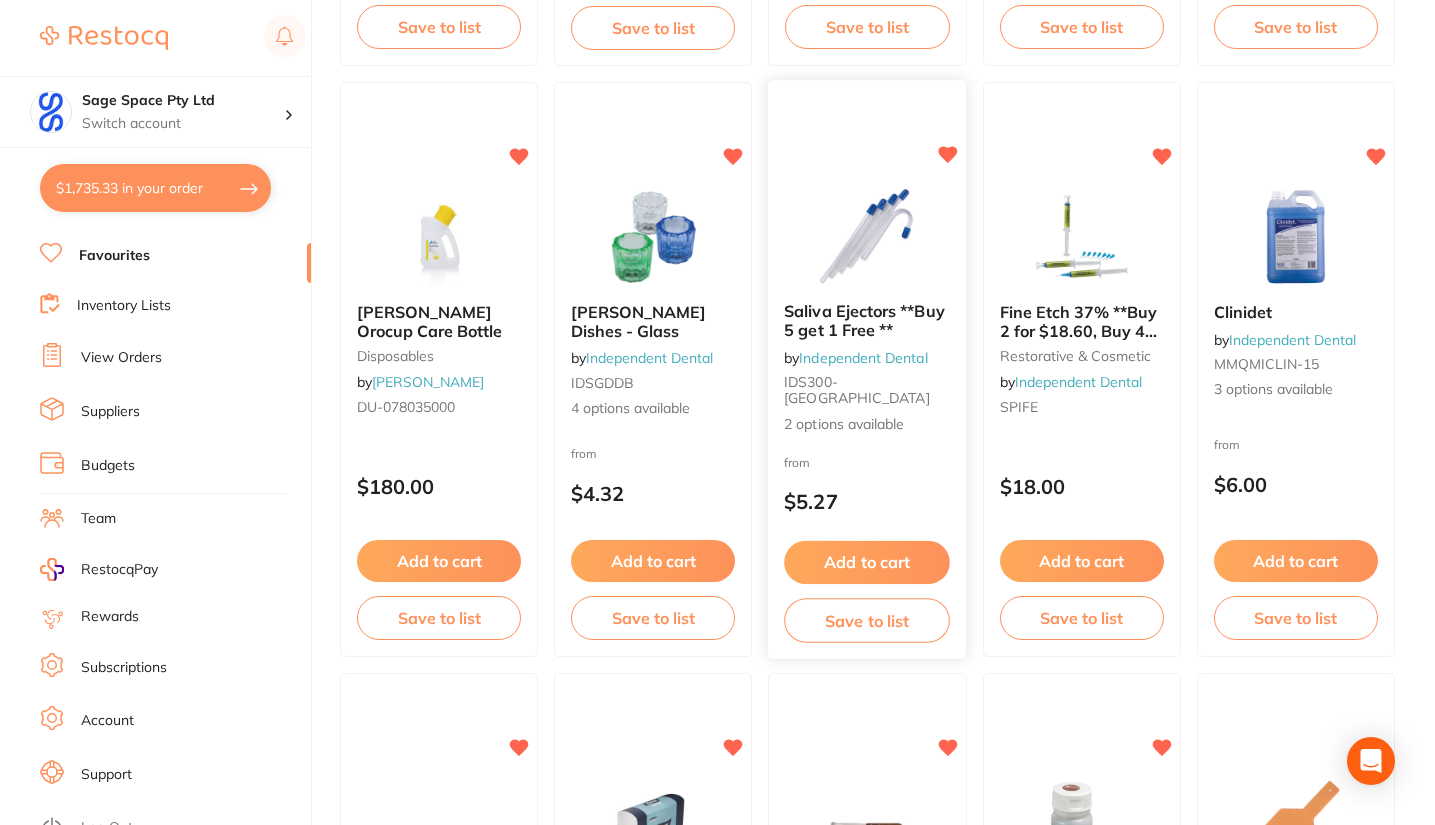 click on "Add to cart" at bounding box center (868, 562) 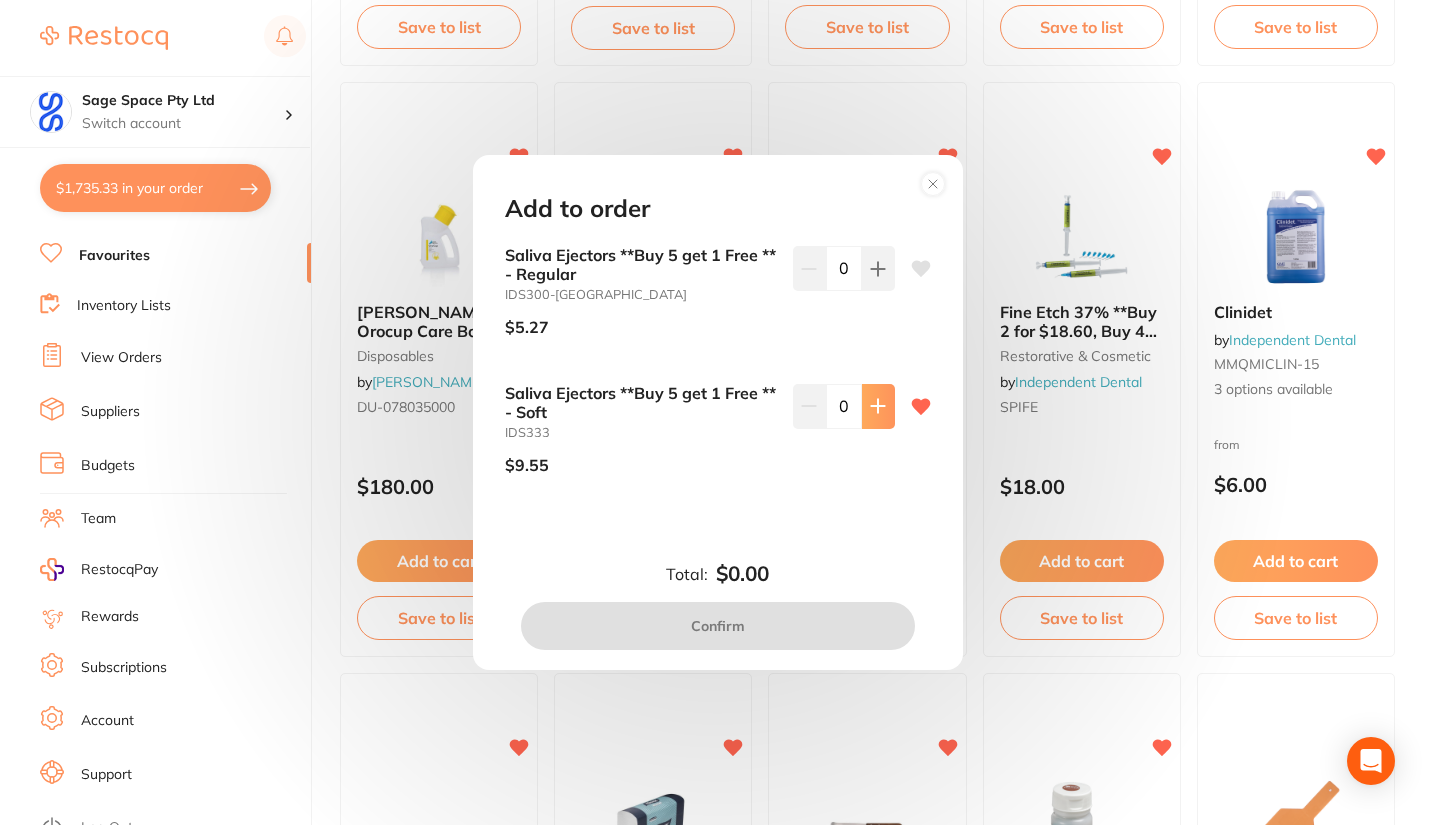 click 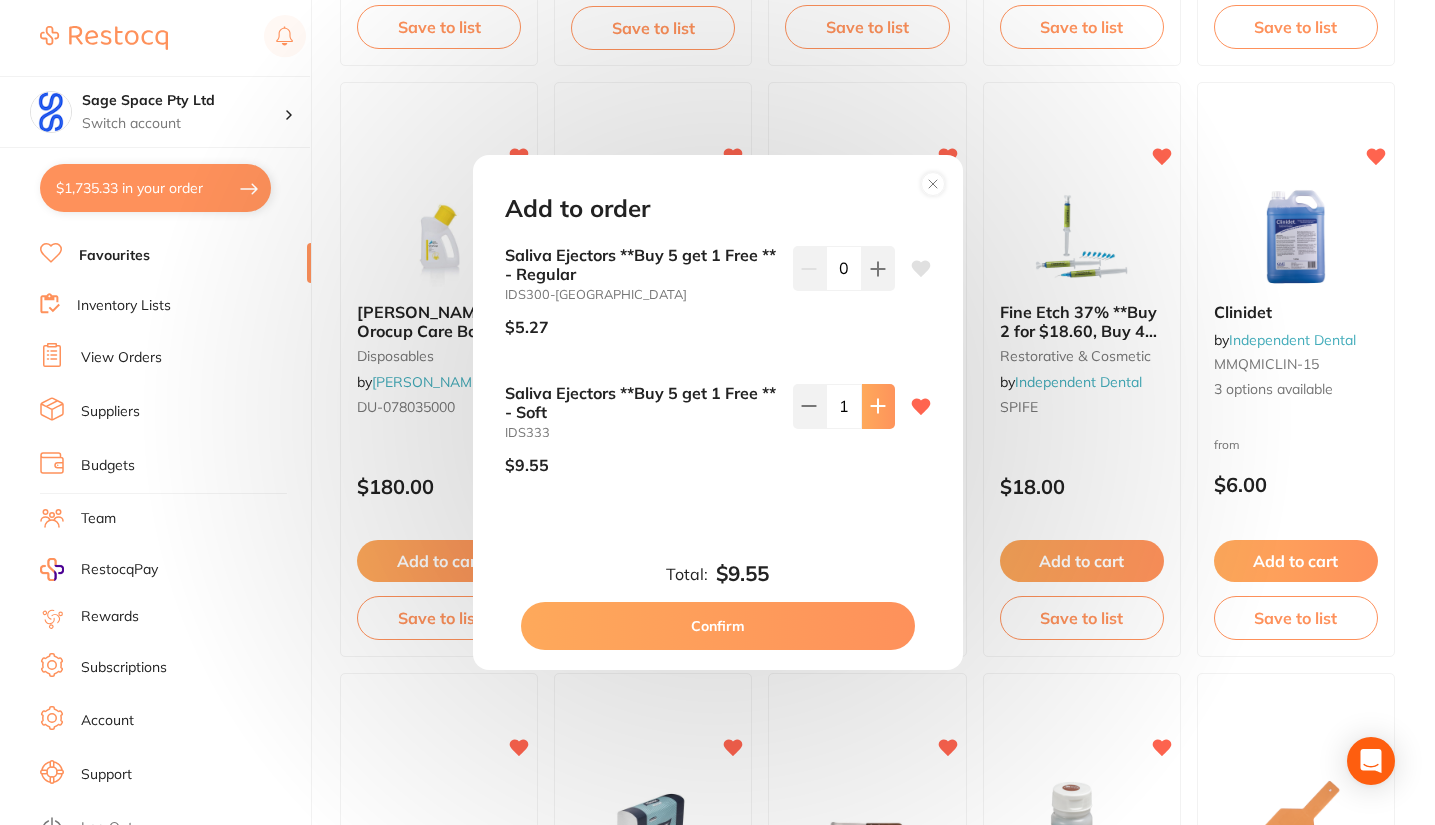 click 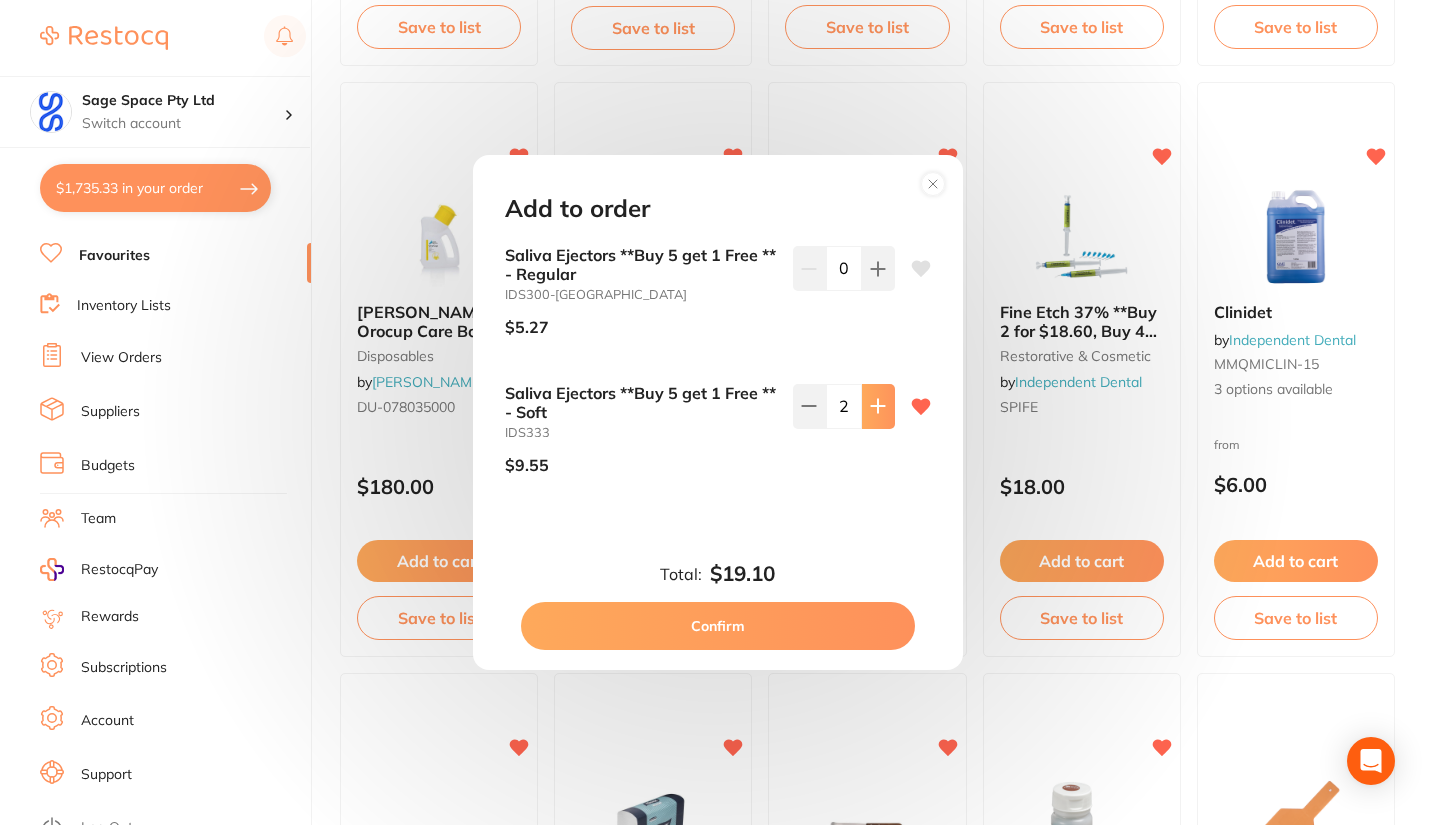 click 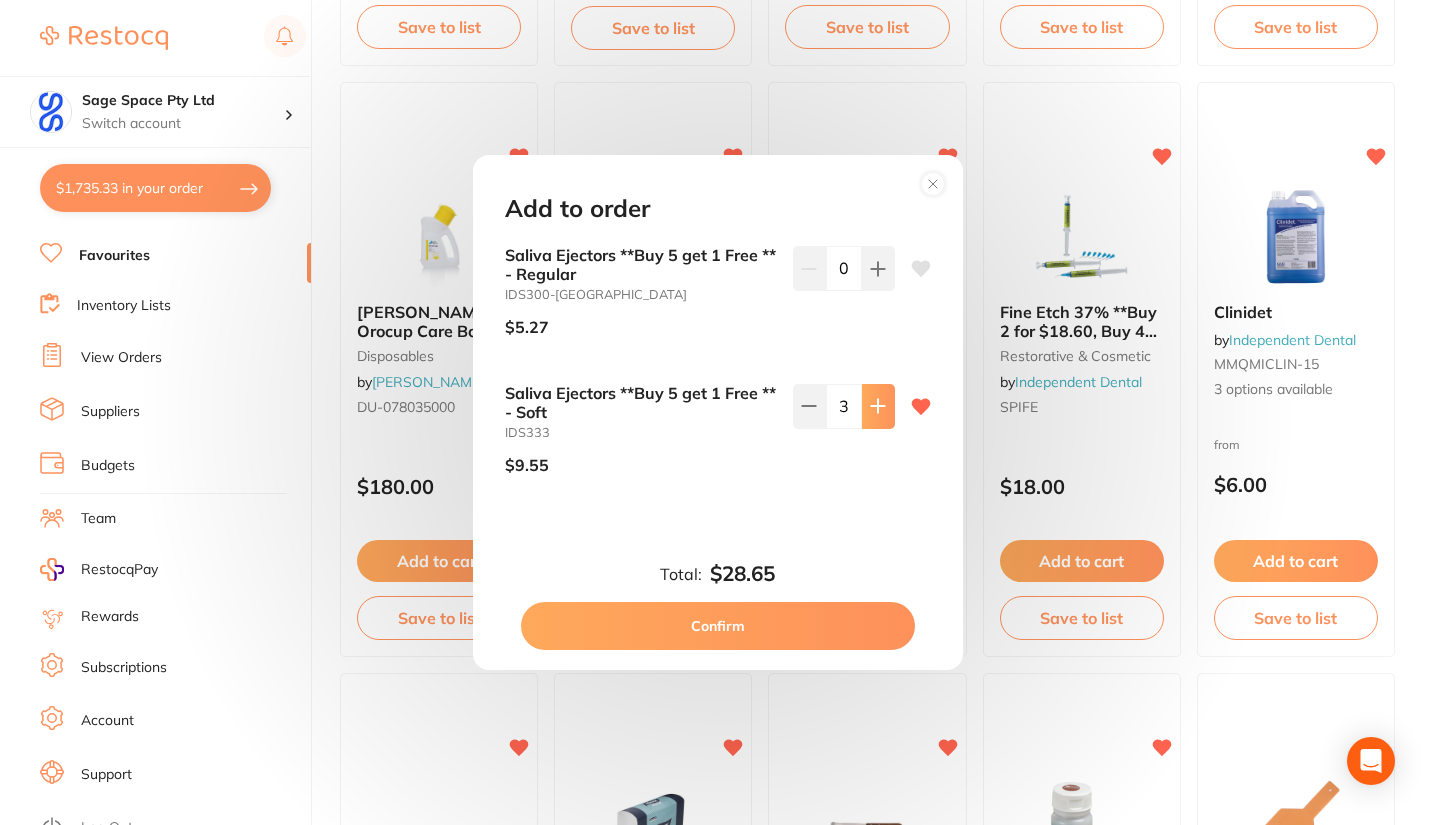 click 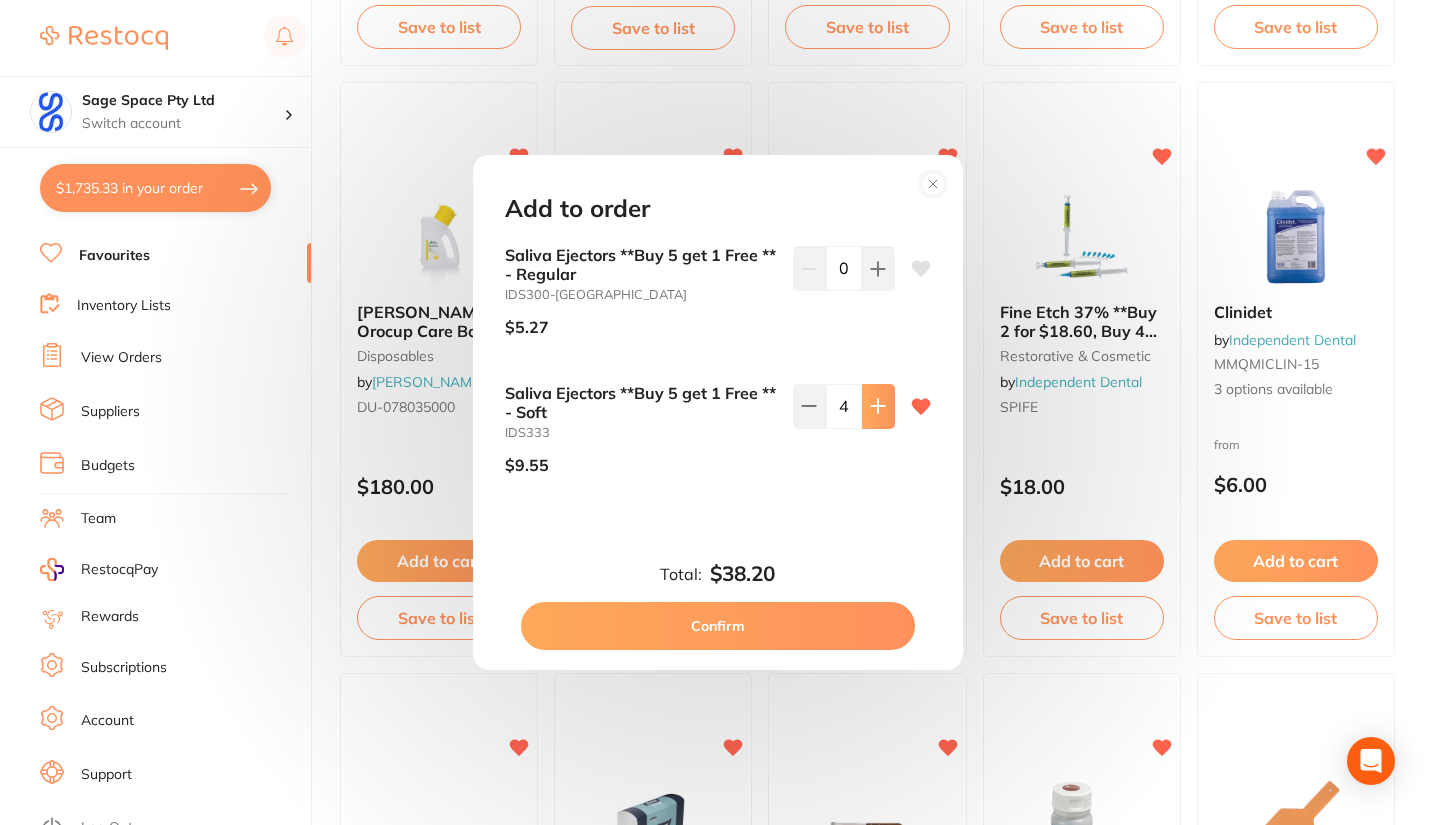 click 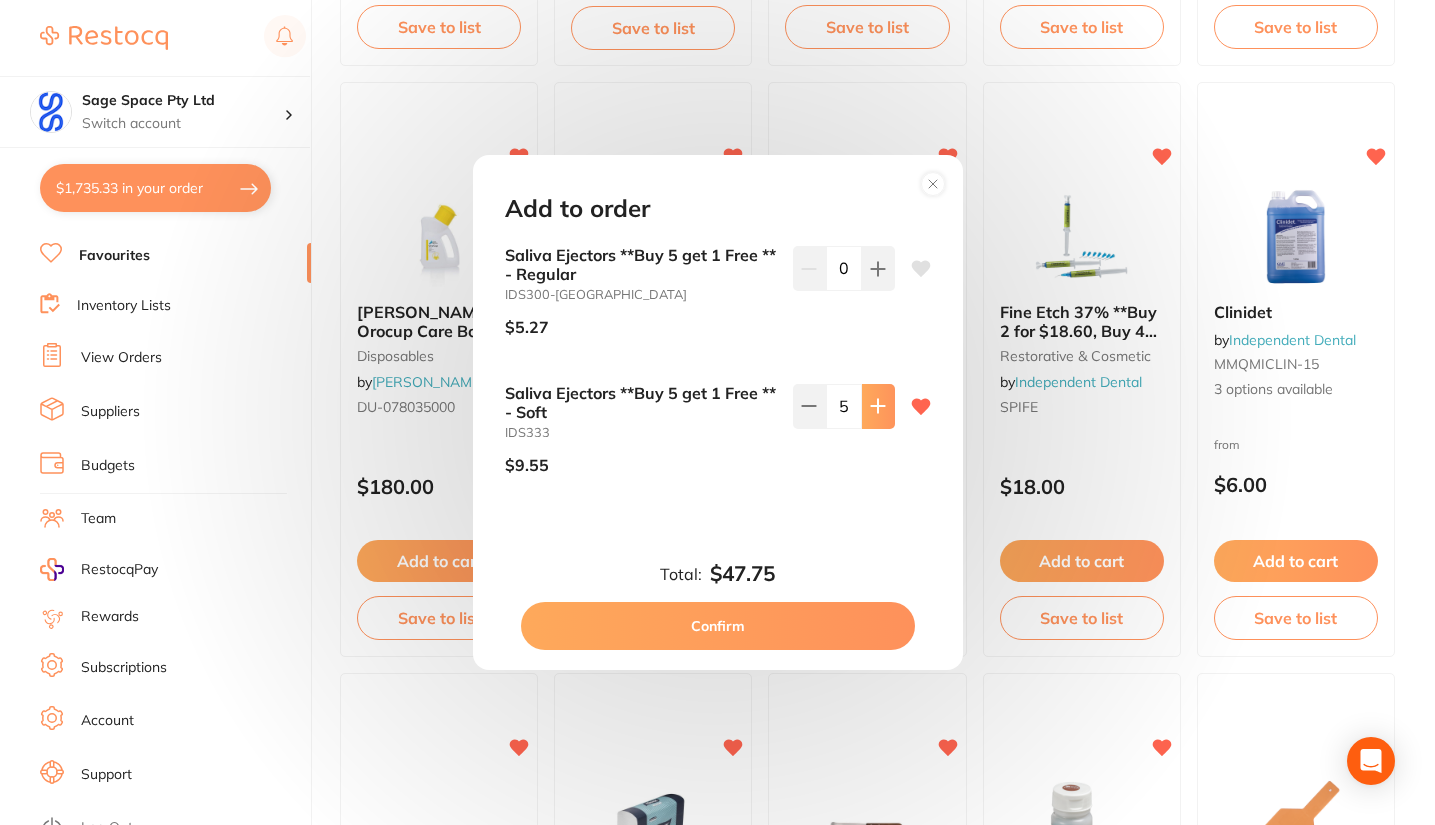 click 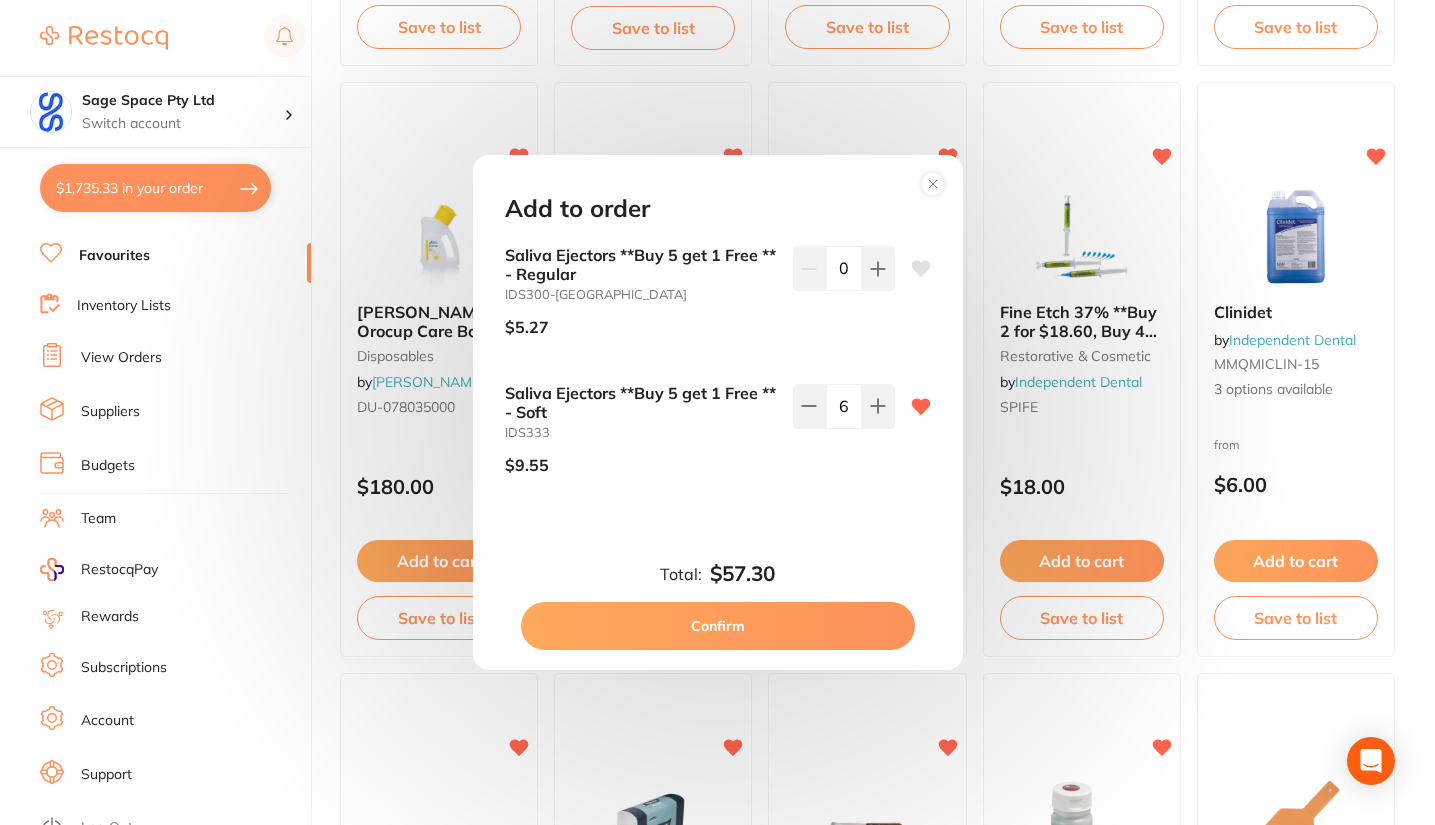 click on "Confirm" at bounding box center [718, 626] 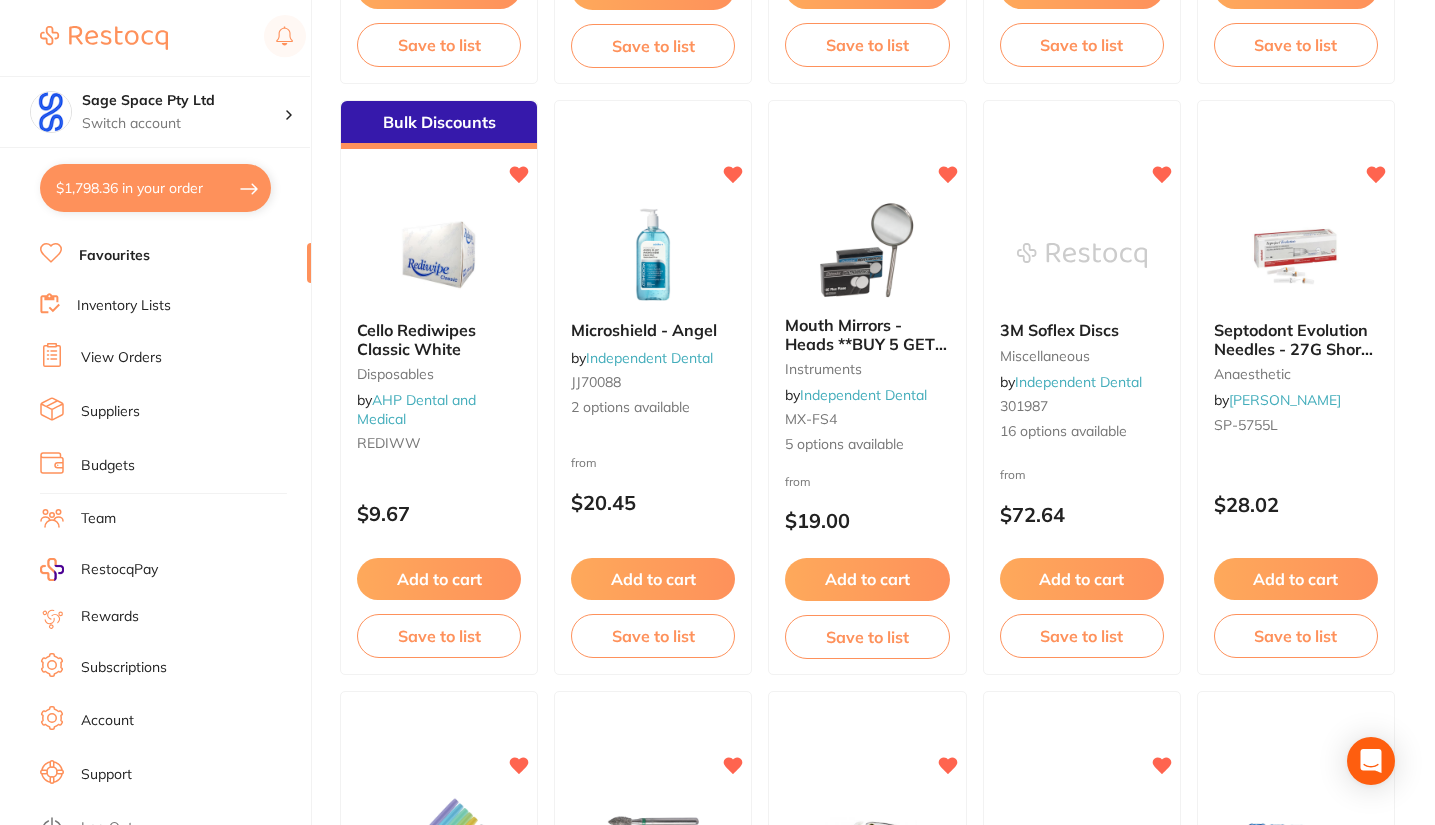 scroll, scrollTop: 1807, scrollLeft: 0, axis: vertical 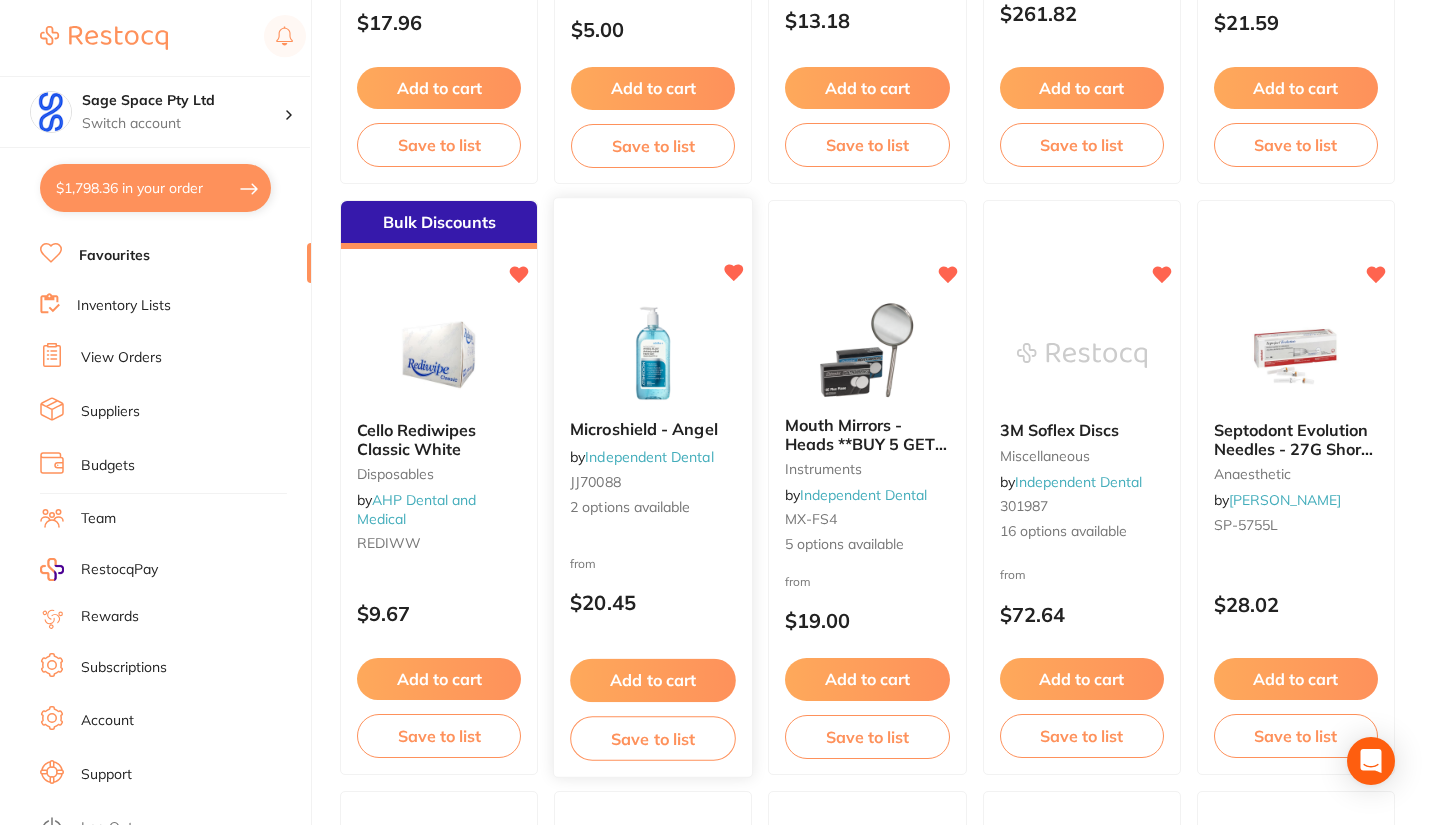 click on "Add to cart" at bounding box center [653, 680] 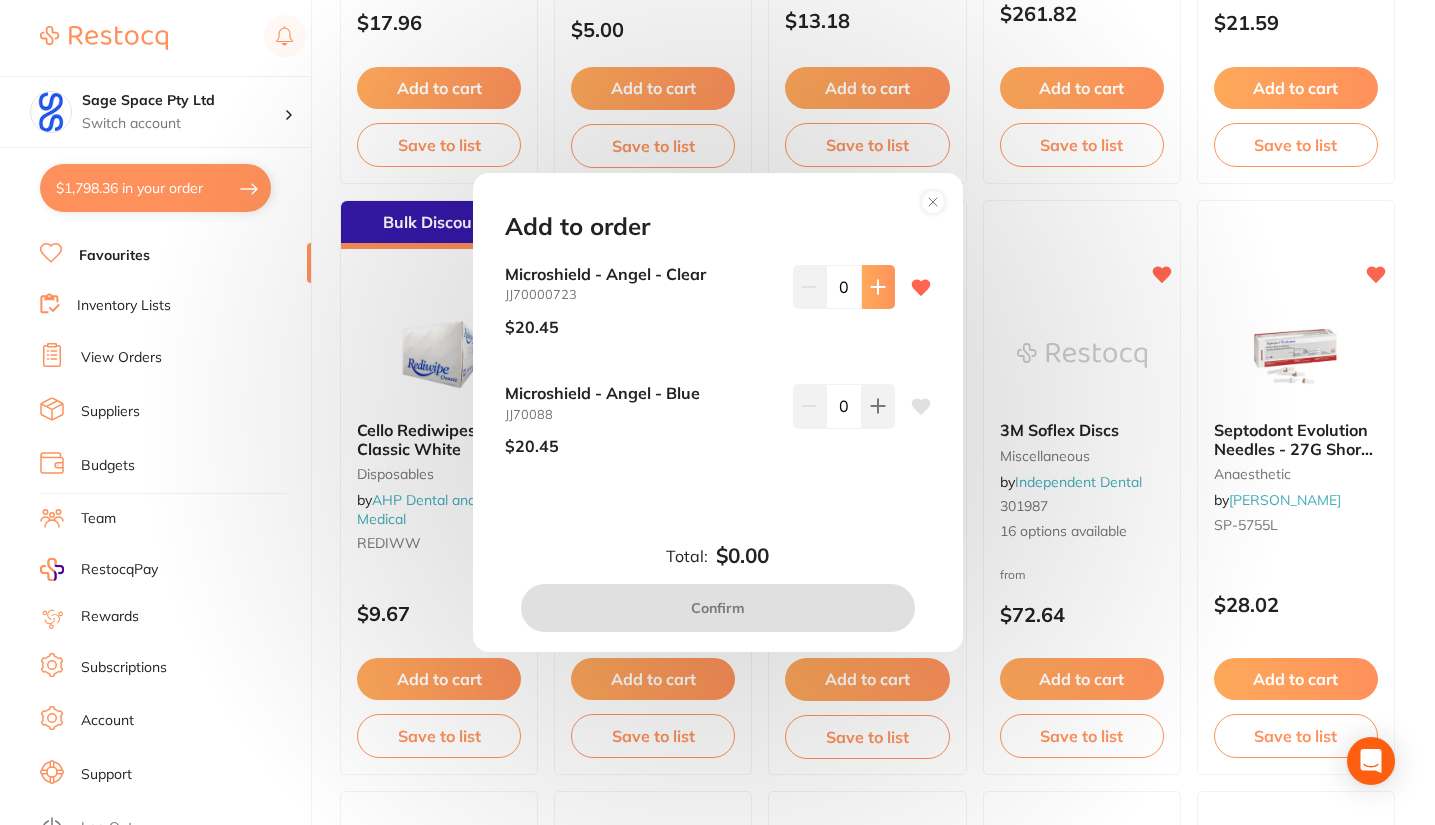 click 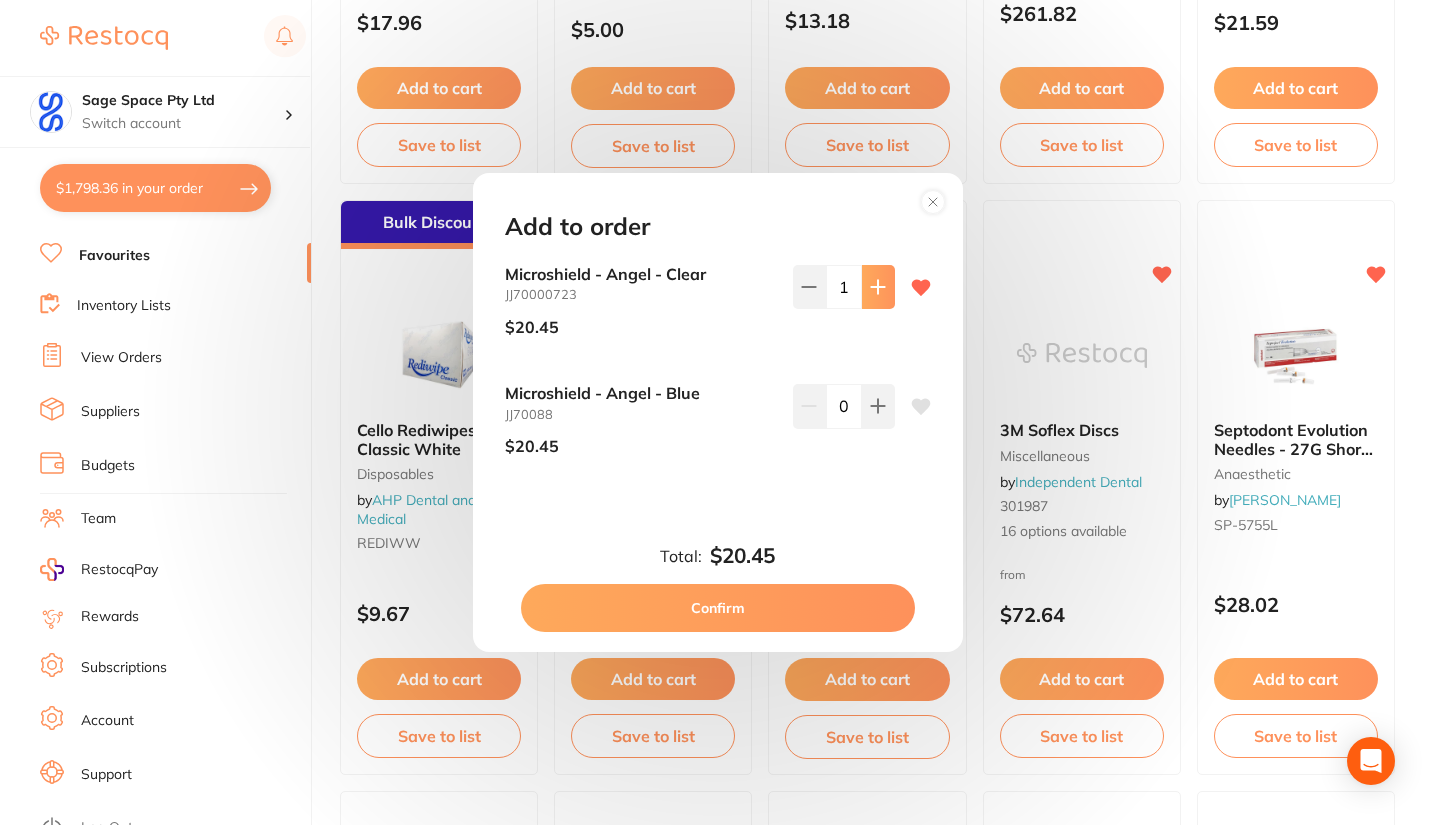 click 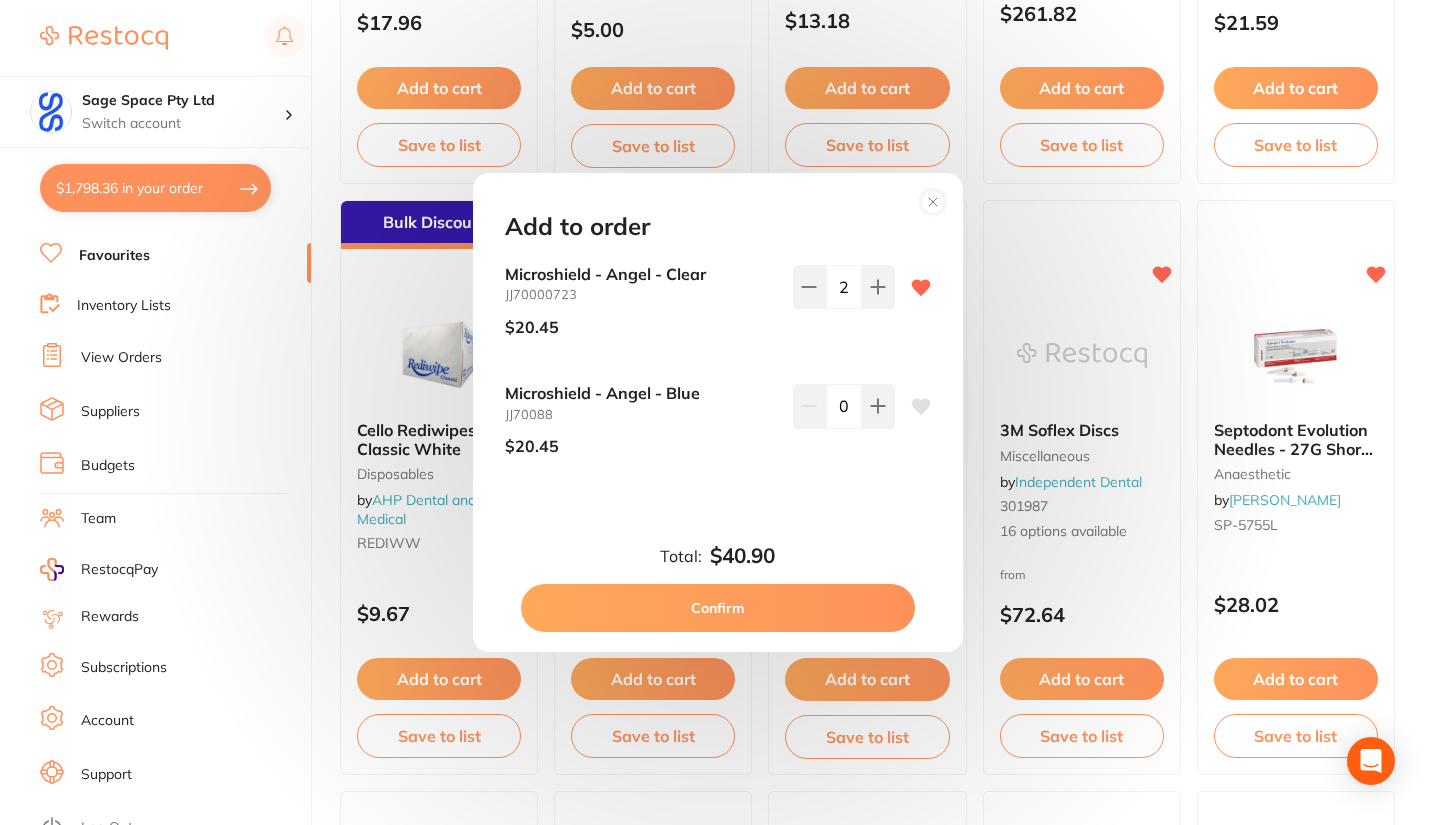 click on "Confirm" at bounding box center [718, 608] 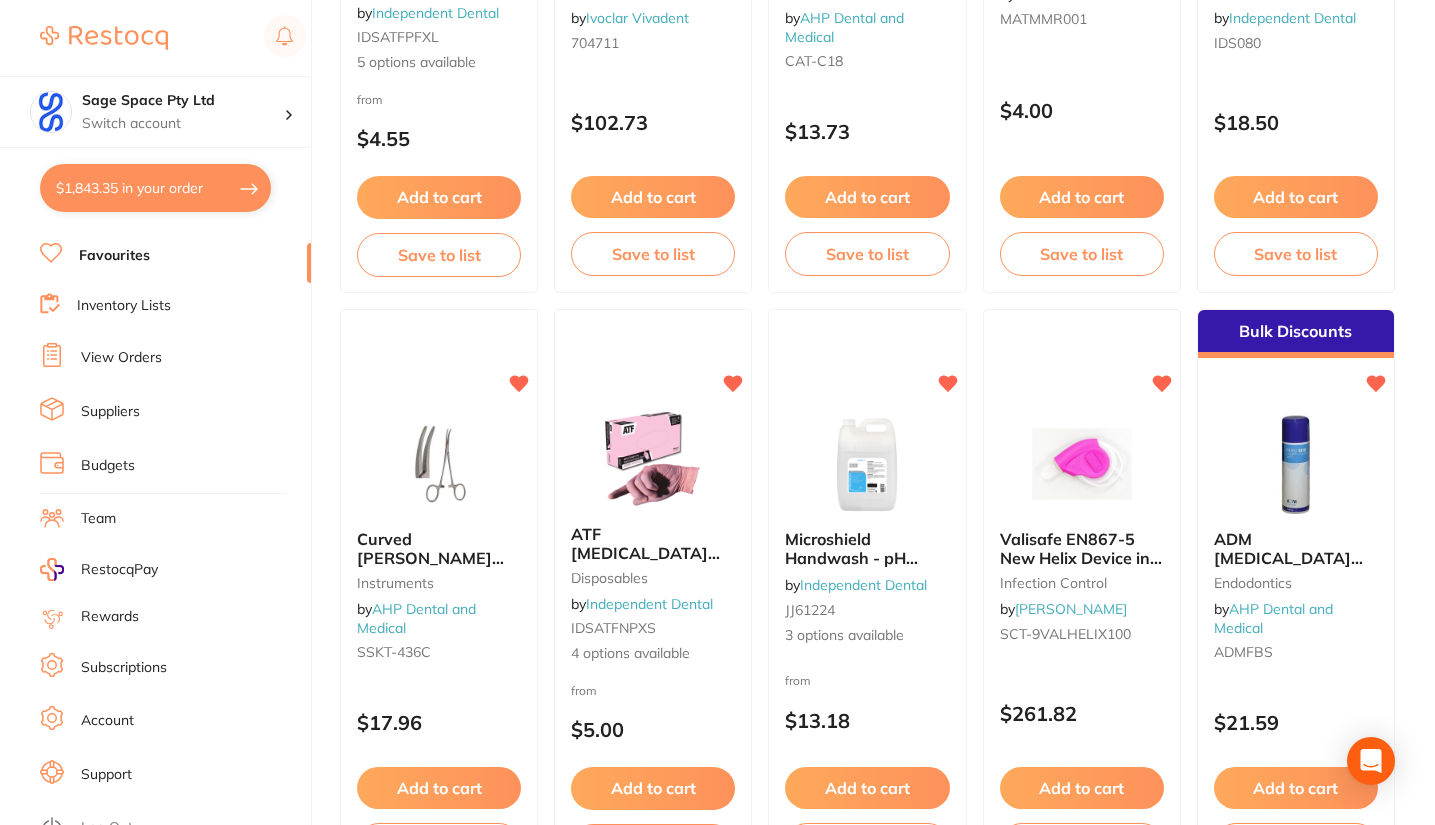 scroll, scrollTop: 1307, scrollLeft: 0, axis: vertical 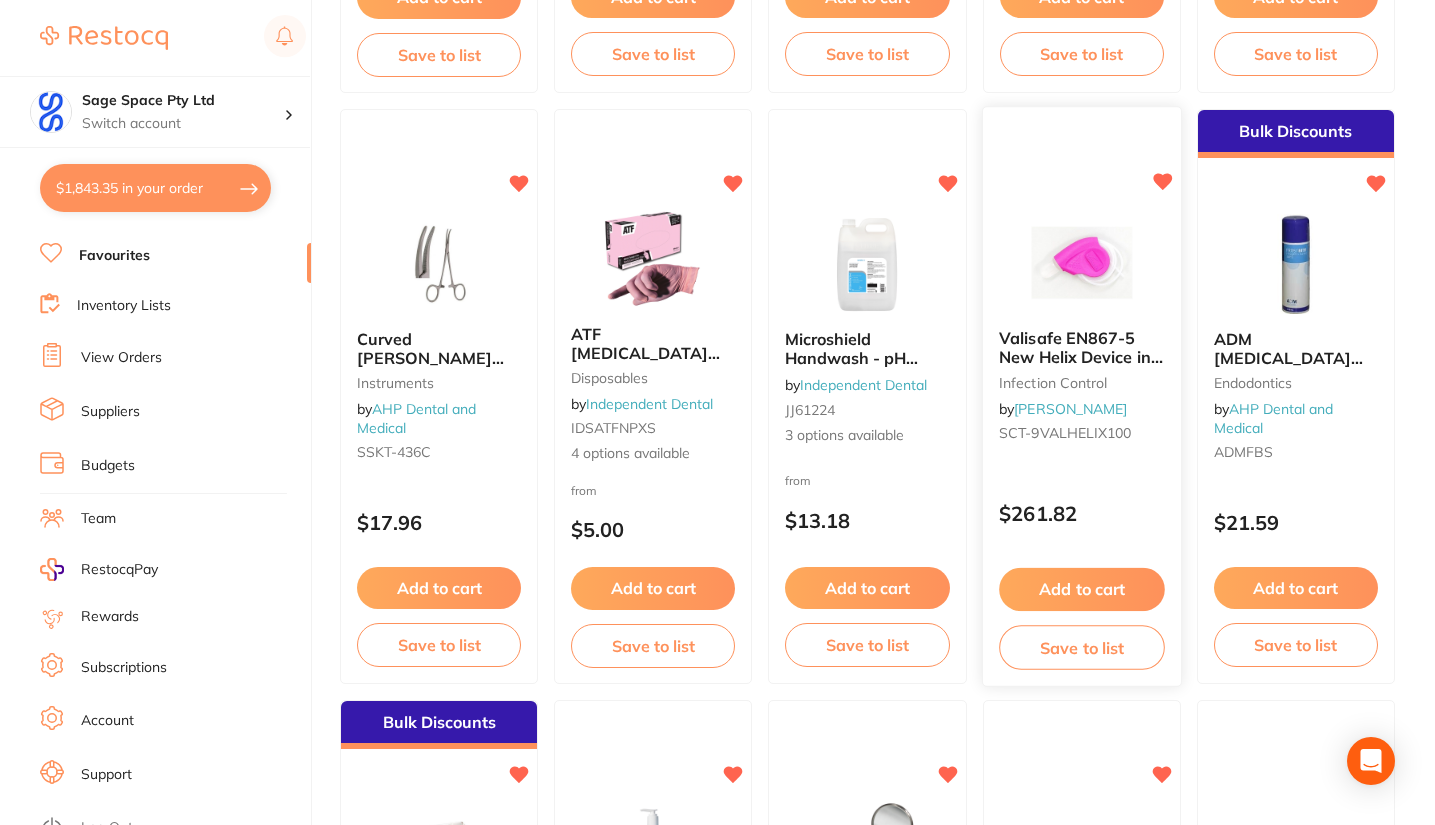 click on "Add to cart" at bounding box center [1082, 589] 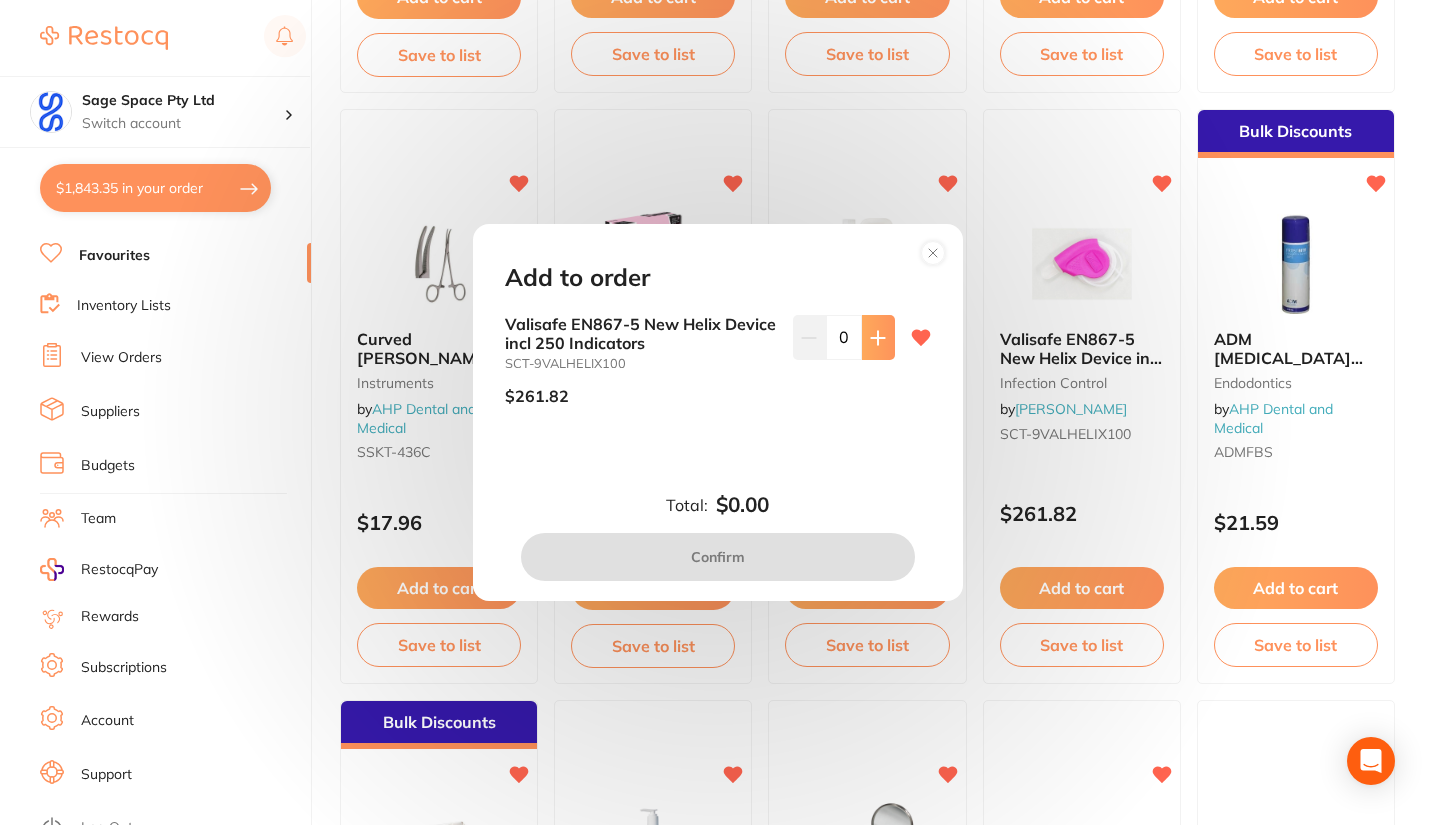 click 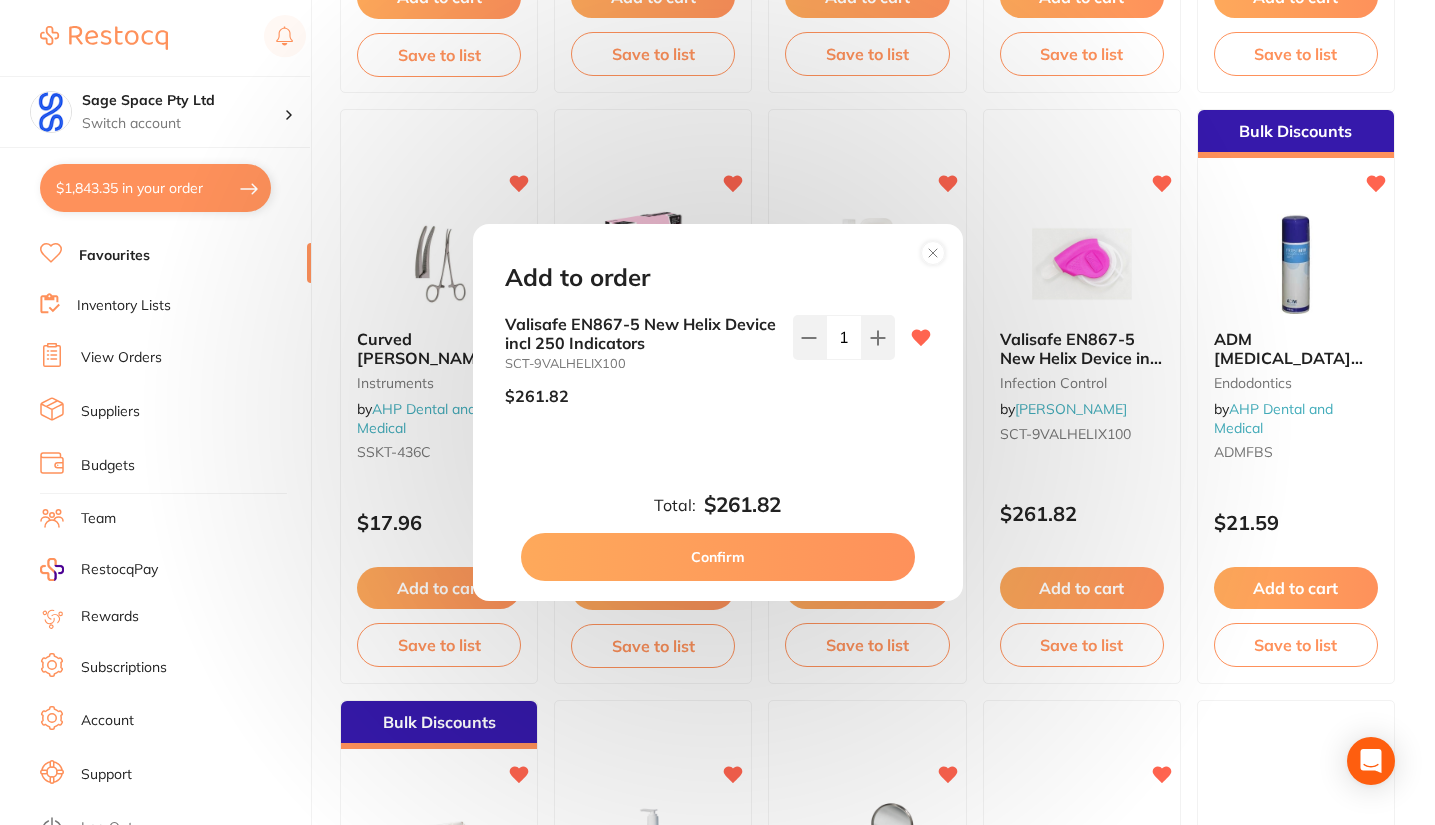 click on "Confirm" at bounding box center (718, 557) 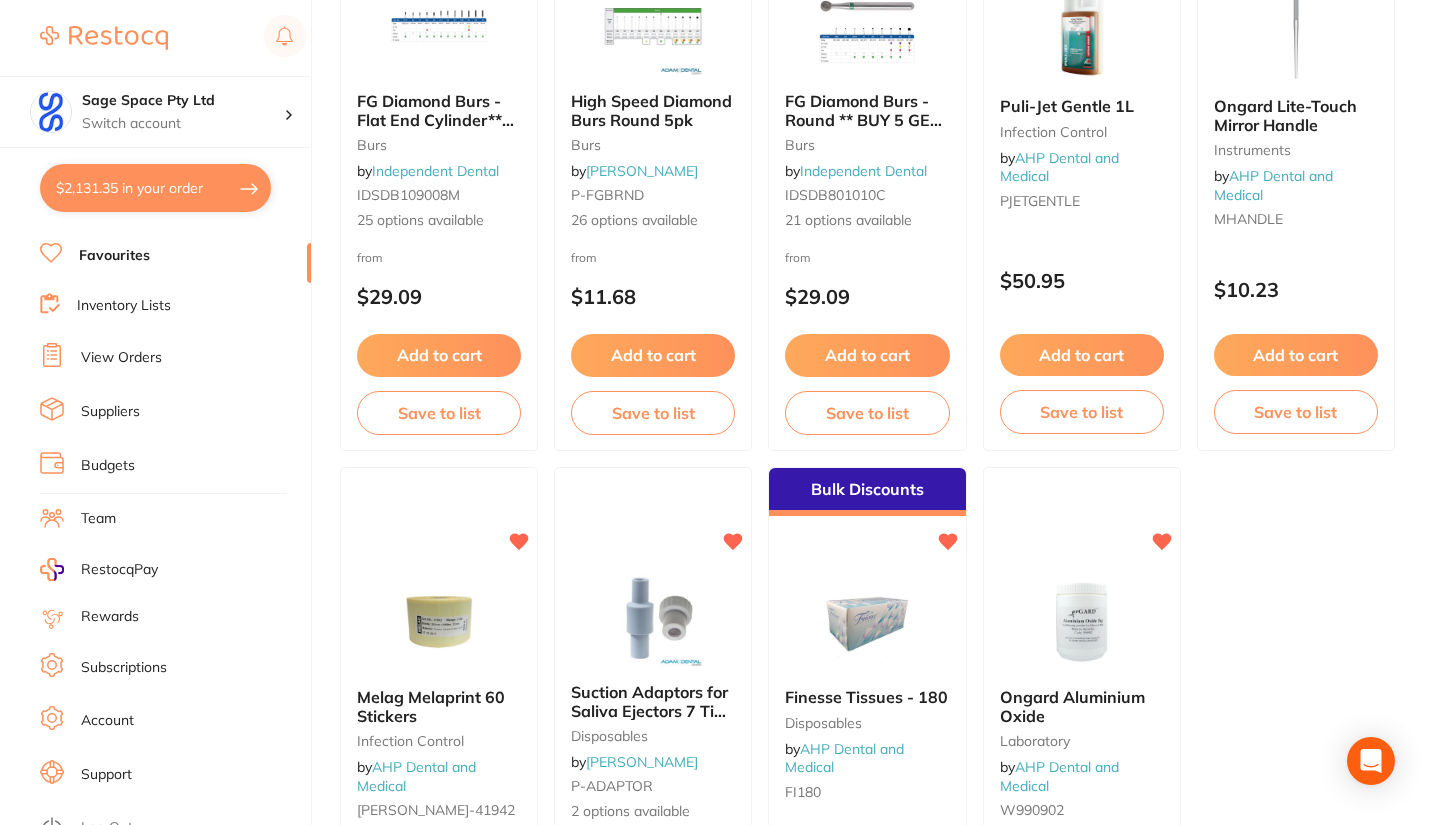 scroll, scrollTop: 4907, scrollLeft: 0, axis: vertical 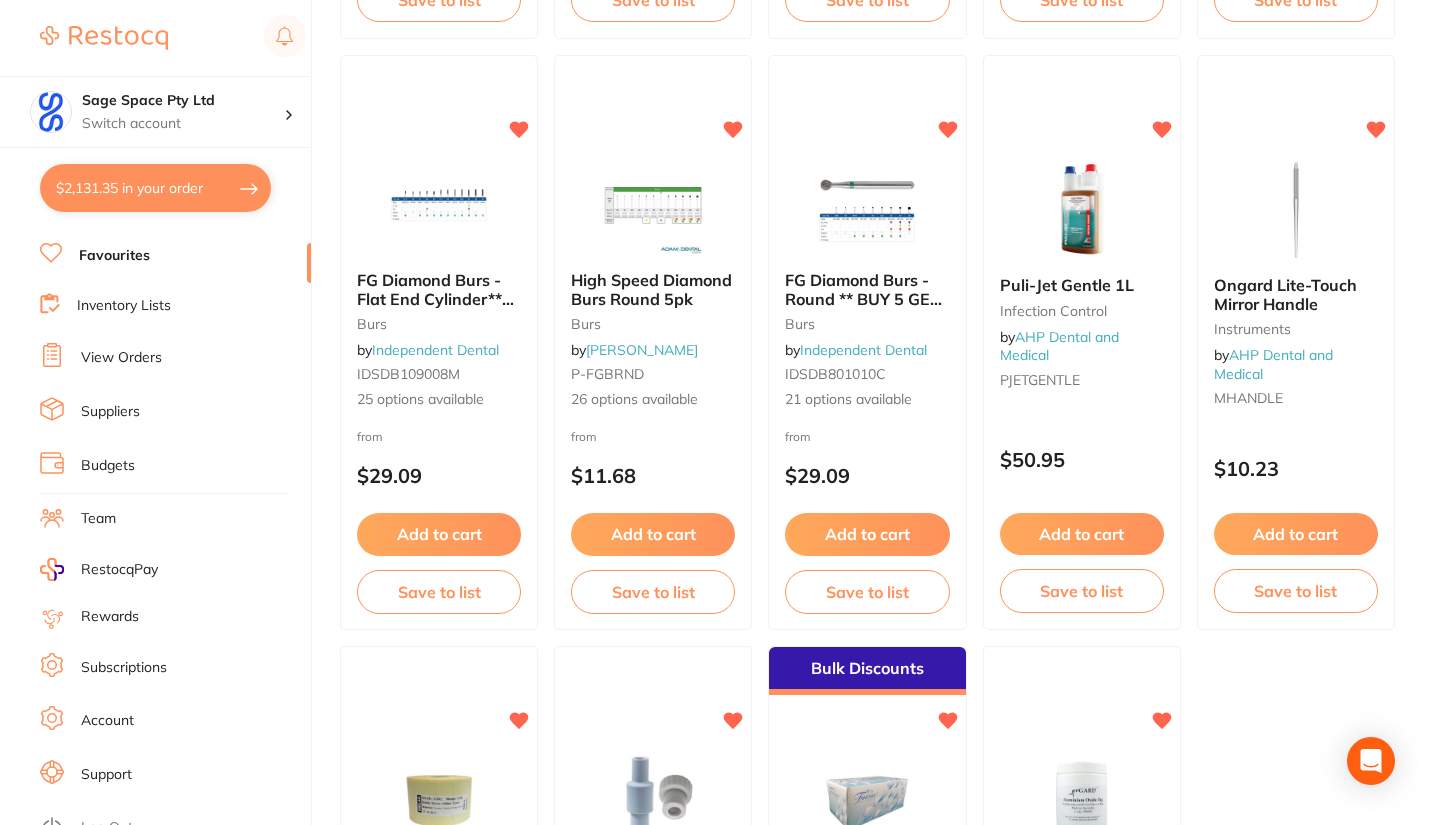 click on "$2,131.35   in your order" at bounding box center (155, 188) 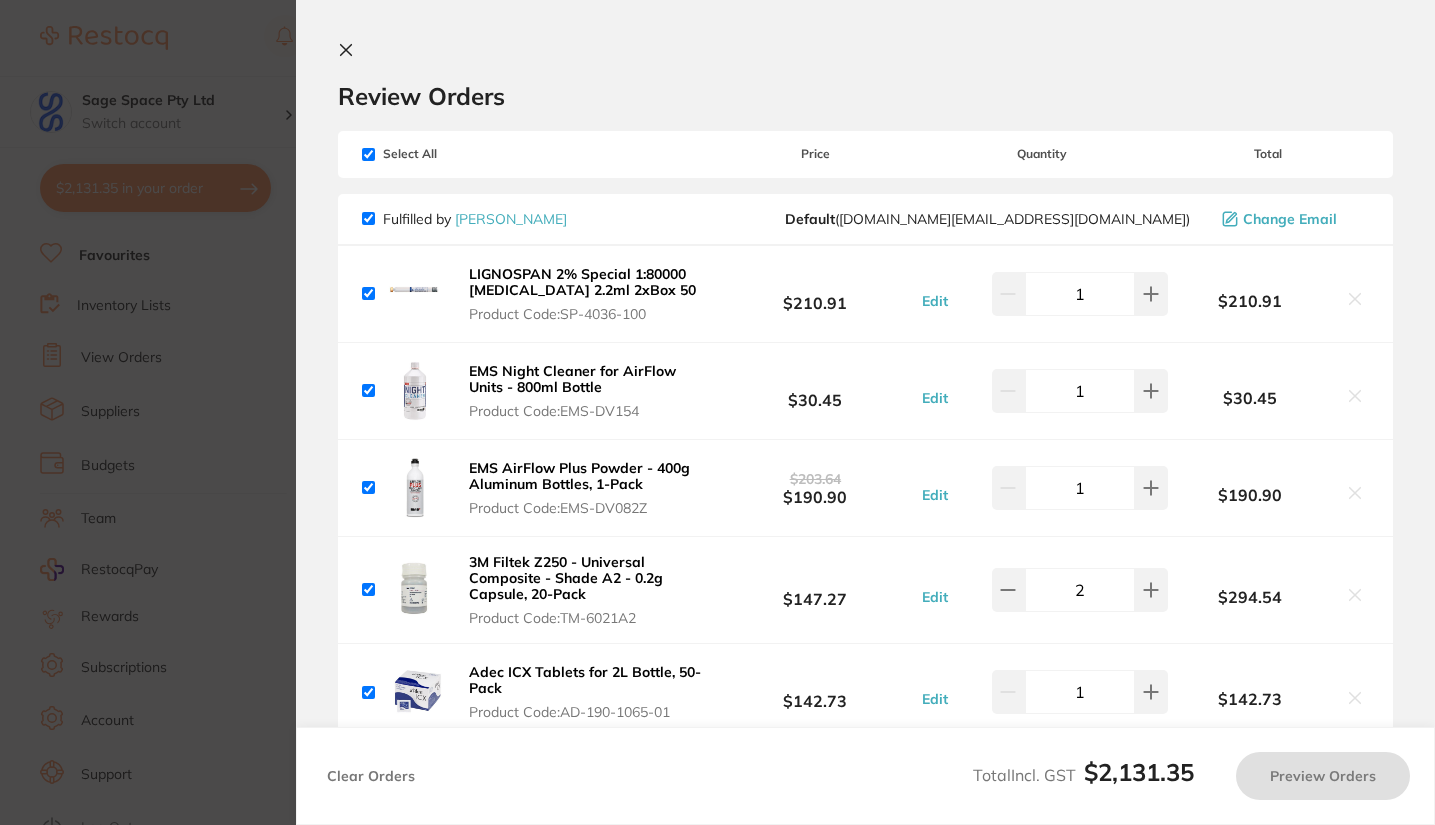checkbox on "true" 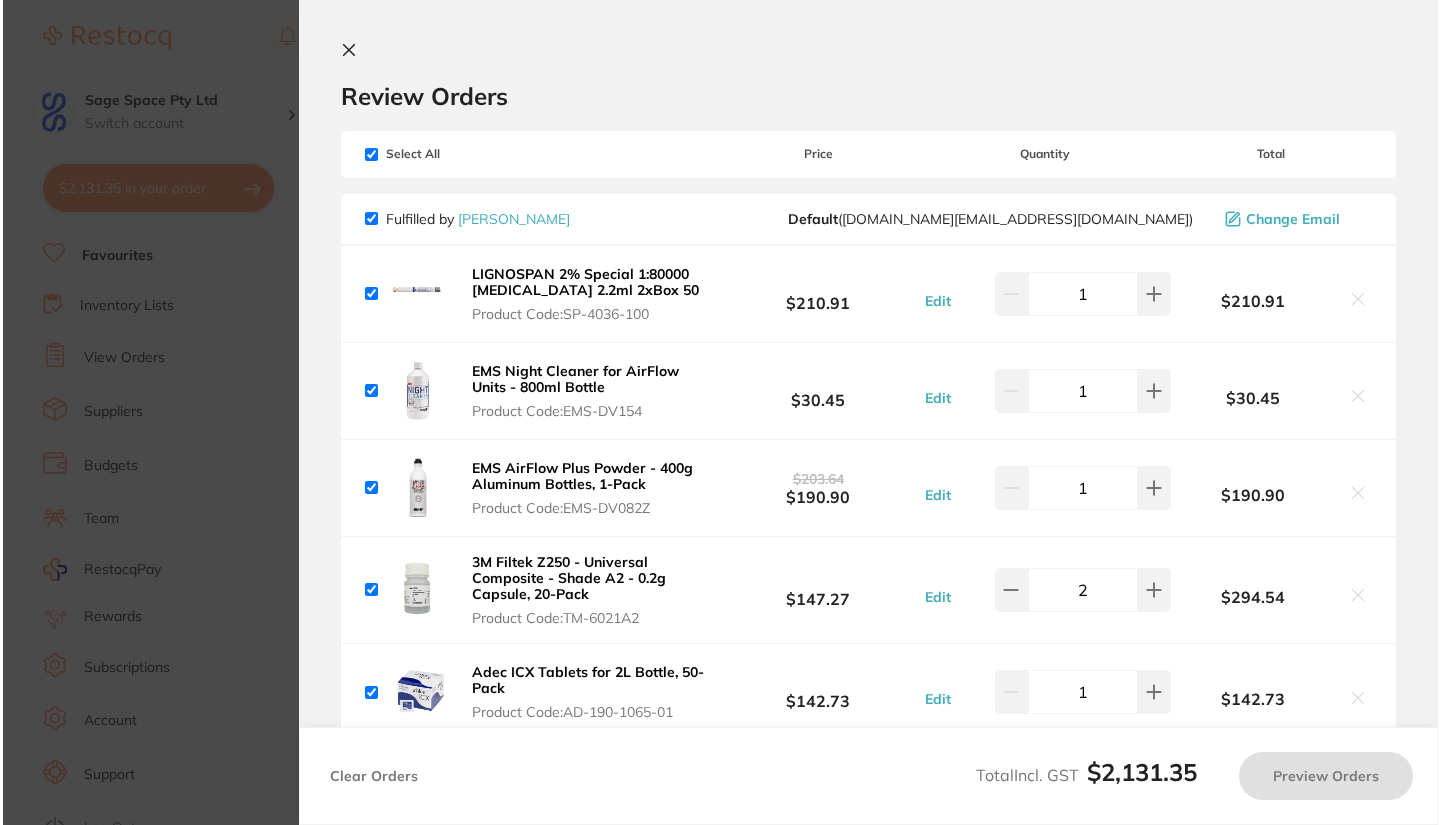 scroll, scrollTop: 0, scrollLeft: 0, axis: both 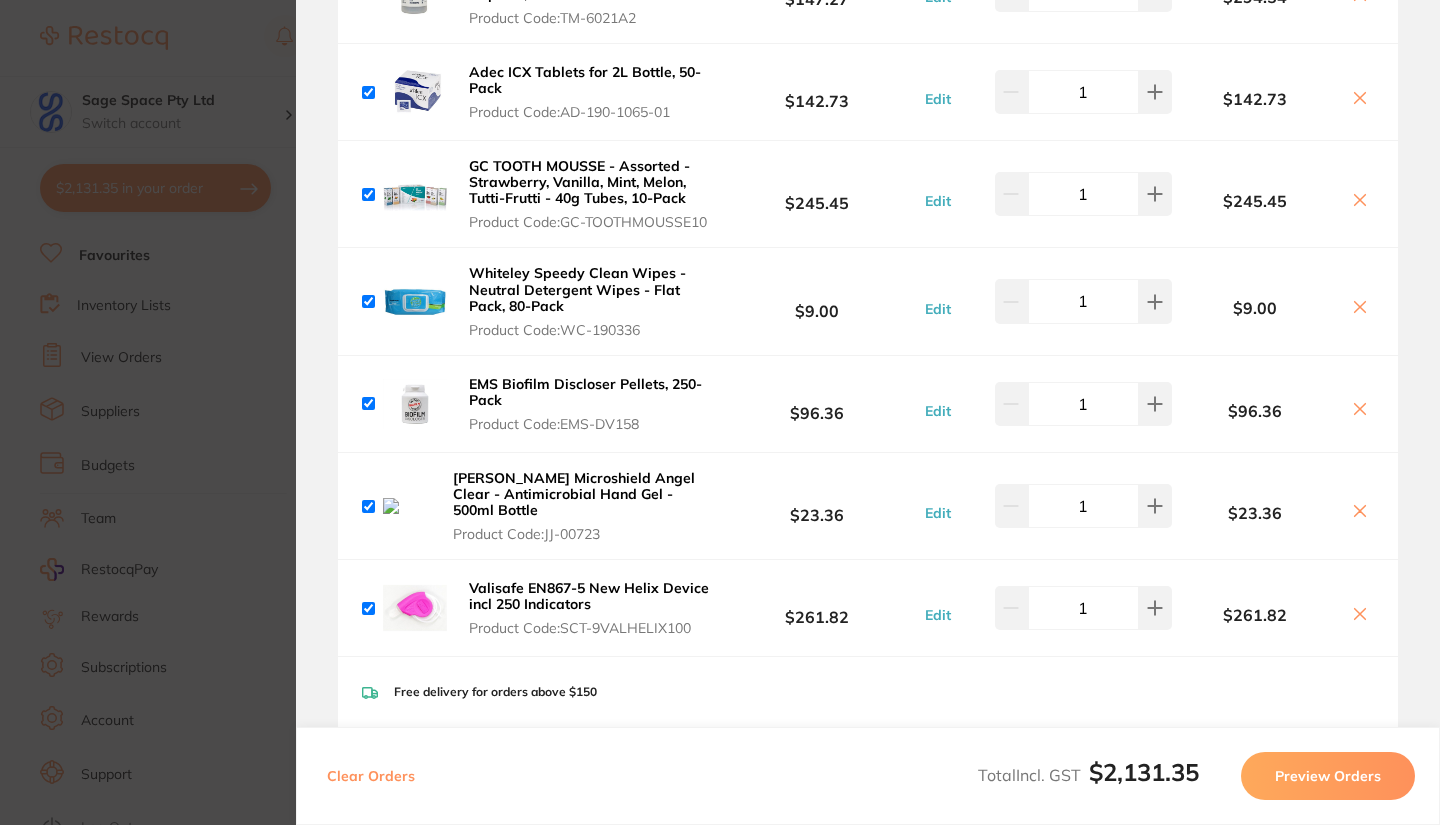 drag, startPoint x: 1104, startPoint y: 318, endPoint x: 1062, endPoint y: 318, distance: 42 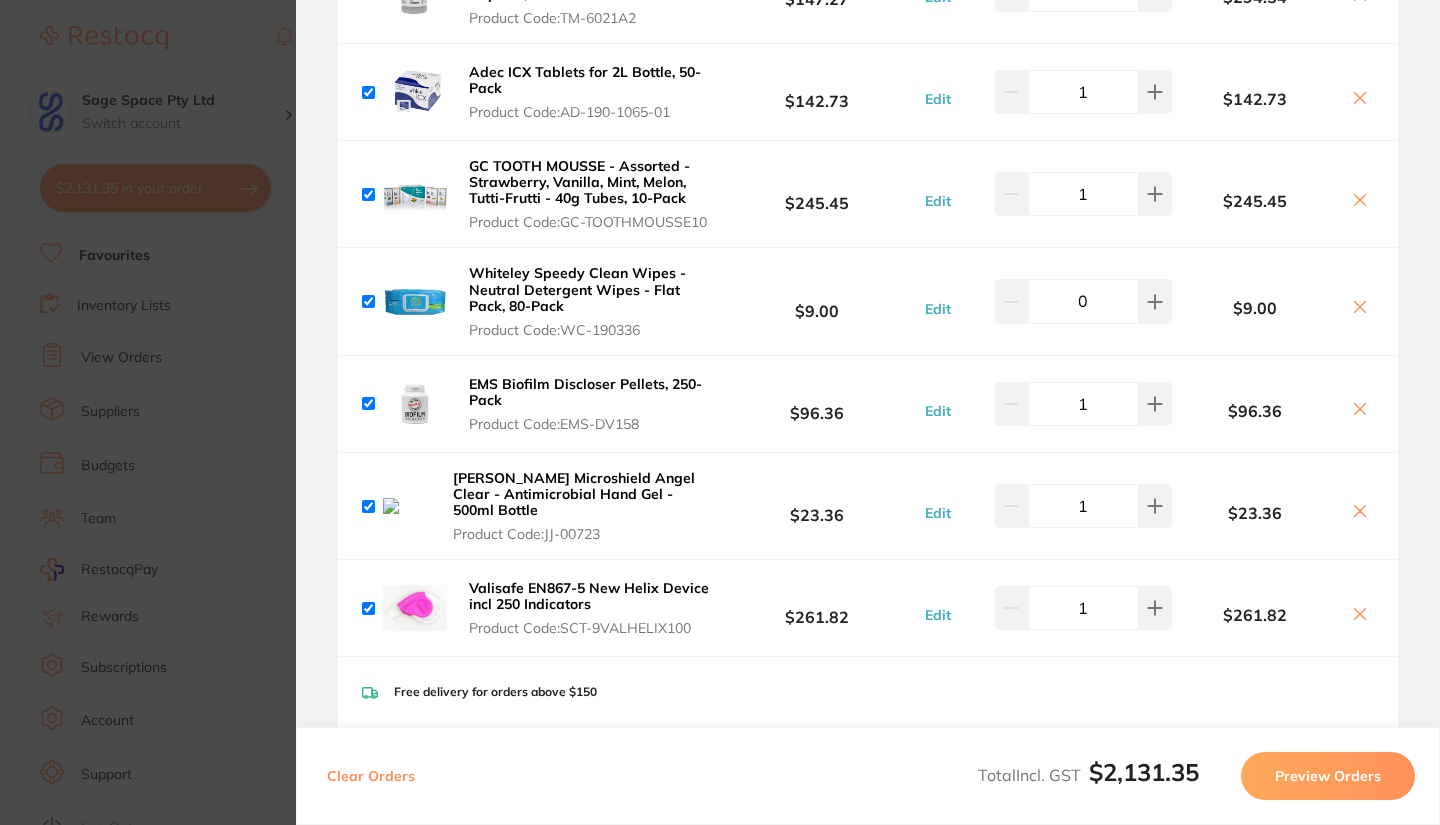 scroll, scrollTop: 0, scrollLeft: 0, axis: both 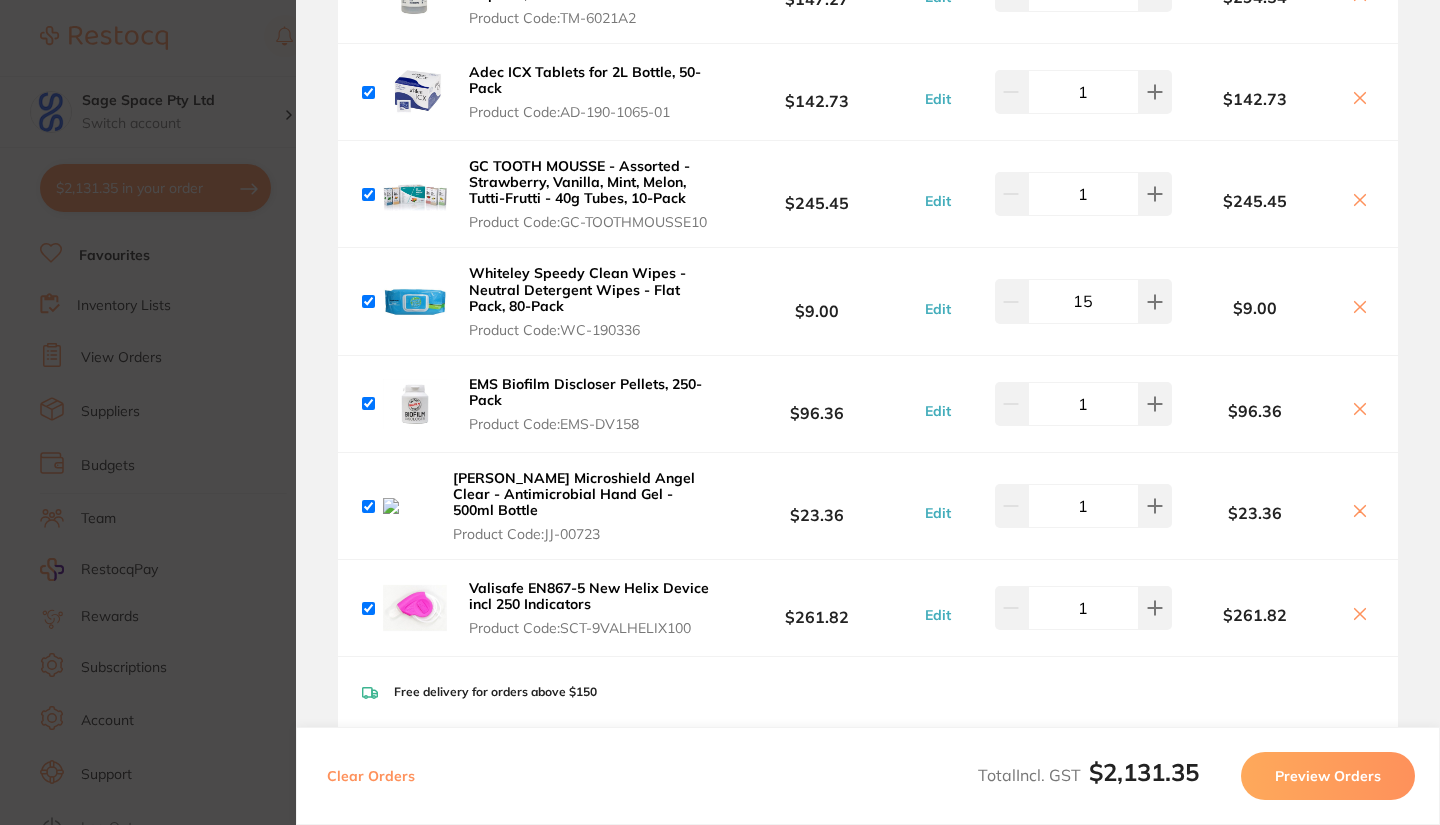 type on "15" 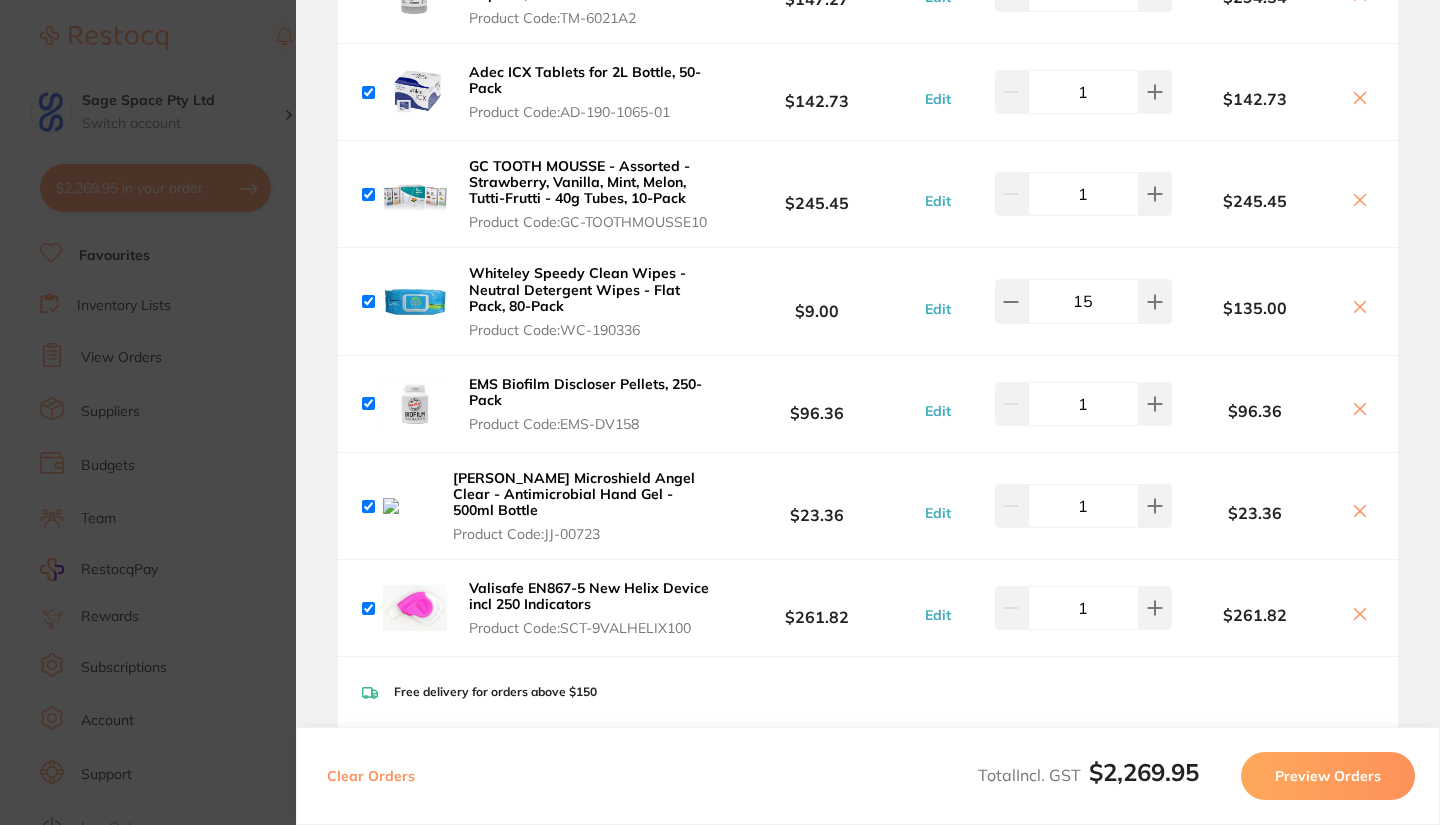 click on "Review Orders Your orders are being processed and we will notify you once we have placed the orders. You may close this window Back to Preview Orders [DATE] 12:07 [PERSON_NAME] # 84964 Independent Dental # 84966 Deliver To [PERSON_NAME] ( Sage Space Pty Ltd ) Ground Floor / [STREET_ADDRESS] 0286078559 [EMAIL_ADDRESS][DOMAIN_NAME] Select All Price Quantity Total Fulfilled by   [PERSON_NAME] Default ( [DOMAIN_NAME][EMAIL_ADDRESS][DOMAIN_NAME] ) Change Email   LIGNOSPAN 2% Special 1:80000 [MEDICAL_DATA] 2.2ml 2xBox 50   Product Code:  SP-4036-100     $210.91 Edit     1         $210.91   EMS Night Cleaner for AirFlow Units - 800ml Bottle   Product Code:  EMS-DV154     $30.45 Edit     1         $30.45   EMS AirFlow Plus Powder - 400g Aluminum Bottles, 1-Pack   Product Code:  EMS-DV082Z   $203.64   $190.90 Edit     1         $190.90   3M Filtek Z250 - Universal Composite - Shade A2 - 0.2g Capsule, 20-Pack   Product Code:  TM-6021A2     $147.27 Edit     2         $294.54     Product Code:  AD-190-1065-01" at bounding box center (868, 412) 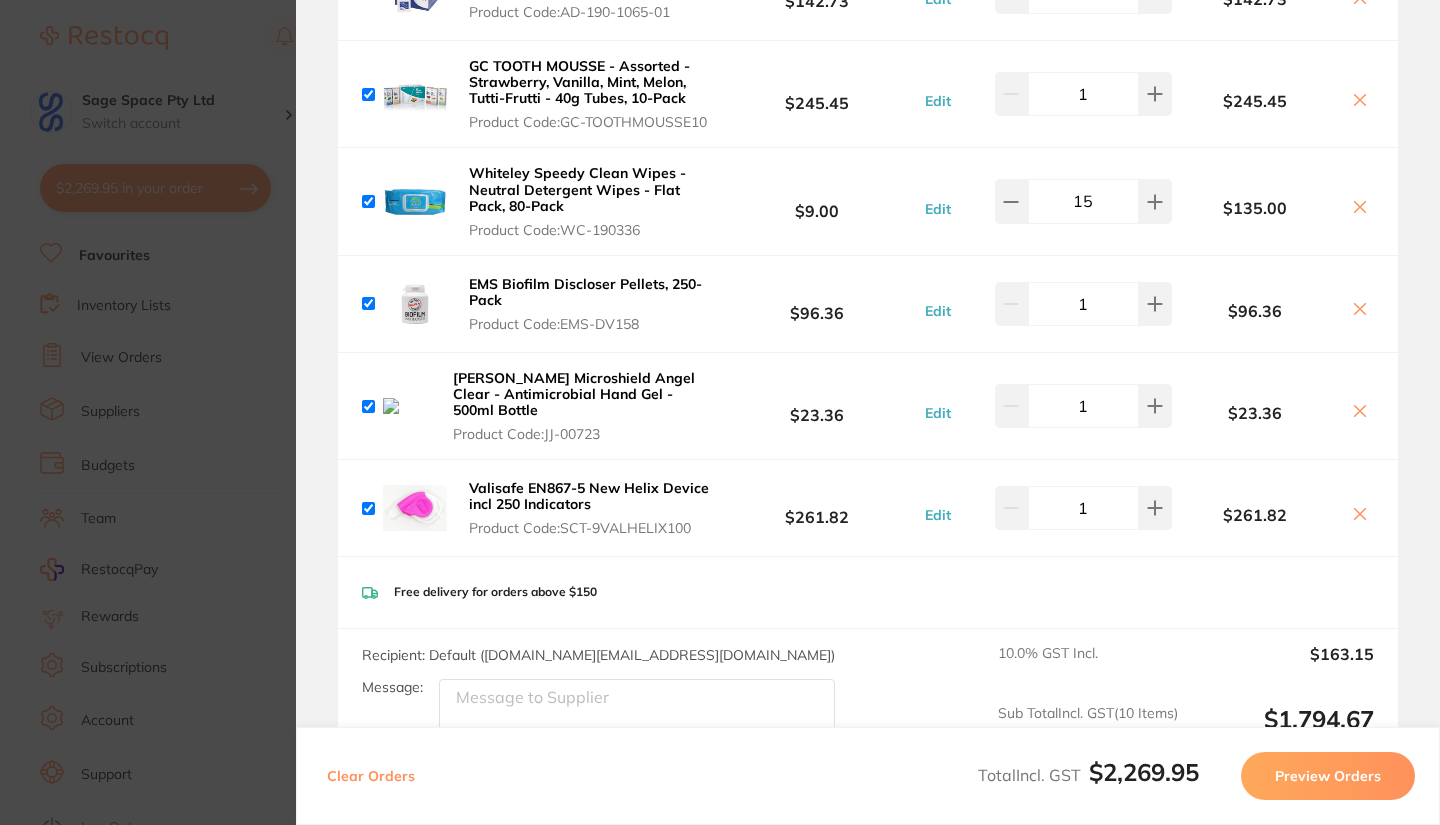scroll, scrollTop: 900, scrollLeft: 0, axis: vertical 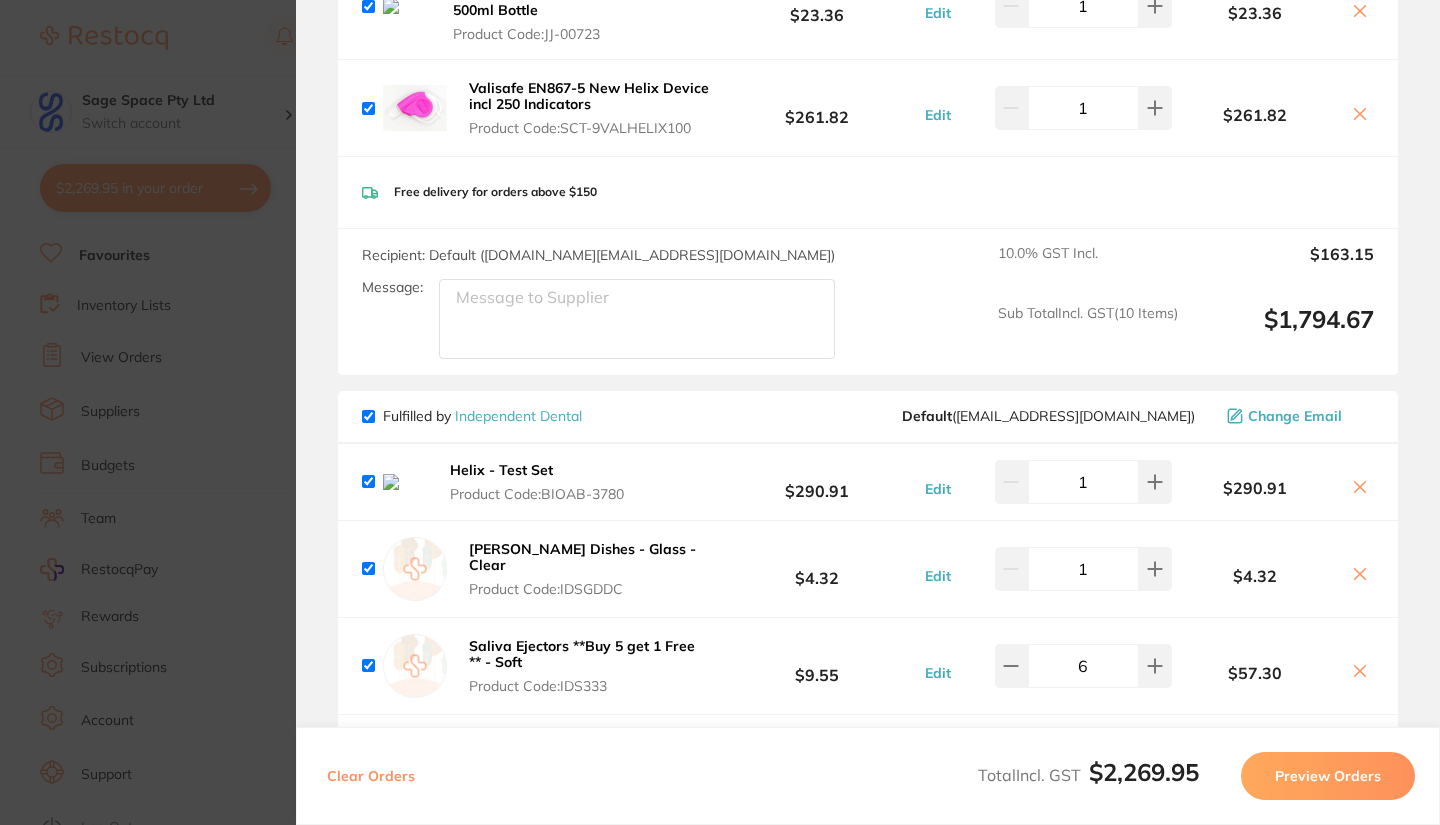 click 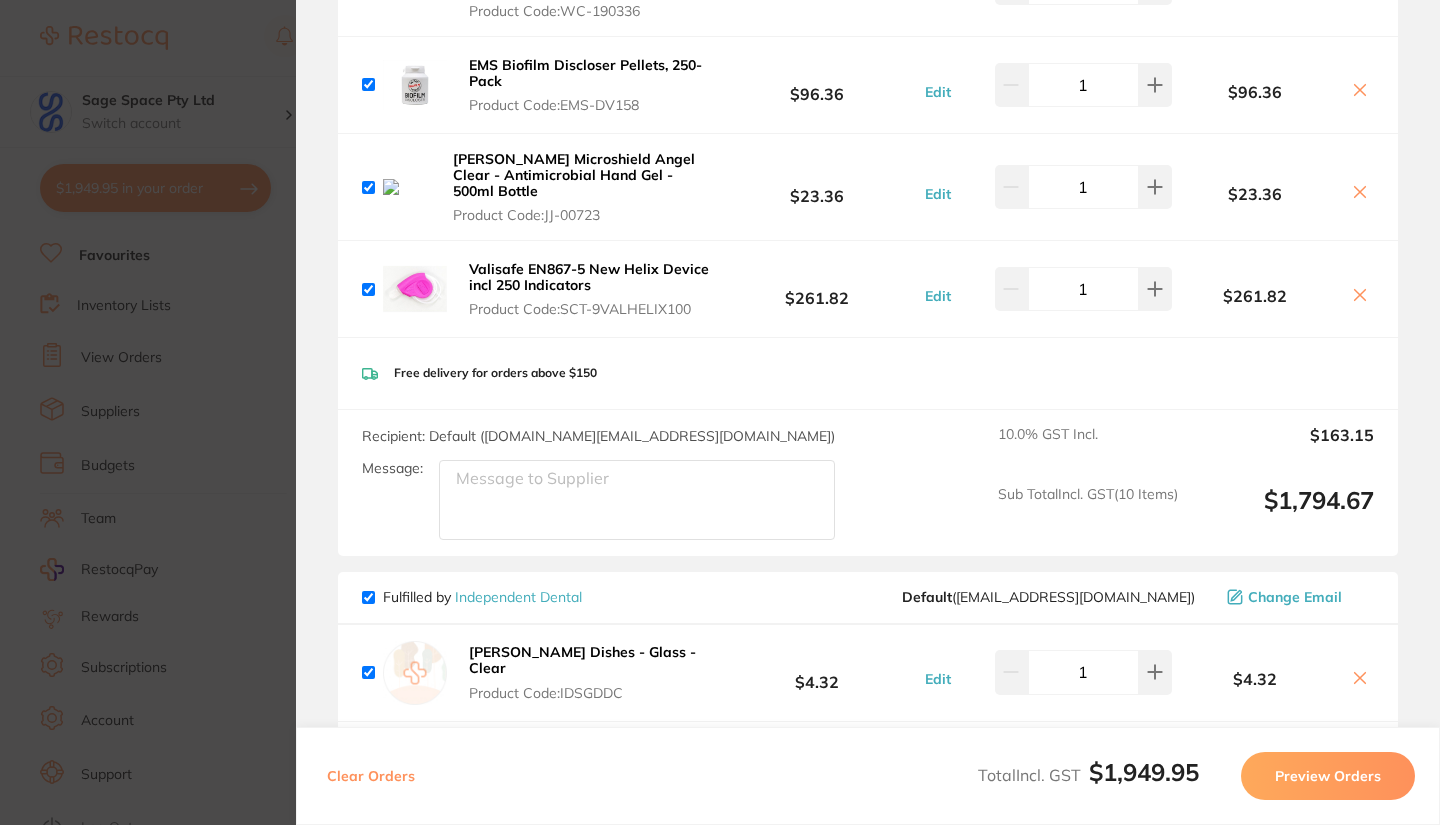 scroll, scrollTop: 800, scrollLeft: 0, axis: vertical 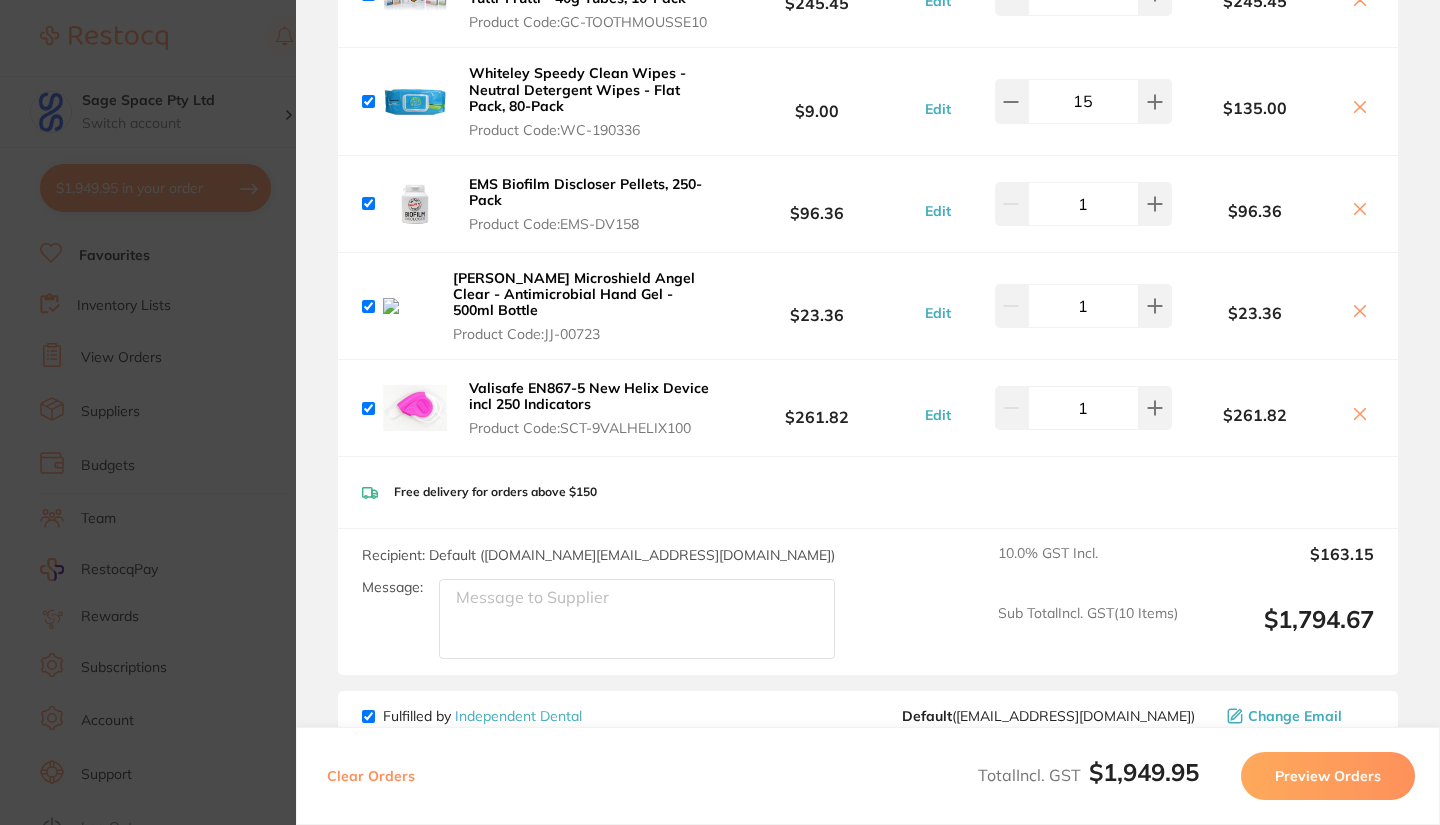 click 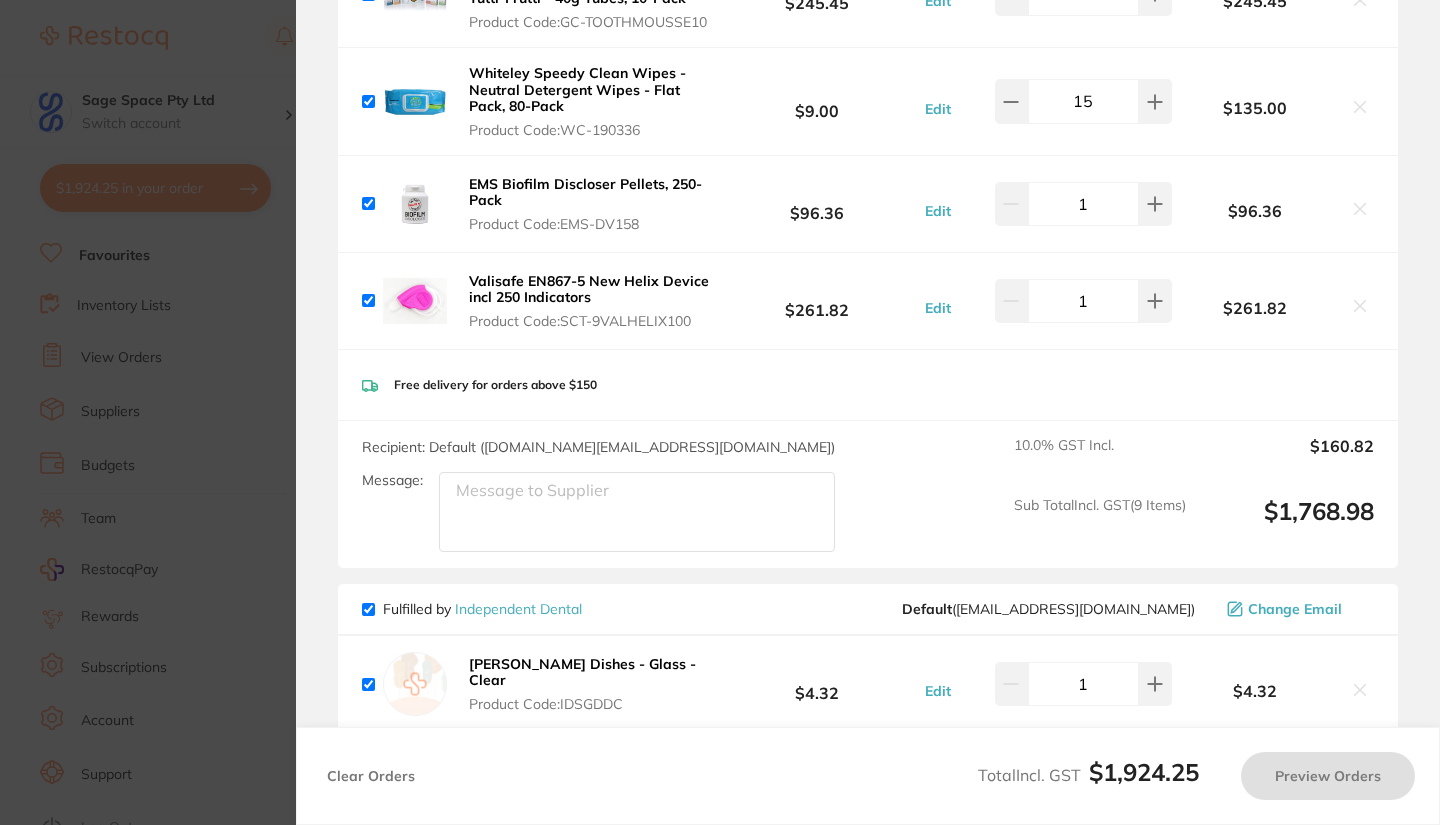checkbox on "true" 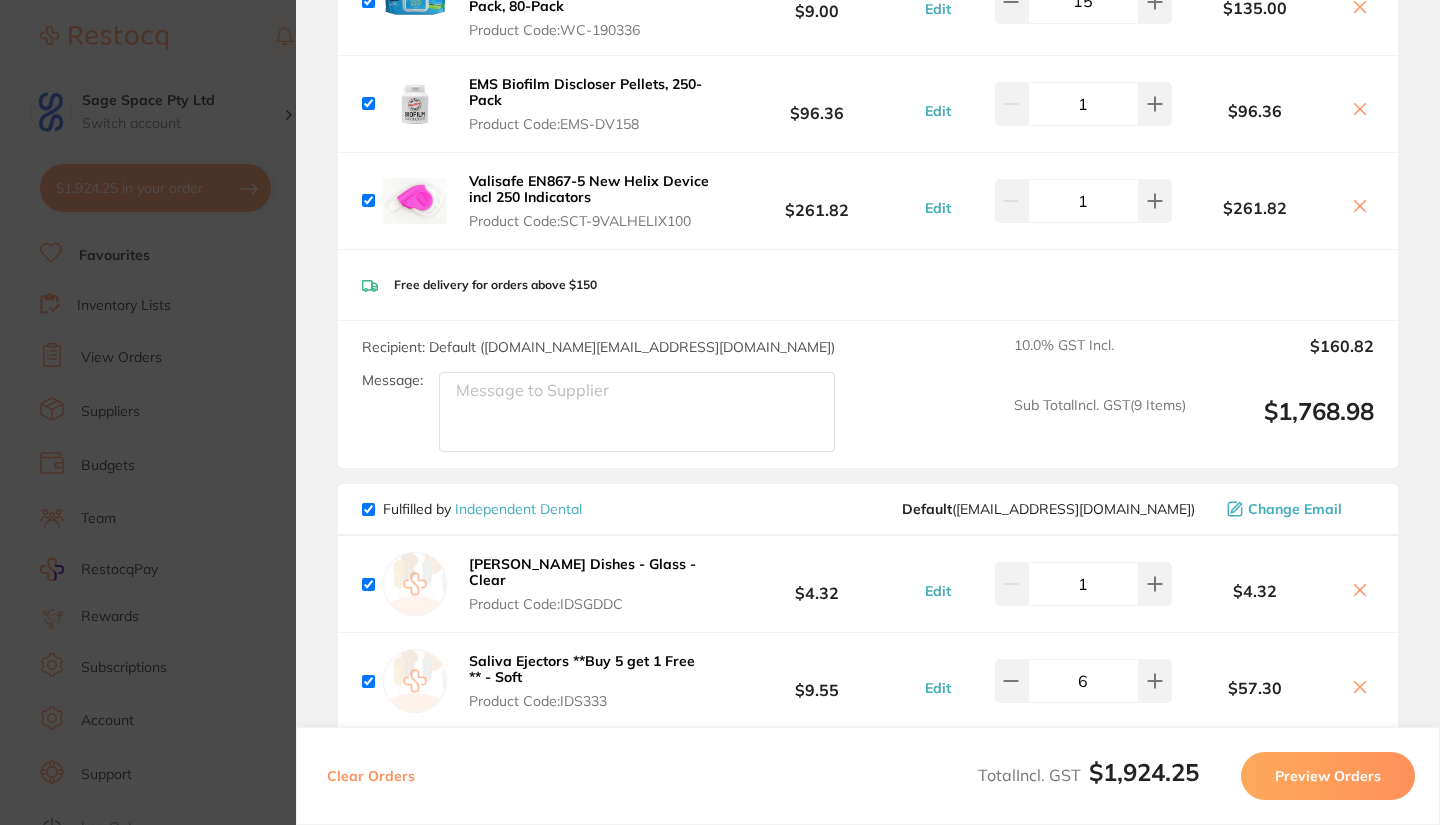 scroll, scrollTop: 1300, scrollLeft: 0, axis: vertical 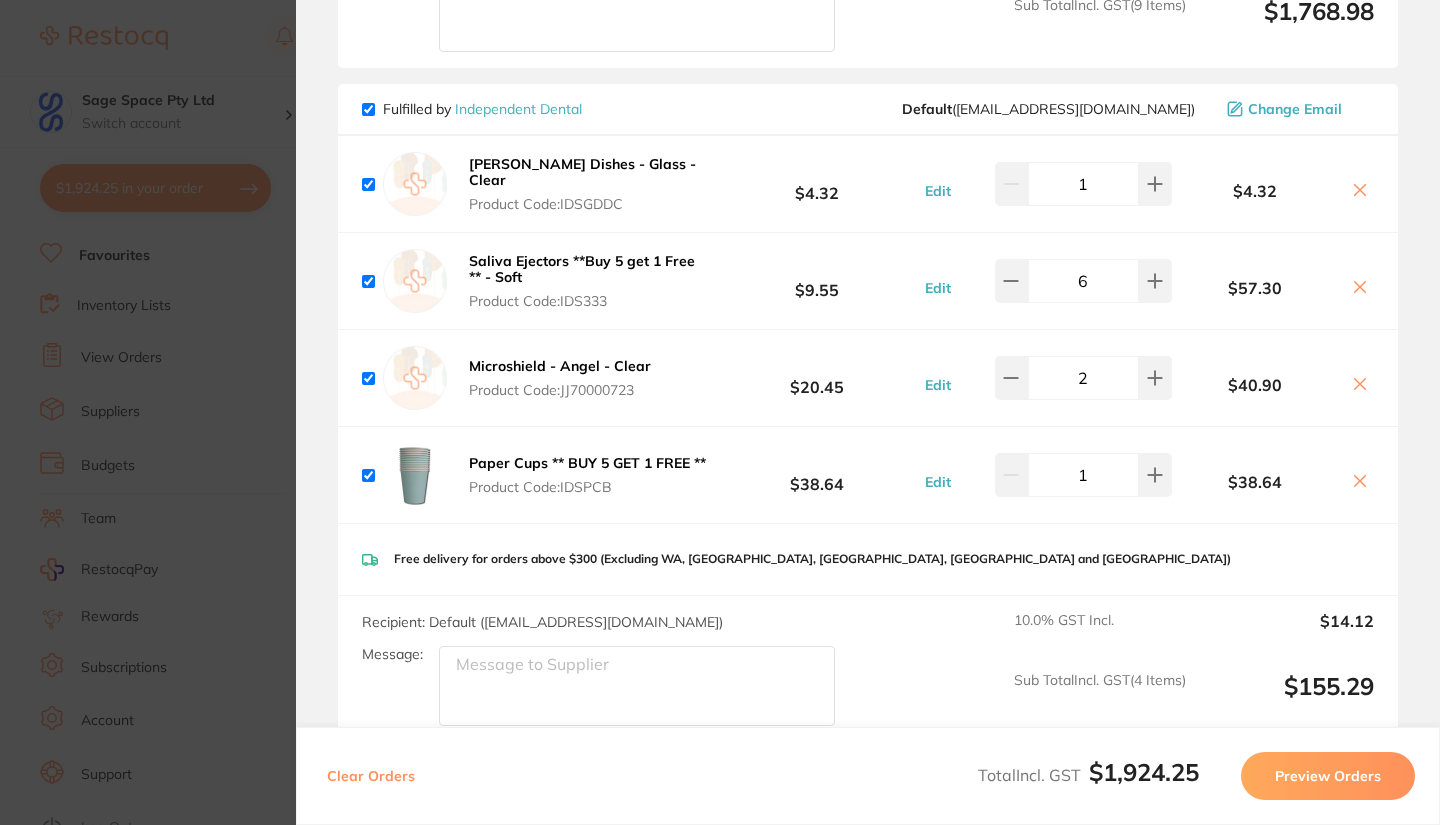 click on "Update RRP Set your pre negotiated price for this item. Item Agreed RRP (excl. GST) --   Update as new default RRP Update RRP Review Orders Your orders are being processed and we will notify you once we have placed the orders. You may close this window Back to Preview Orders [DATE] 12:08 [PERSON_NAME] # 84964 Independent Dental # 84966 Deliver To [PERSON_NAME] ( Sage Space Pty Ltd ) Ground Floor / [STREET_ADDRESS] 0286078559 [EMAIL_ADDRESS][DOMAIN_NAME] Select All Price Quantity Total Fulfilled by   [PERSON_NAME] Default ( [DOMAIN_NAME][EMAIL_ADDRESS][DOMAIN_NAME] ) Change Email   LIGNOSPAN 2% Special 1:80000 [MEDICAL_DATA] 2.2ml 2xBox 50   Product Code:  SP-4036-100     $210.91 Edit     1         $210.91   EMS Night Cleaner for AirFlow Units - 800ml Bottle   Product Code:  EMS-DV154     $30.45 Edit     1         $30.45   EMS AirFlow Plus Powder - 400g Aluminum Bottles, 1-Pack   Product Code:  EMS-DV082Z   $203.64   $190.90 Edit     1         $190.90     Product Code:  TM-6021A2     $147.27 Edit     2" at bounding box center (720, 412) 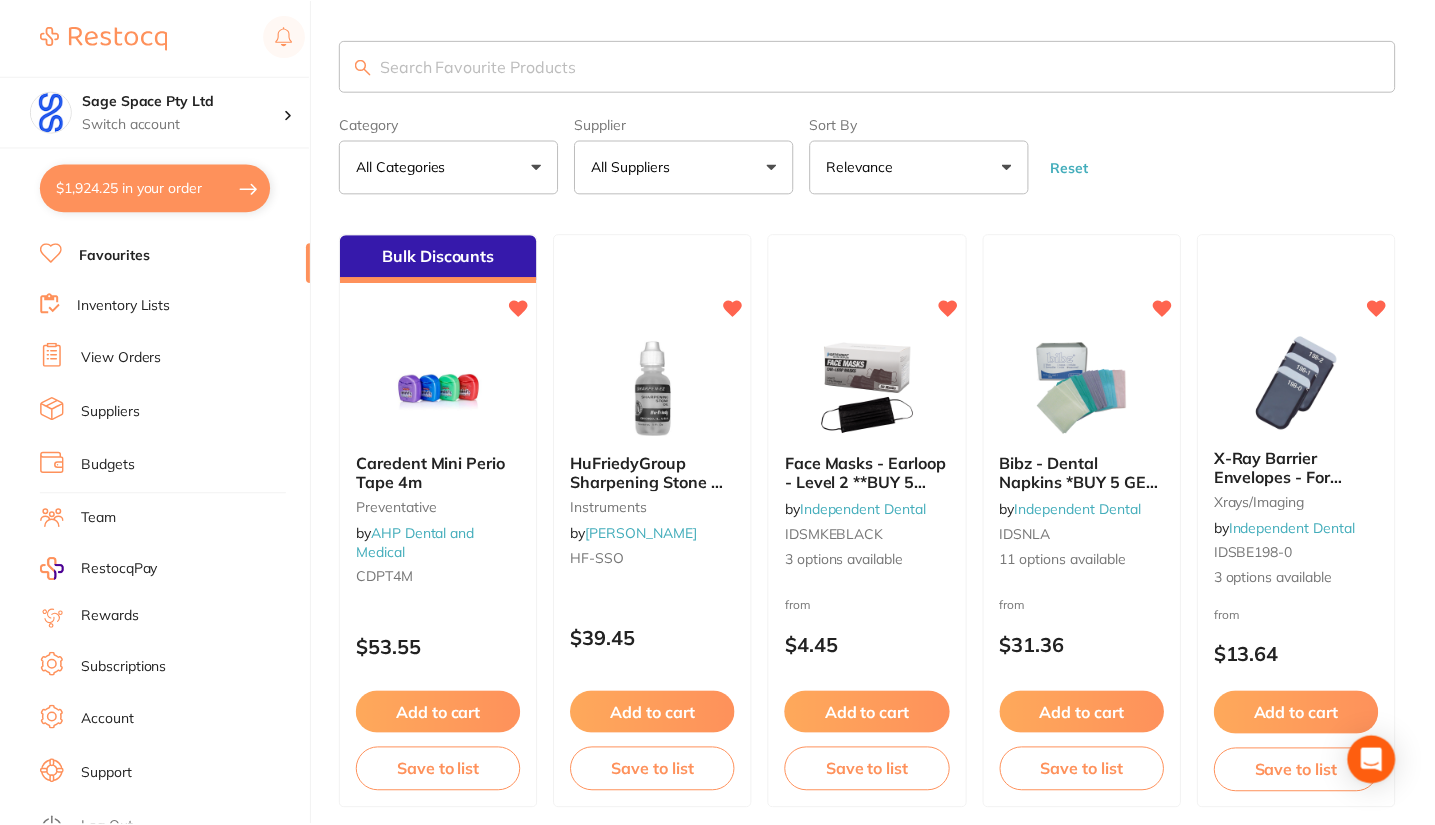 scroll, scrollTop: 4907, scrollLeft: 0, axis: vertical 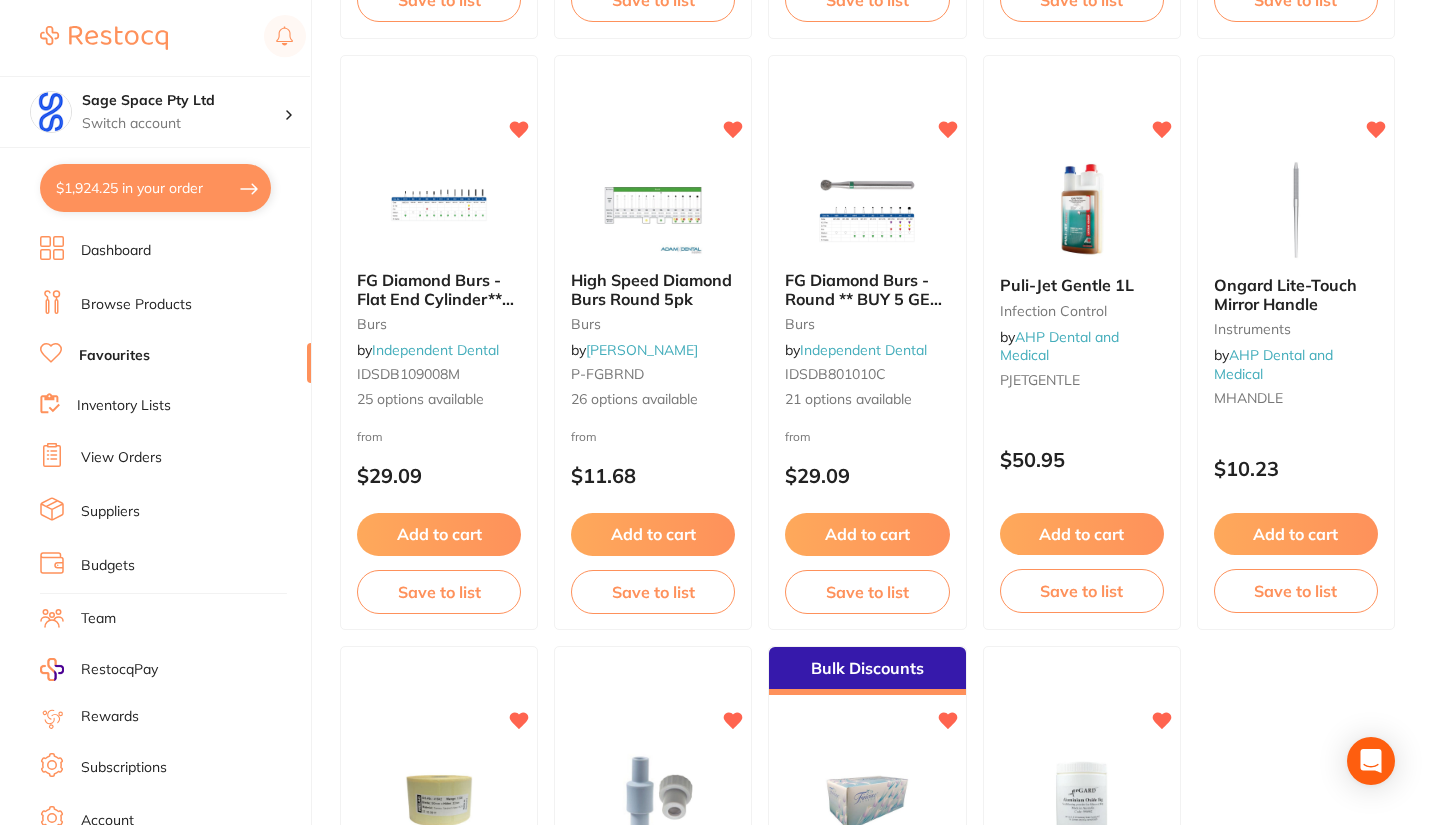 click on "Favourites" at bounding box center (114, 356) 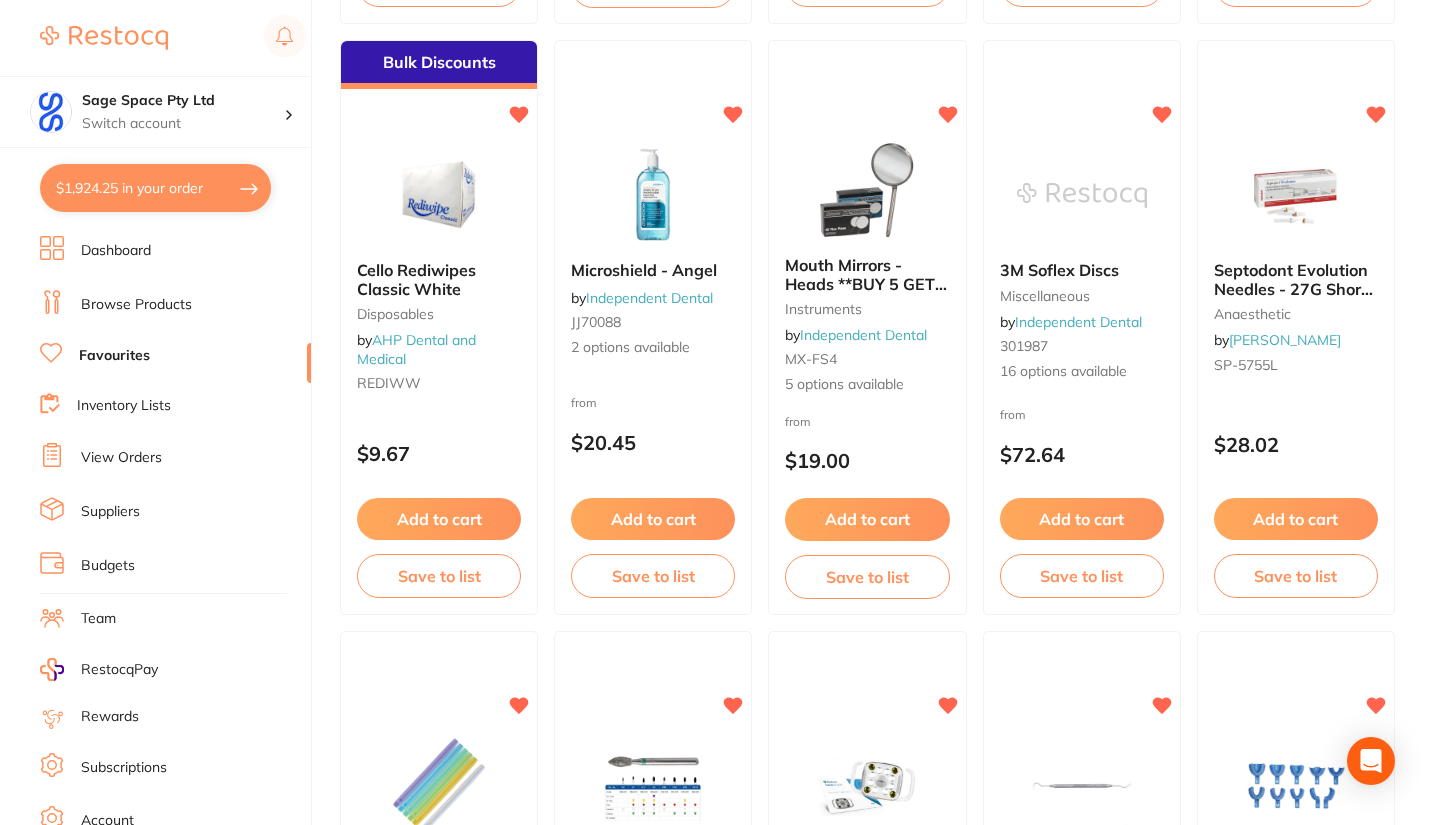 scroll, scrollTop: 2000, scrollLeft: 0, axis: vertical 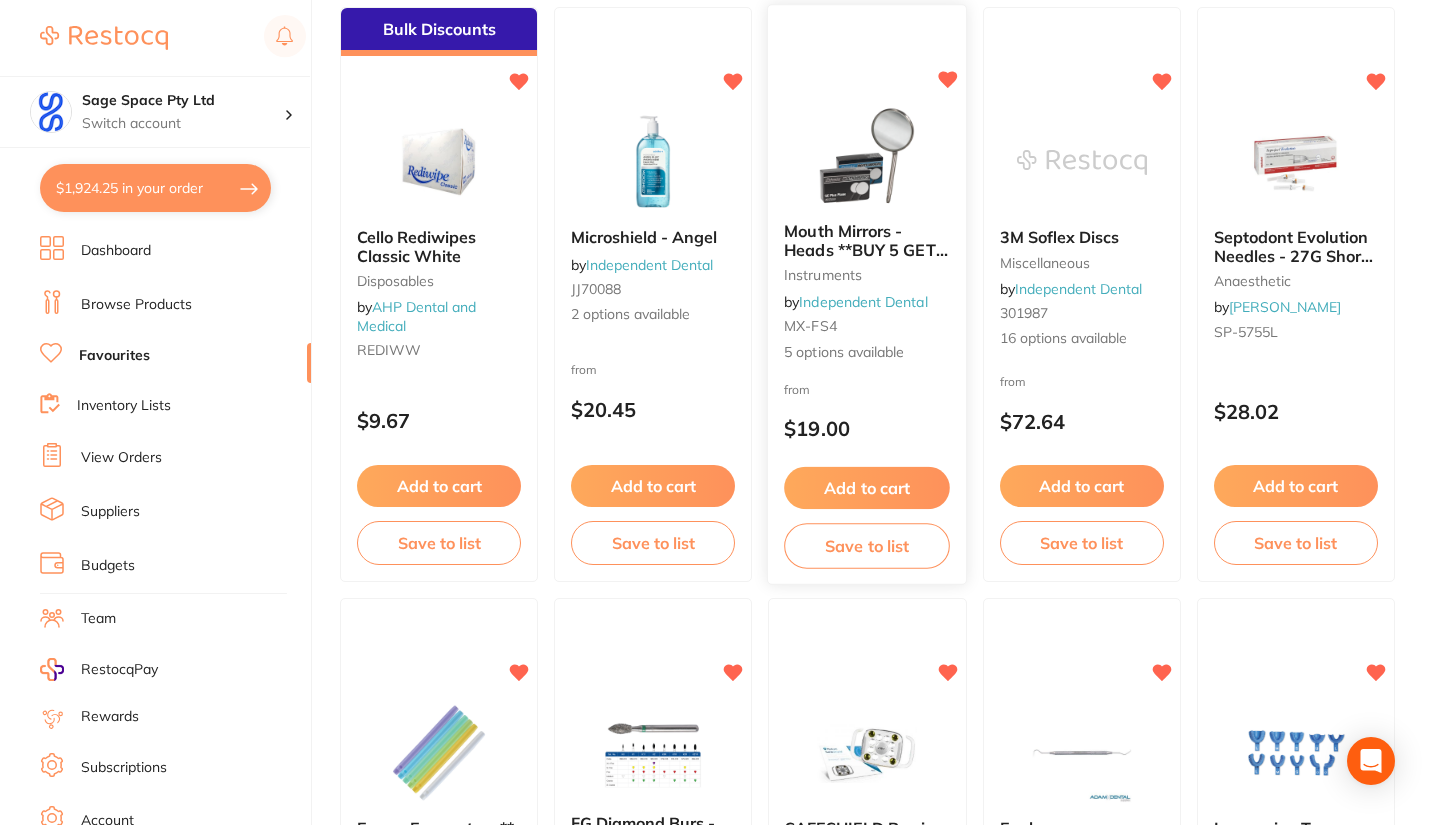 click on "Add to cart" at bounding box center [868, 488] 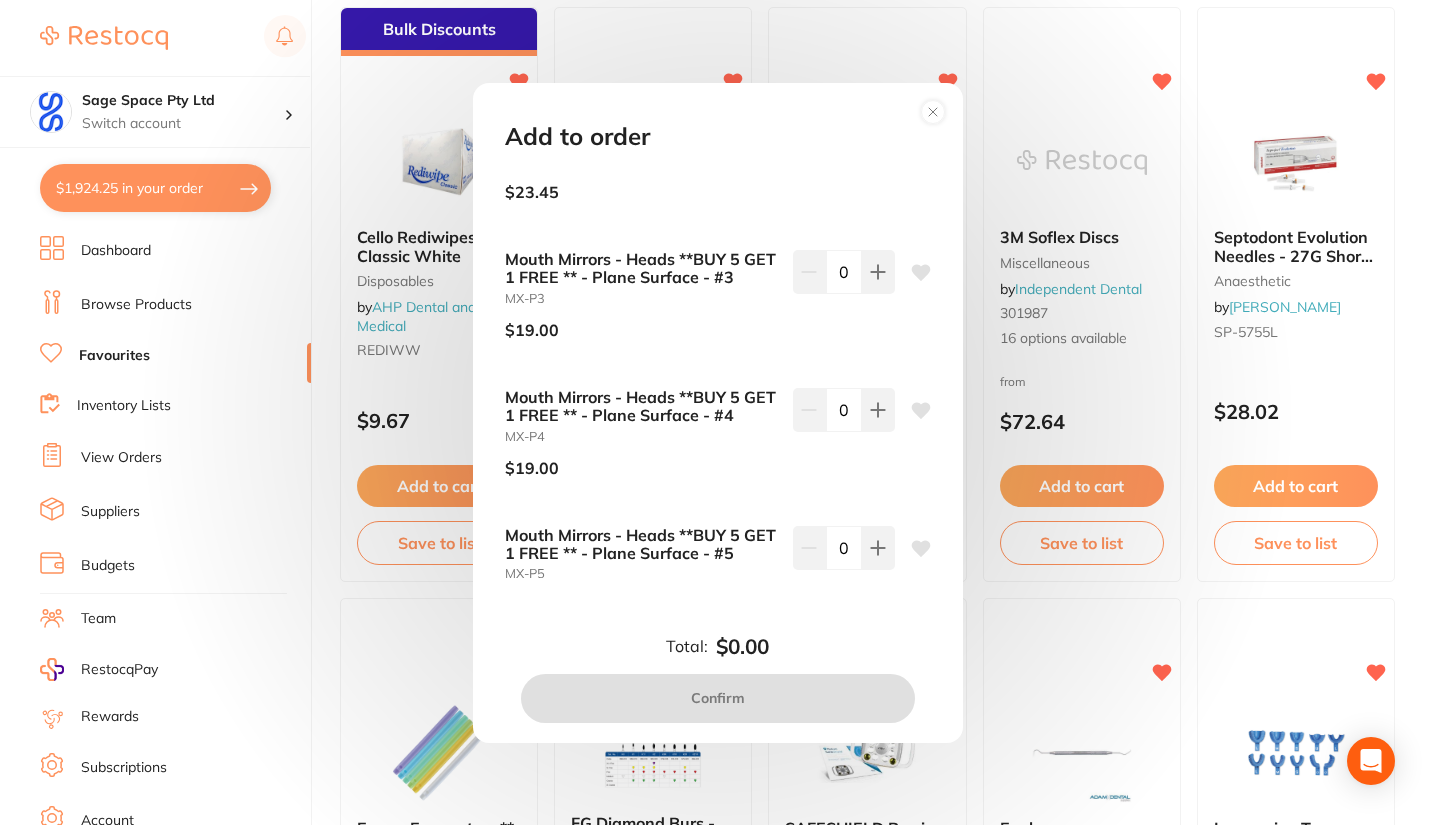 scroll, scrollTop: 0, scrollLeft: 0, axis: both 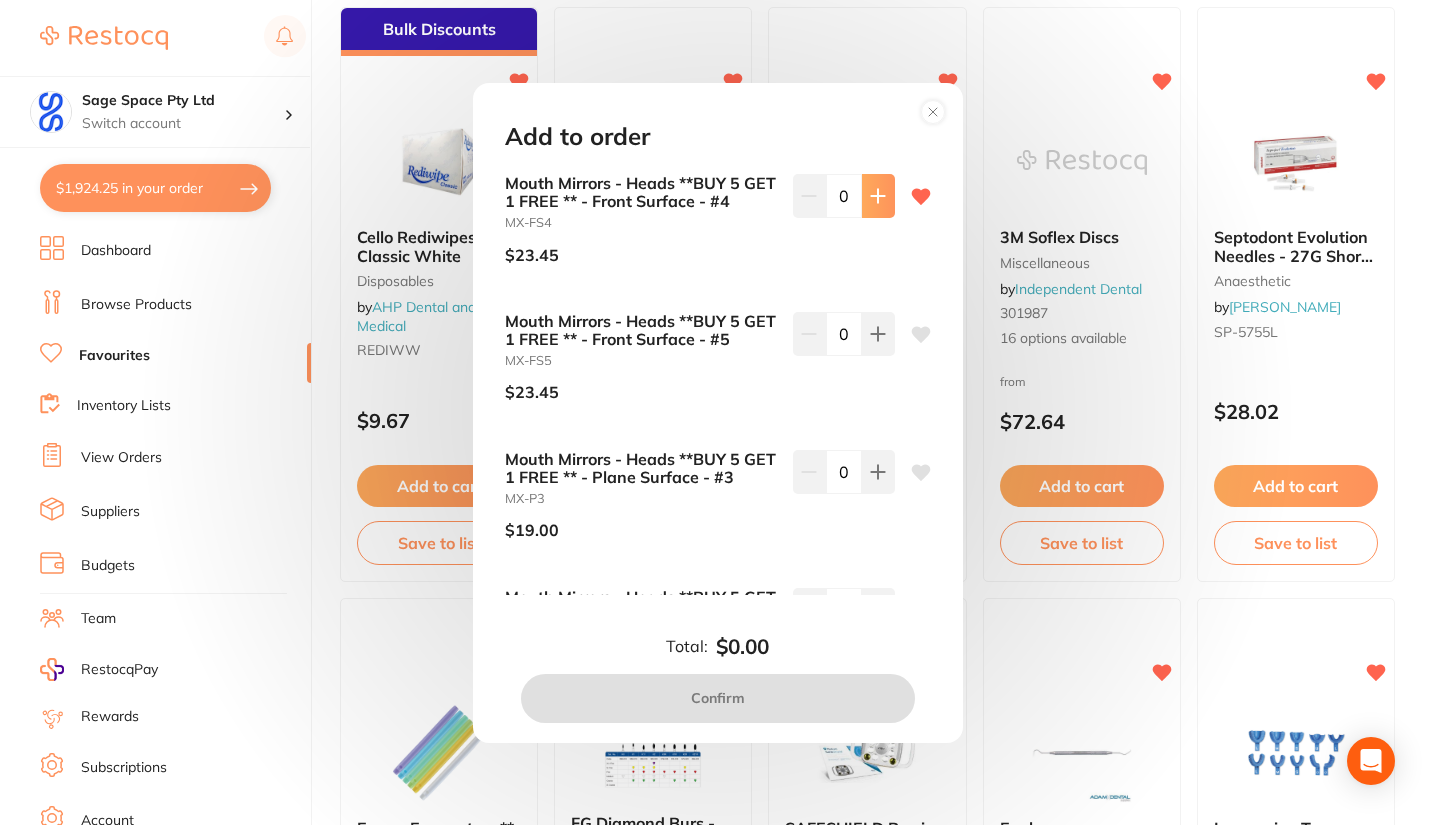 click 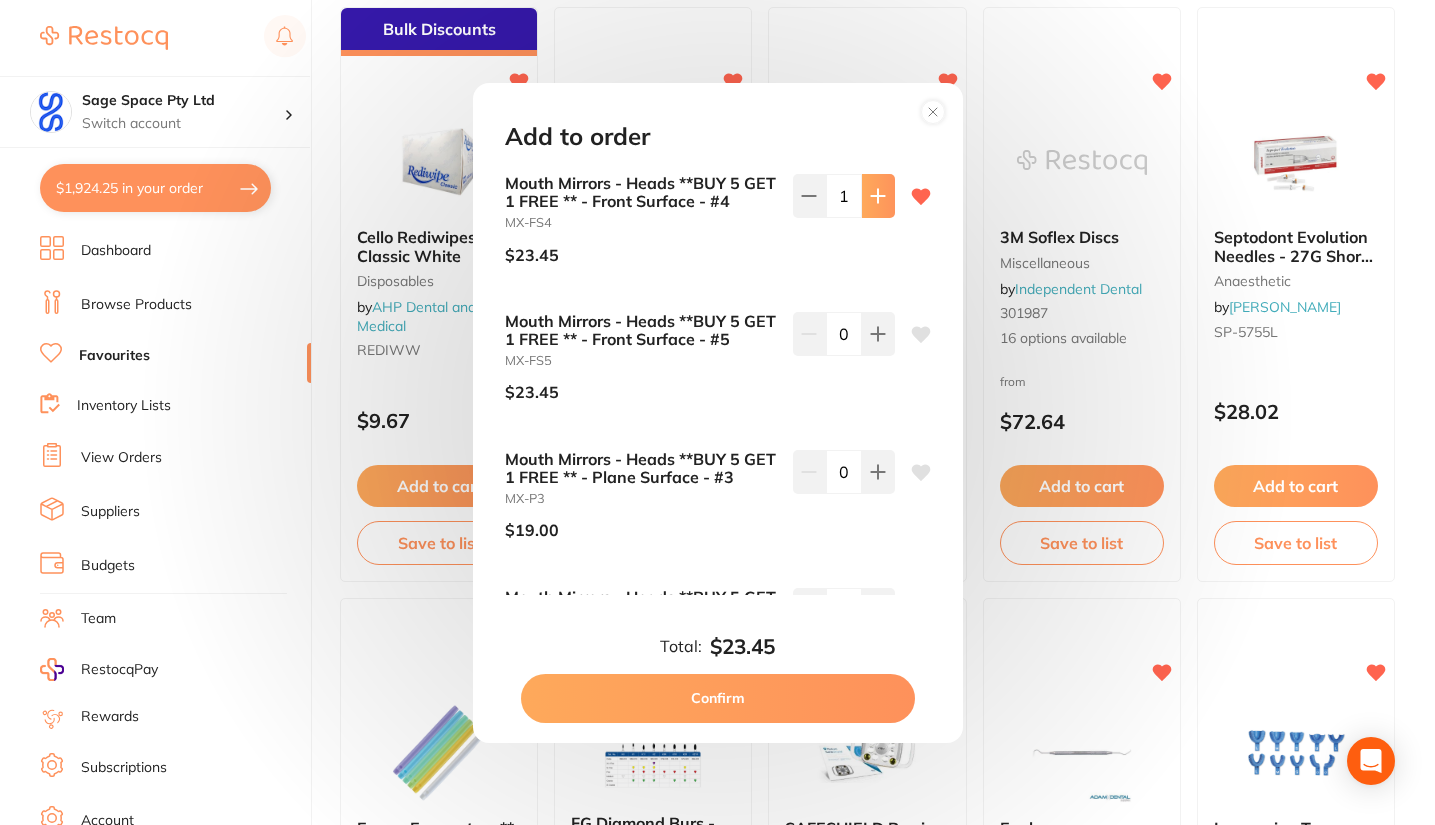 click 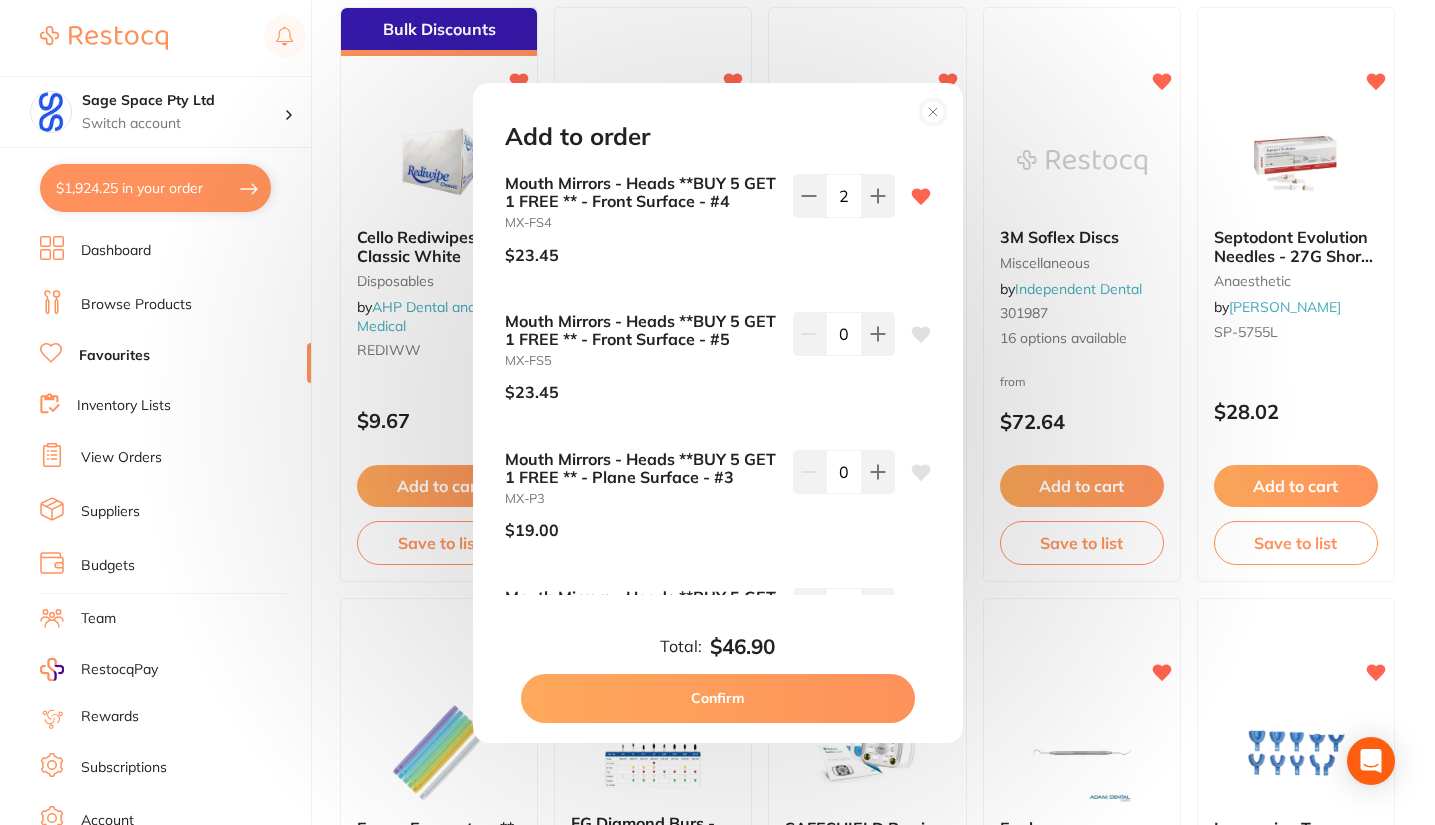 click on "Confirm" at bounding box center (718, 698) 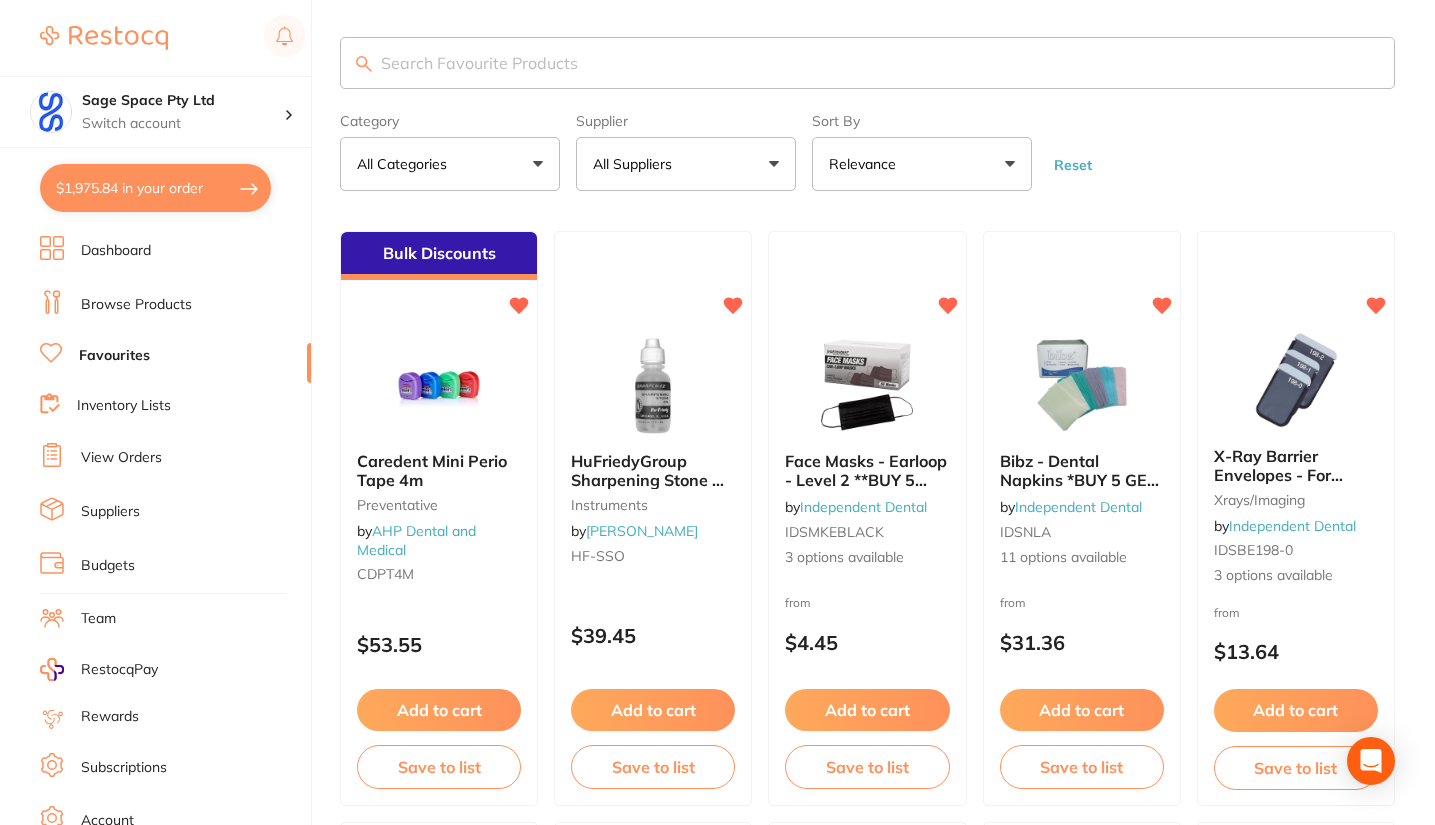 scroll, scrollTop: 0, scrollLeft: 0, axis: both 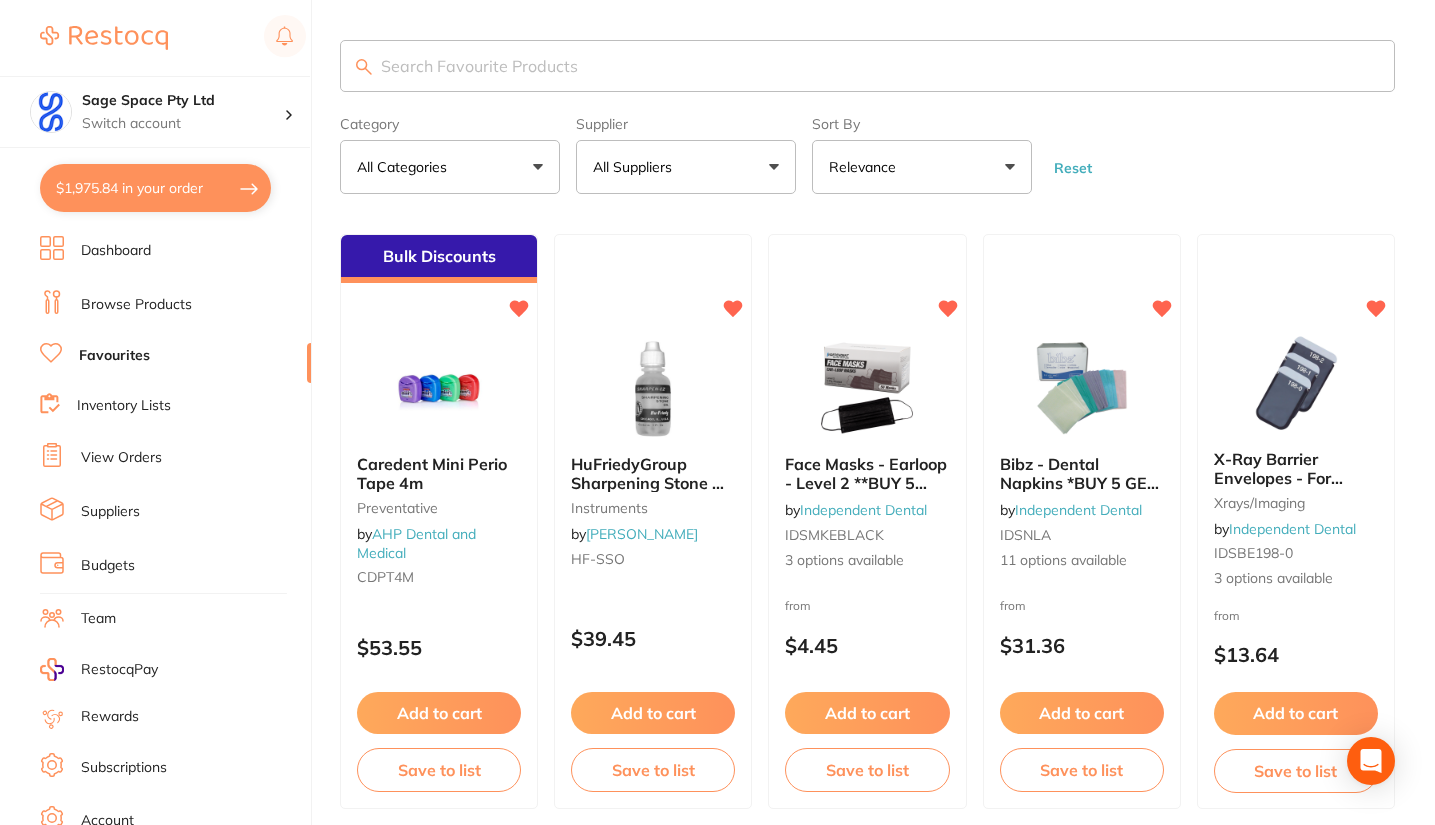 click on "All Suppliers" at bounding box center (686, 167) 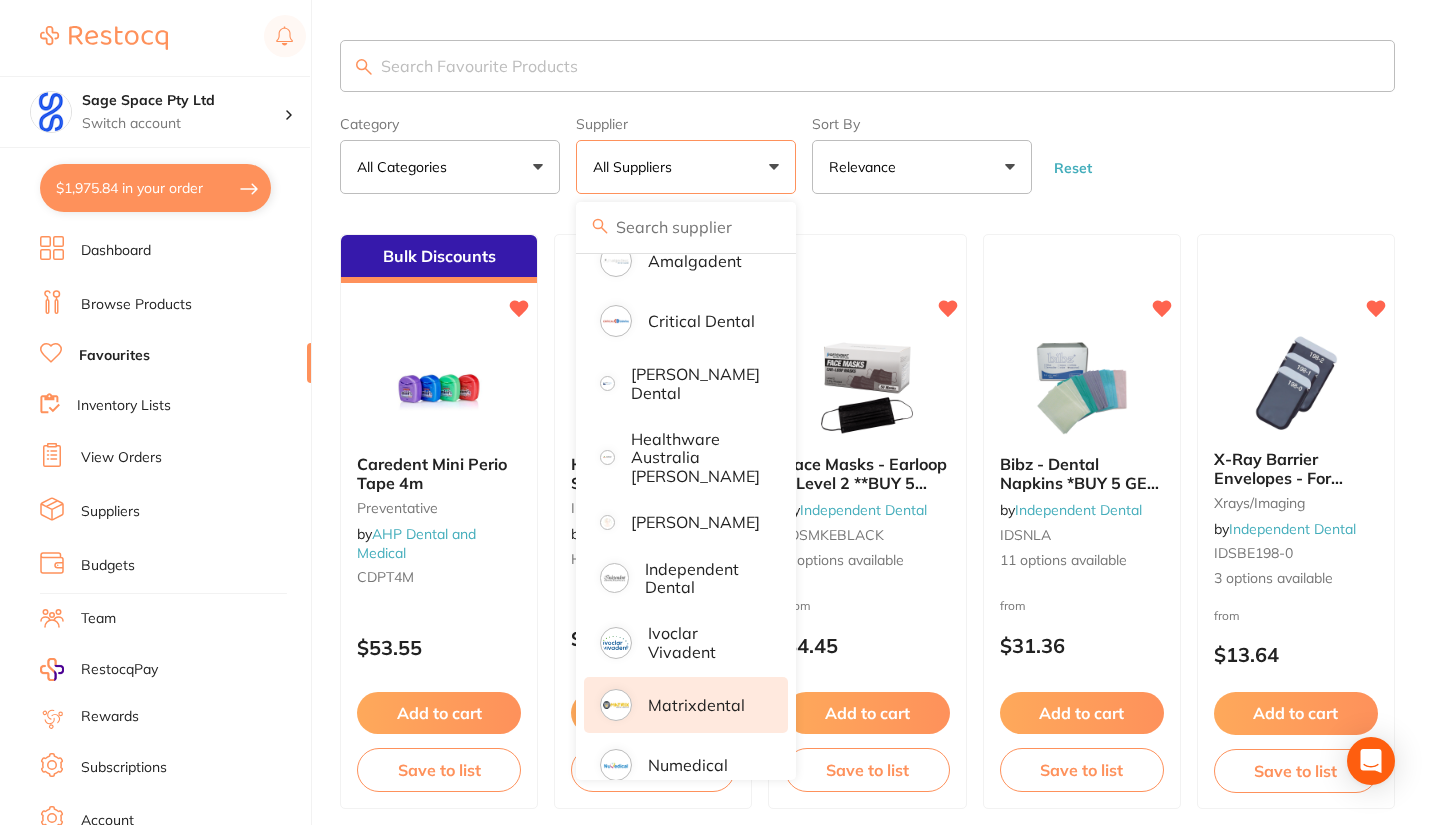 scroll, scrollTop: 294, scrollLeft: 0, axis: vertical 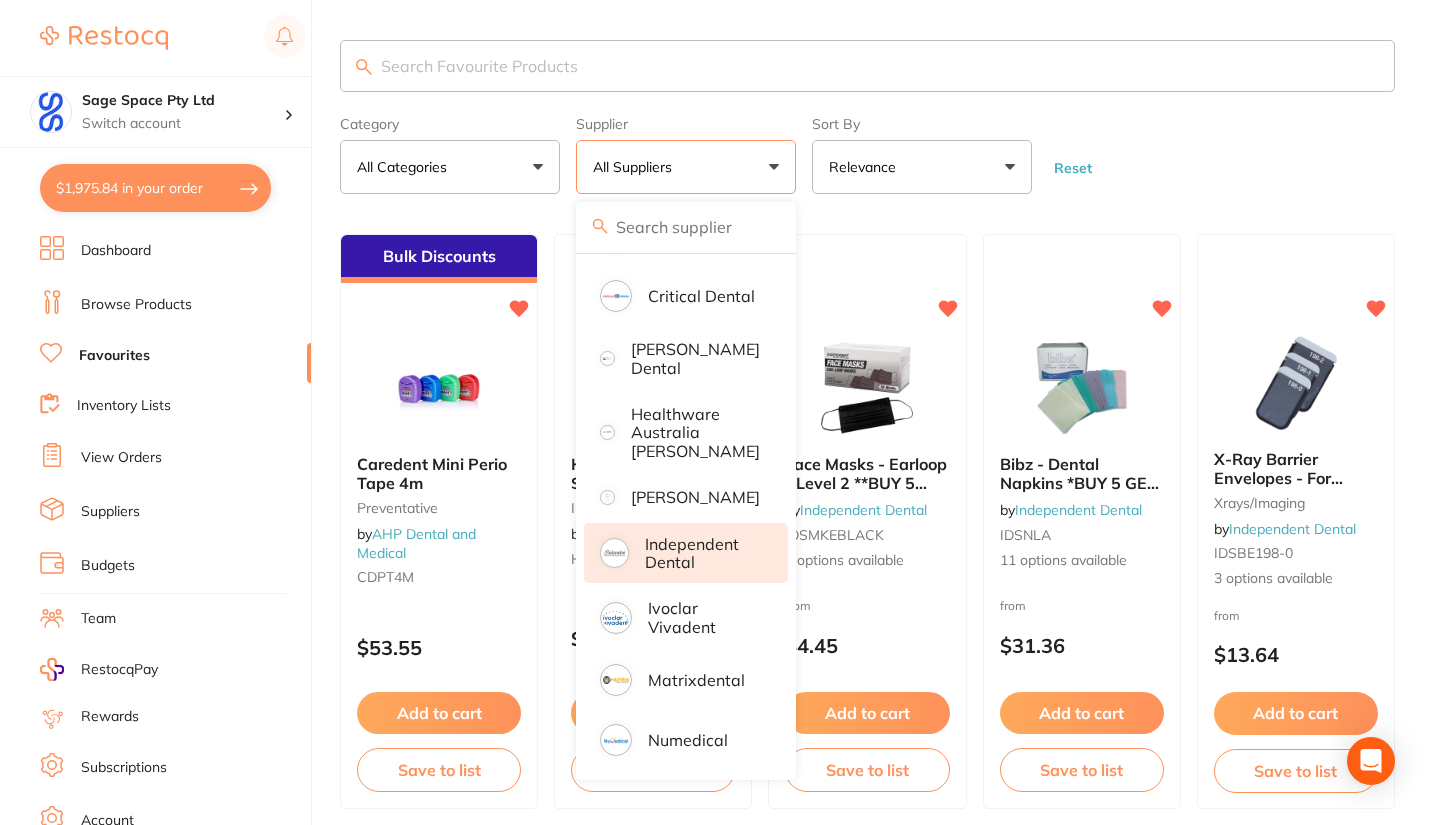 click on "Independent Dental" at bounding box center [702, 553] 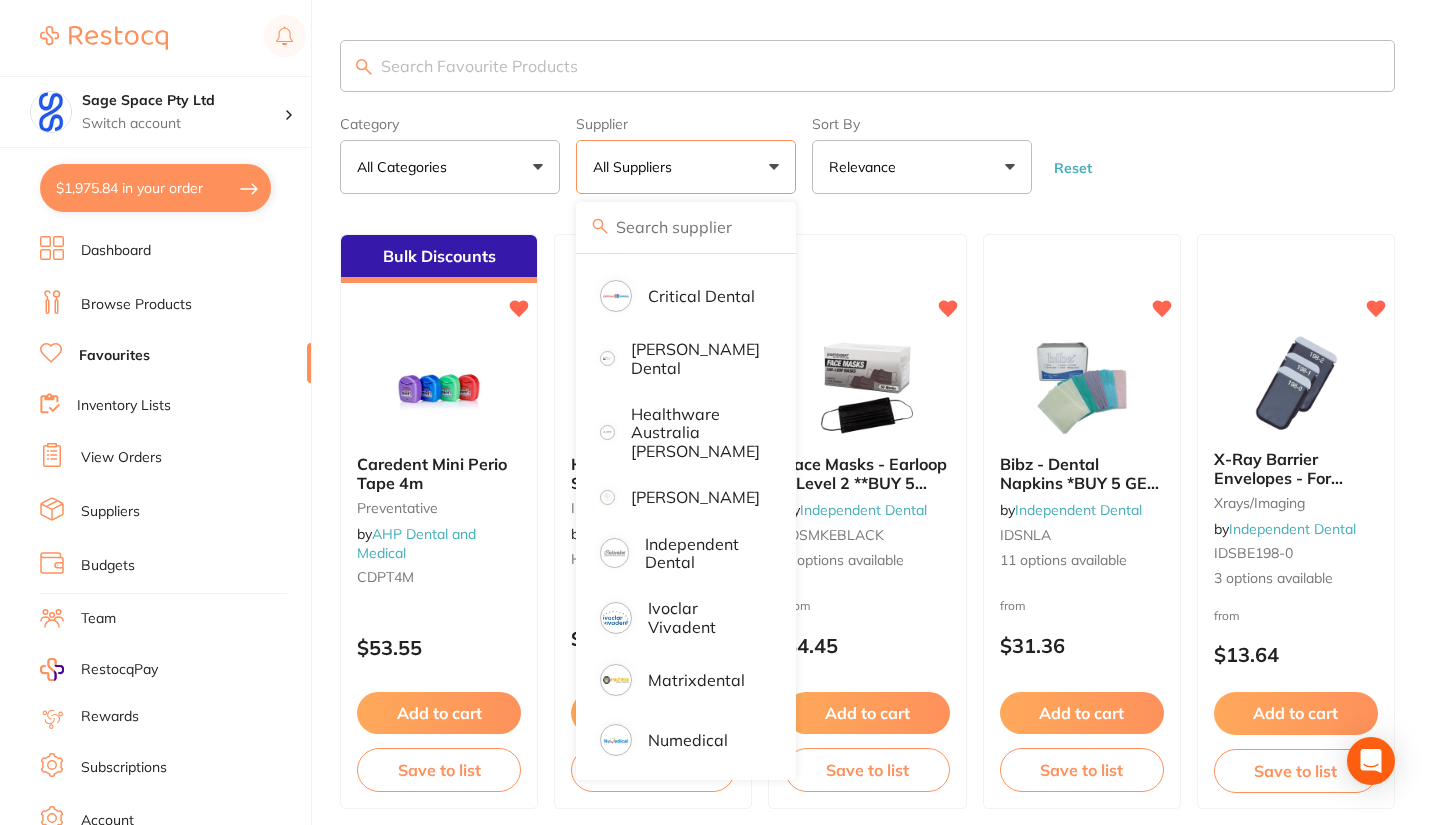click on "Category All Categories All Categories 3D Printing anaesthetic articulating burs crown & bridge Disposables endodontics Equipment finishing & polishing impression infection control instruments laboratory miscellaneous orthodontics other Photography preventative restorative & cosmetic xrays/imaging Clear Category   false    All Categories Category All Categories 3D Printing anaesthetic articulating burs crown & bridge Disposables endodontics Equipment finishing & polishing impression infection control instruments laboratory miscellaneous orthodontics other Photography preventative restorative & cosmetic xrays/imaging Supplier All Suppliers All Suppliers Dentsply [PERSON_NAME] Dental AHP Dental and Medical Amalgadent Critical Dental [PERSON_NAME] Dental Healthware [GEOGRAPHIC_DATA] [PERSON_NAME] [PERSON_NAME] Independent Dental Ivoclar Vivadent Matrixdental Numedical Clear Supplier   true    All Suppliers Supplier All Suppliers Dentsply Sirona [PERSON_NAME] Dental AHP Dental and Medical Amalgadent Critical Dental [PERSON_NAME] Dental Numedical" at bounding box center (867, 151) 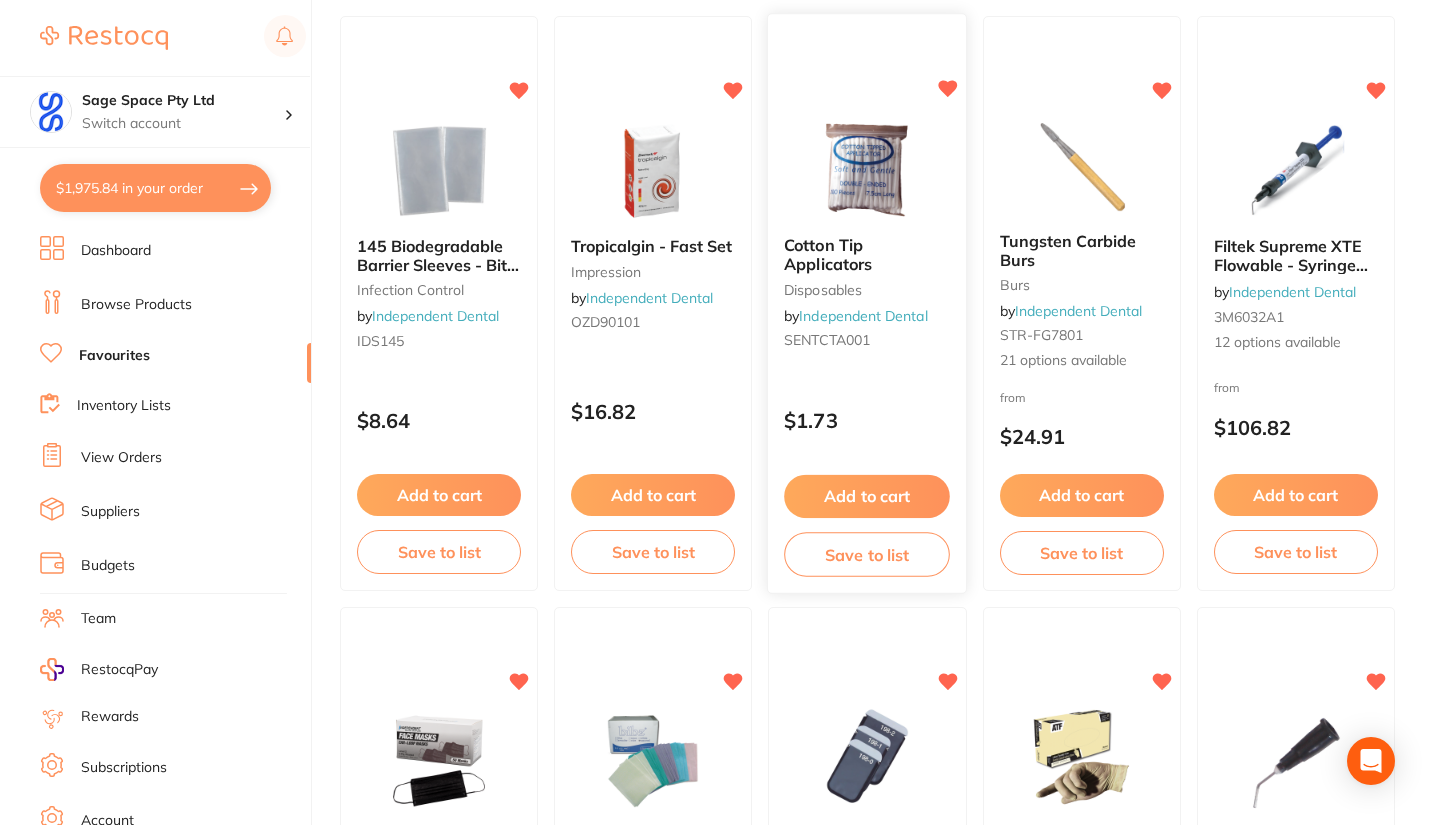 scroll, scrollTop: 1500, scrollLeft: 0, axis: vertical 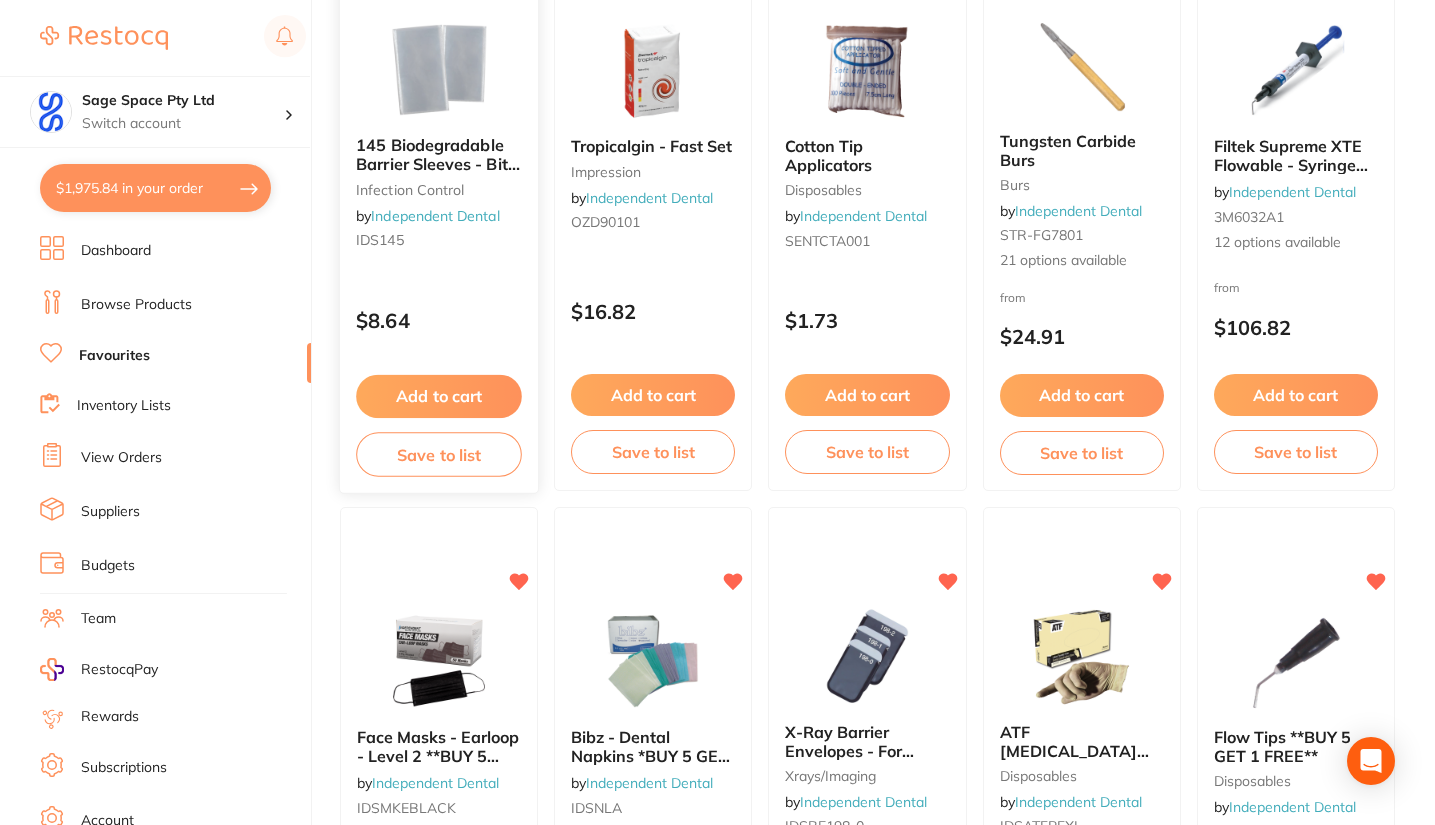 click on "Add to cart" at bounding box center [439, 396] 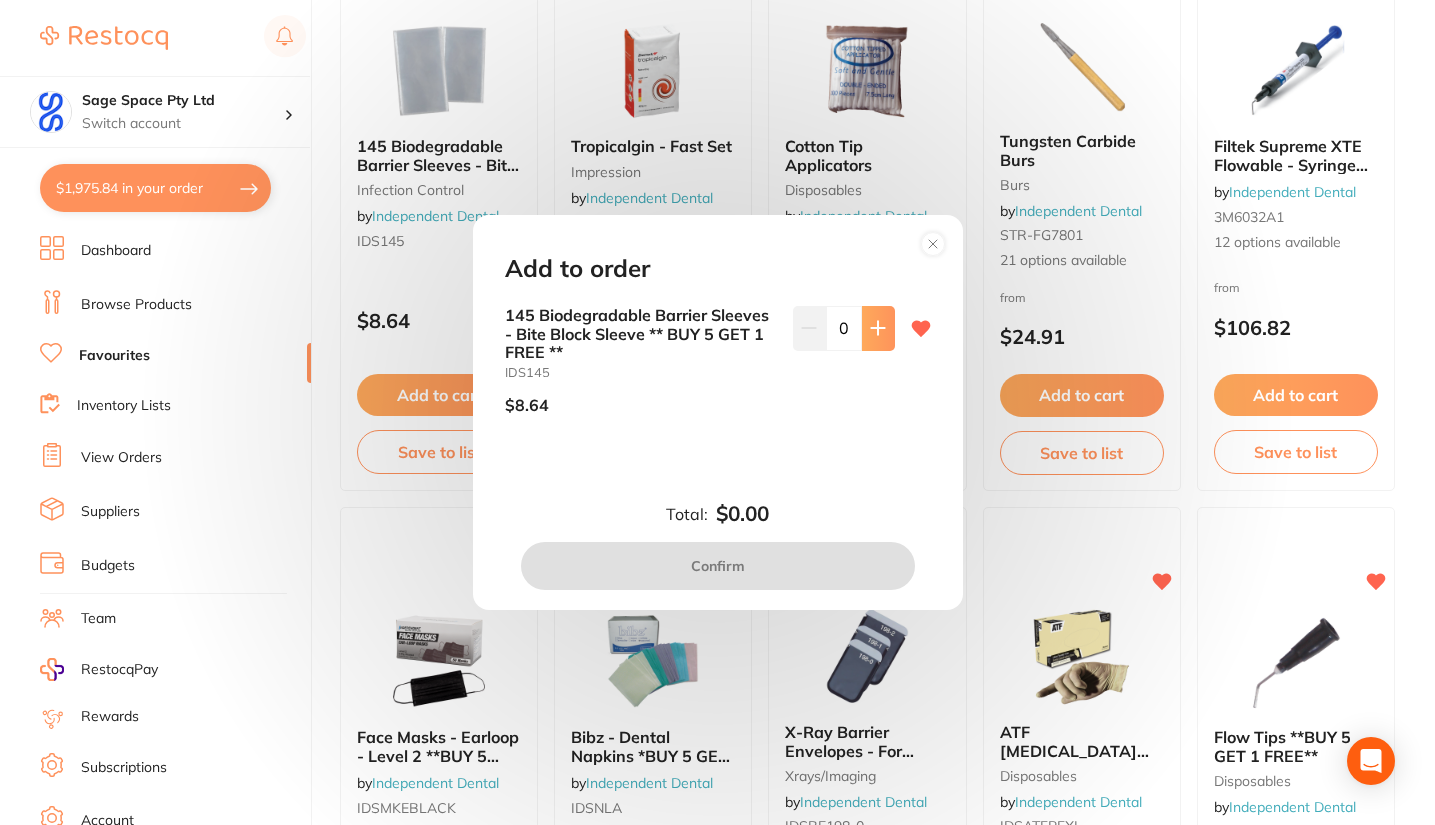 drag, startPoint x: 875, startPoint y: 316, endPoint x: 871, endPoint y: 326, distance: 10.770329 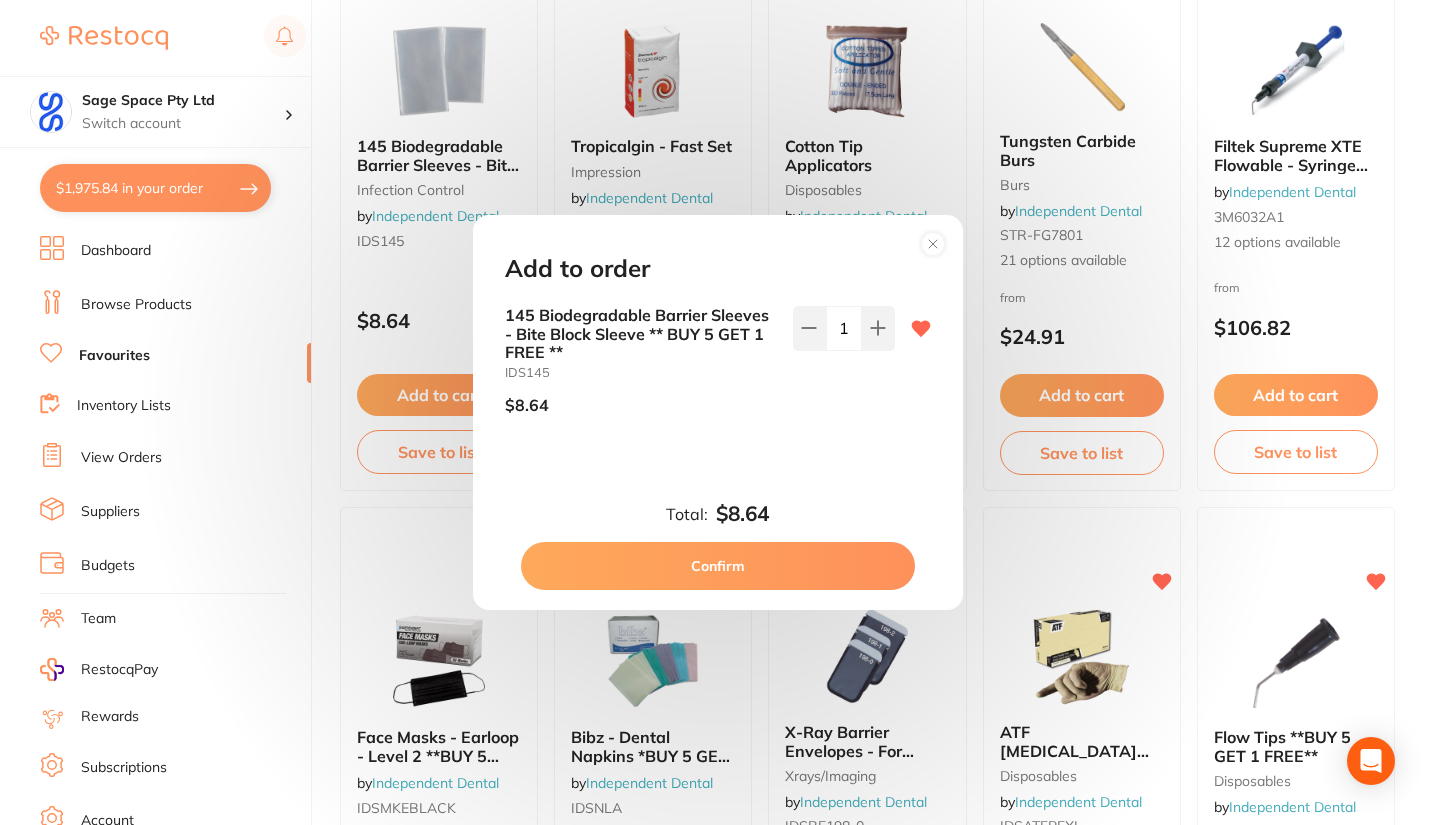 click on "Confirm" at bounding box center (718, 566) 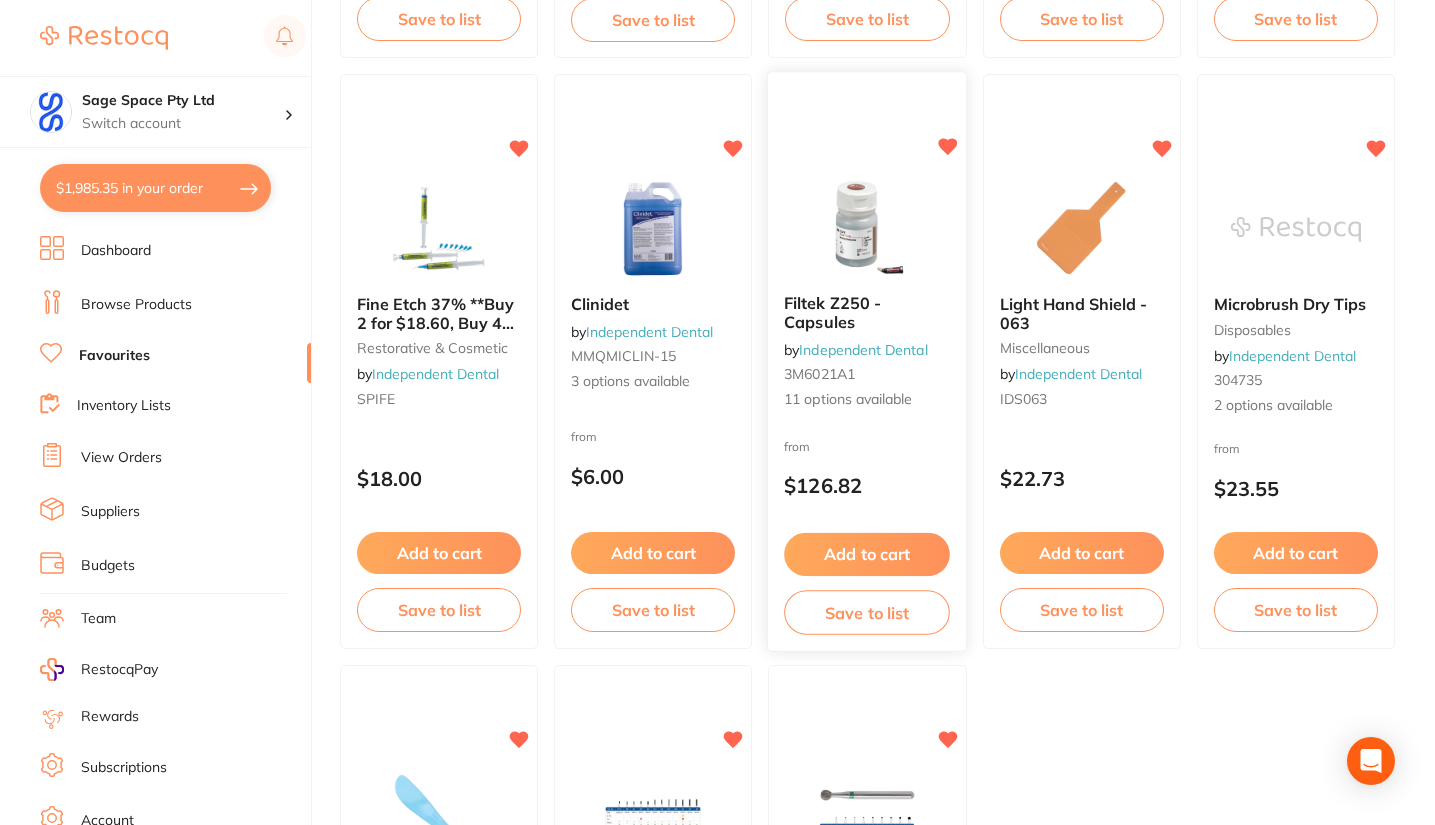 scroll, scrollTop: 3600, scrollLeft: 0, axis: vertical 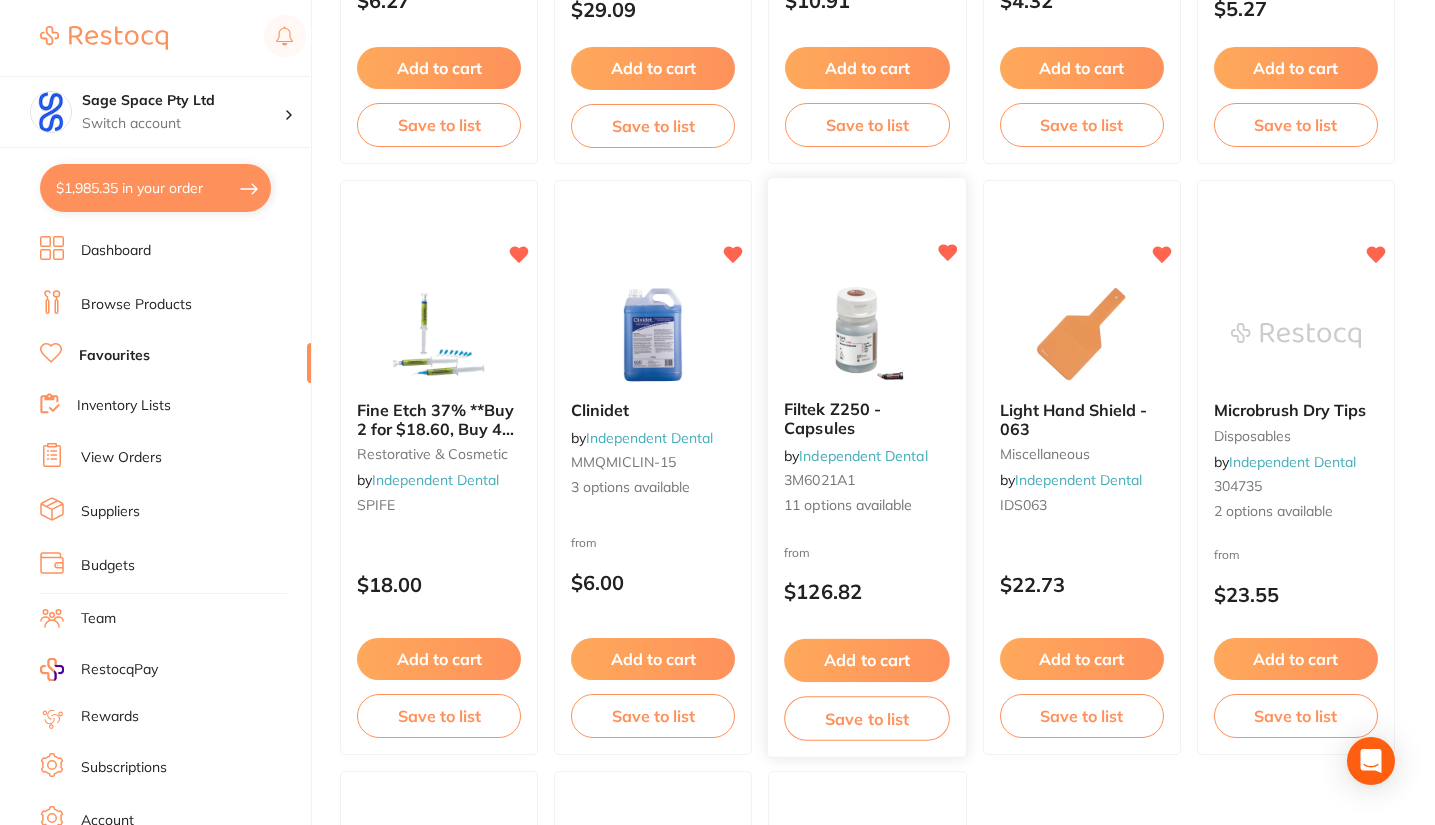 click at bounding box center [867, 334] 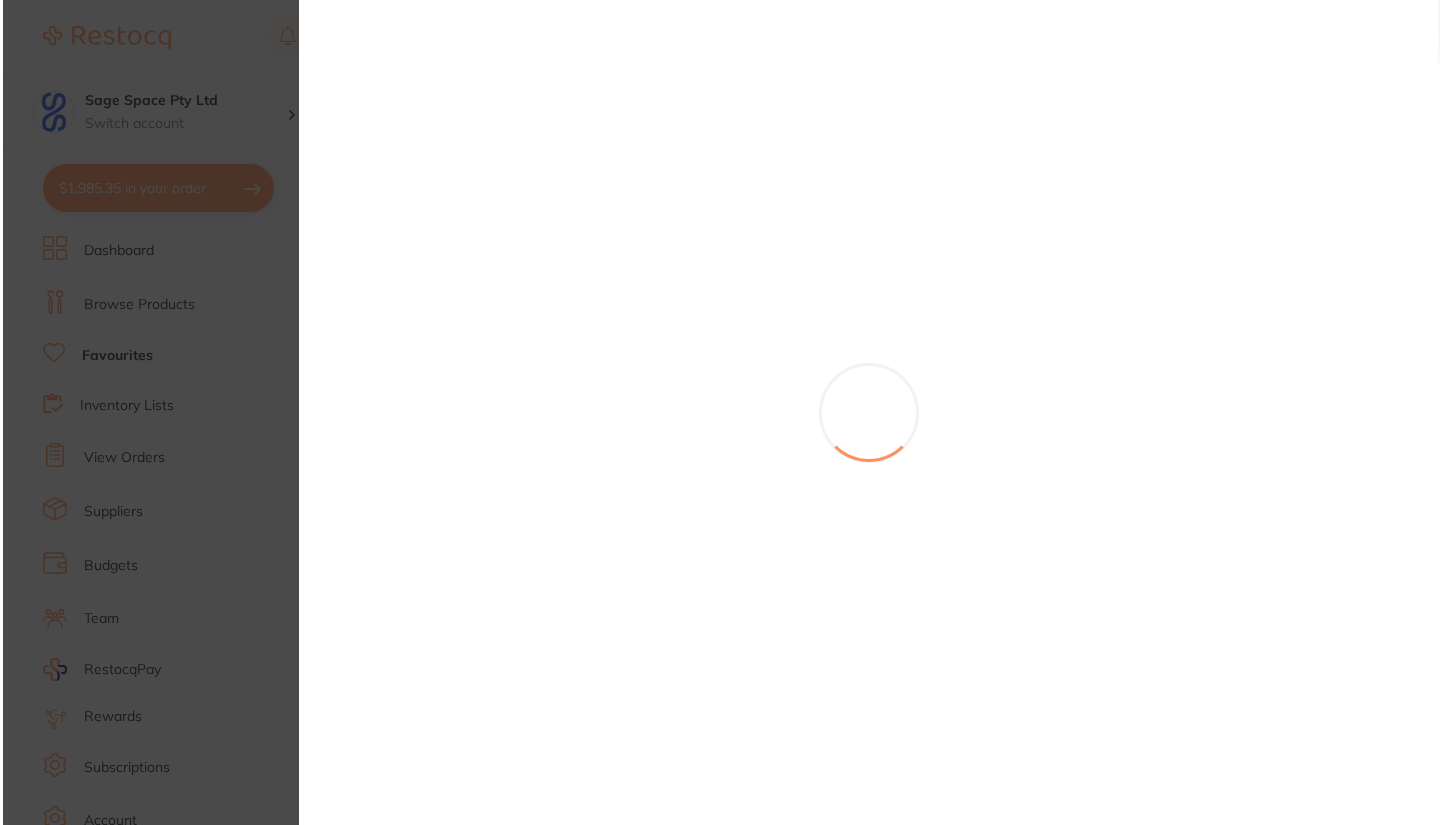 scroll, scrollTop: 0, scrollLeft: 0, axis: both 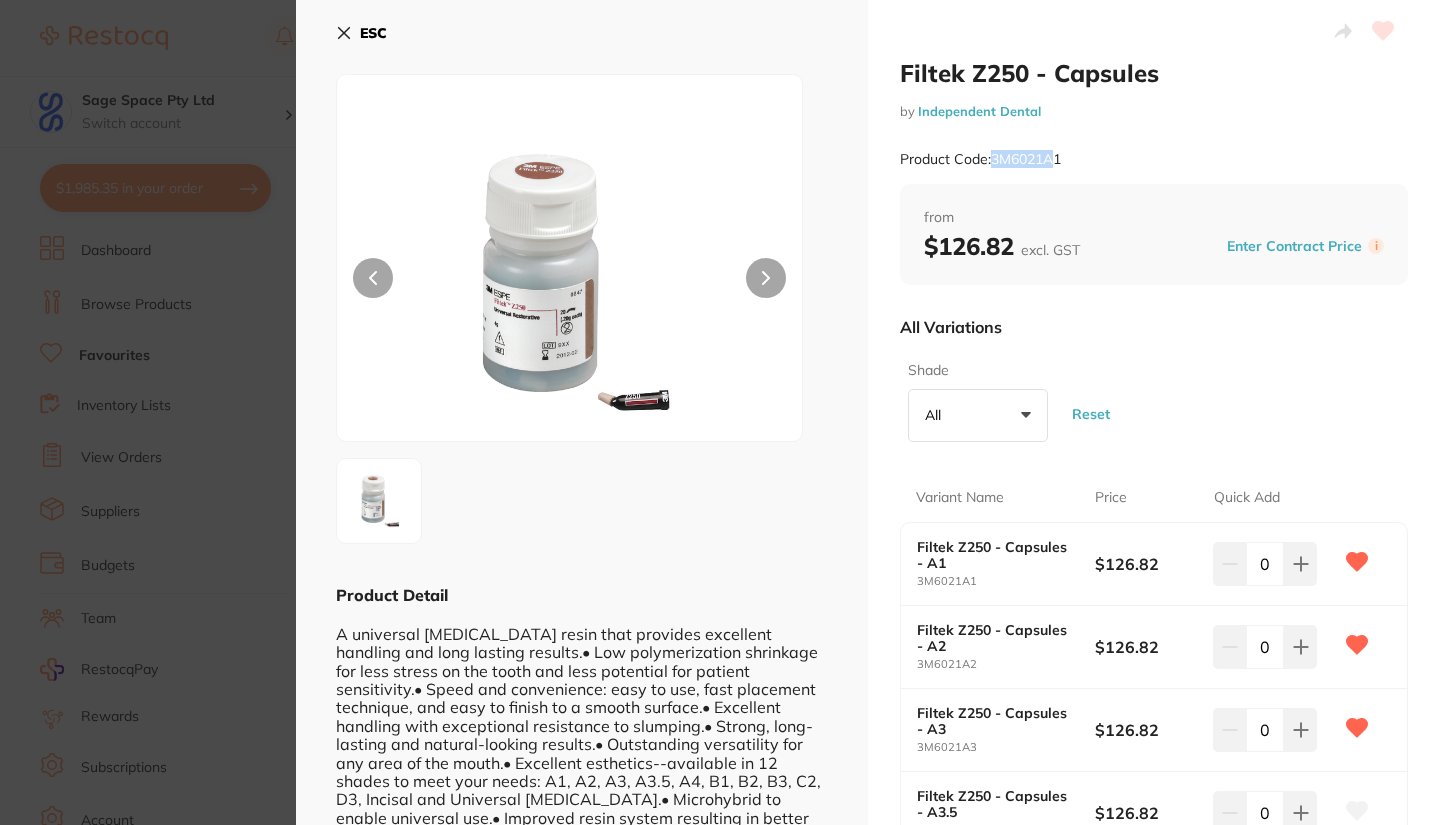 drag, startPoint x: 1054, startPoint y: 156, endPoint x: 994, endPoint y: 161, distance: 60.207973 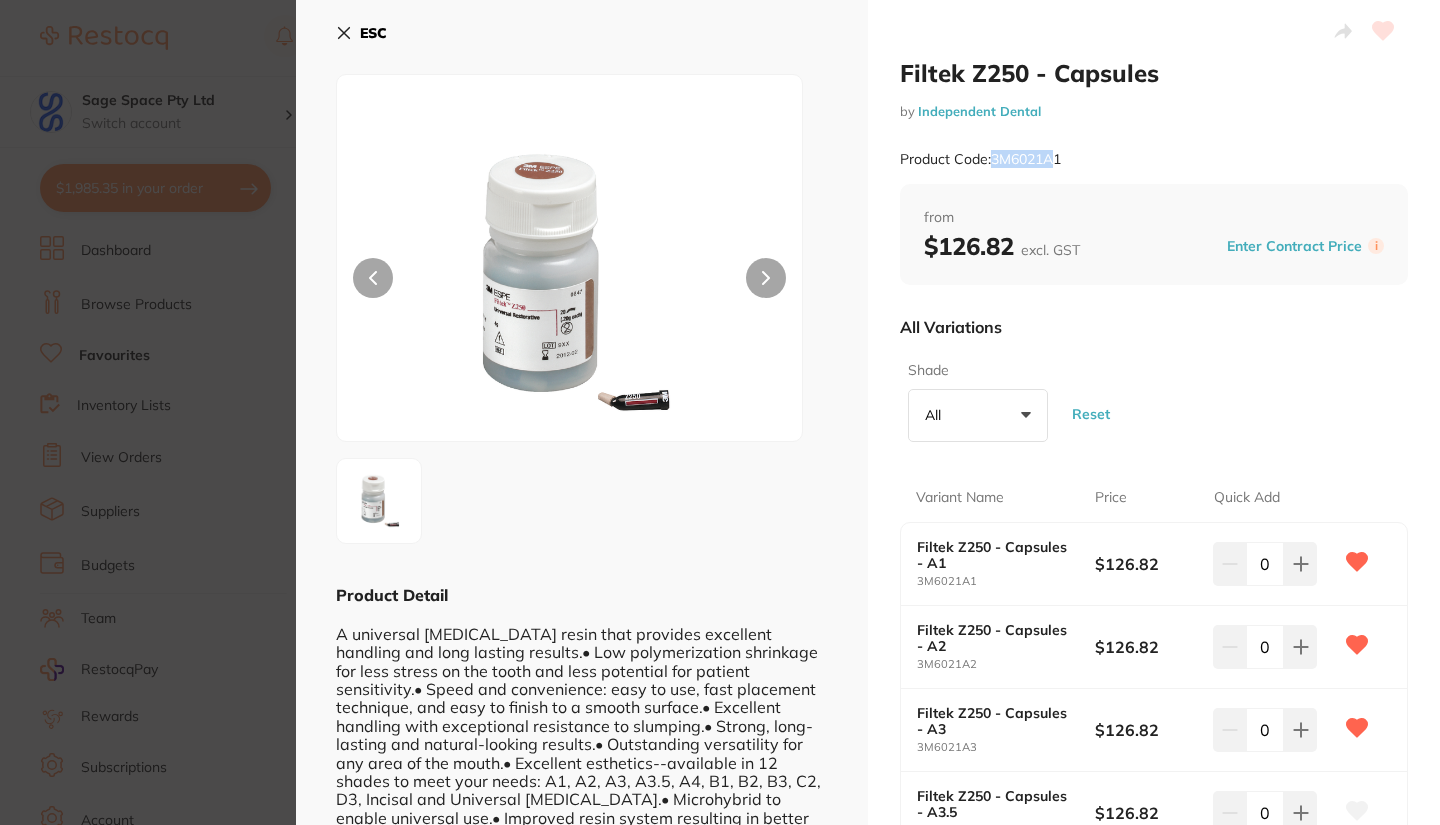 click 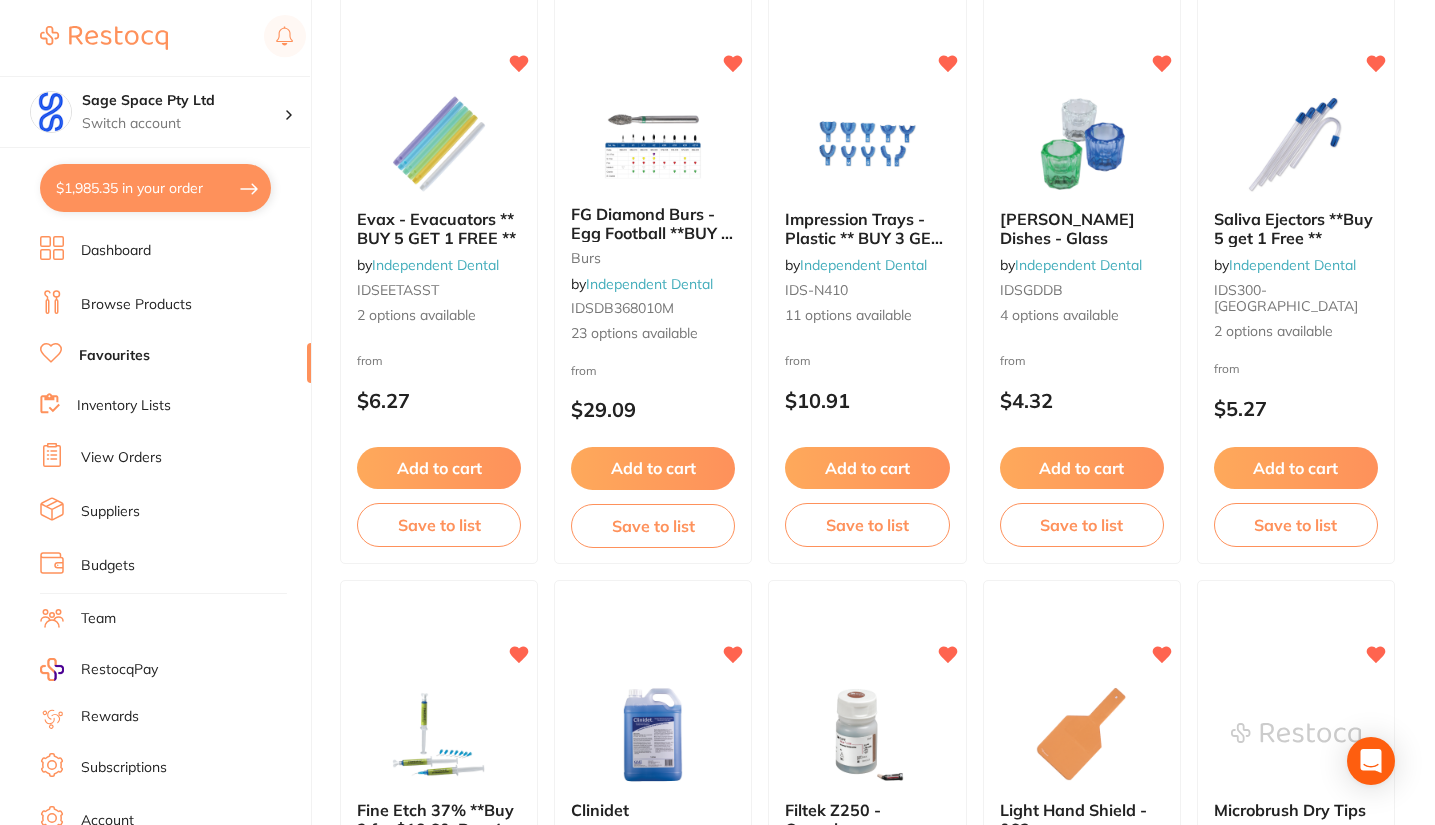 scroll, scrollTop: 2700, scrollLeft: 0, axis: vertical 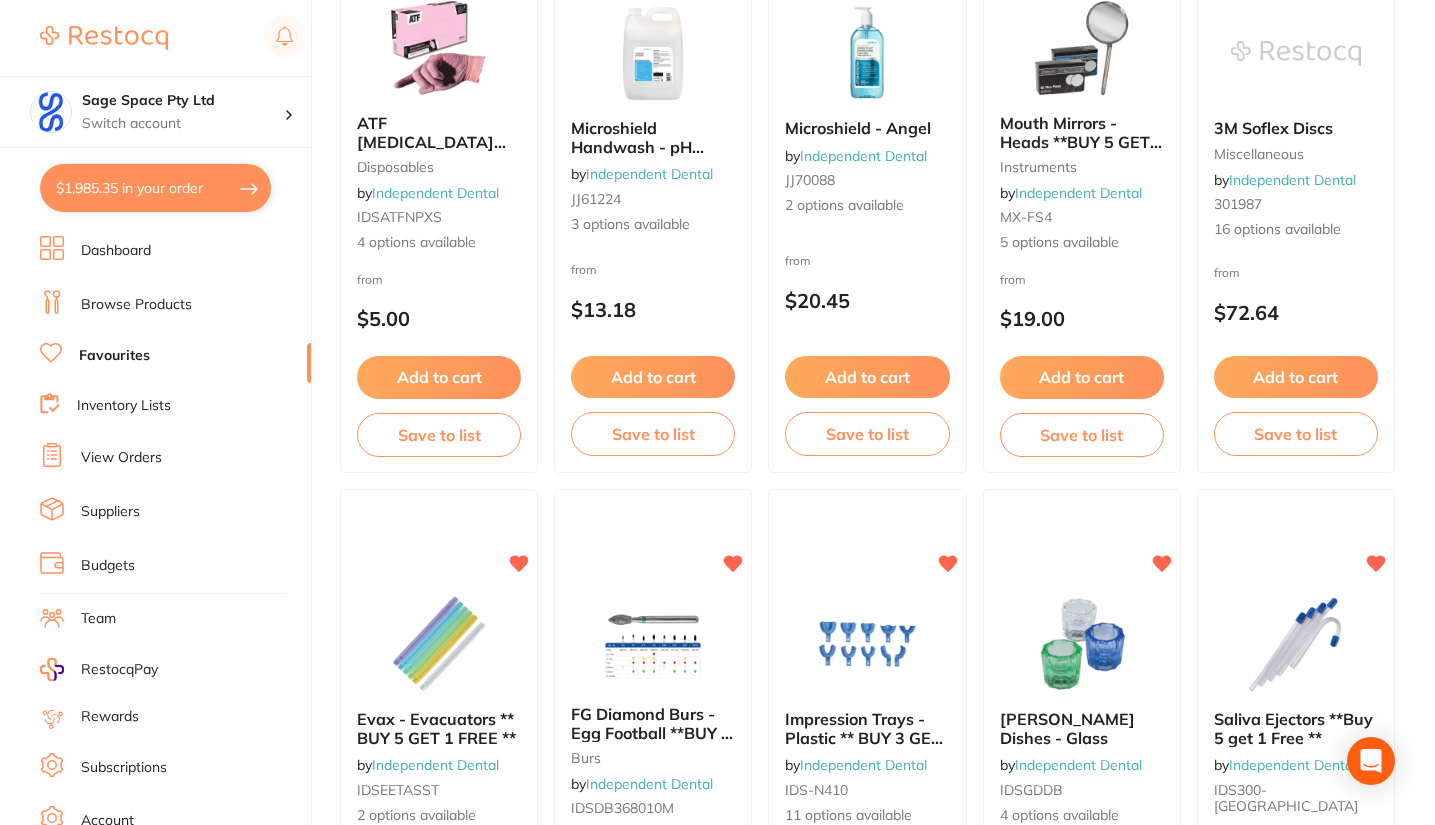 click on "Browse Products" at bounding box center (136, 305) 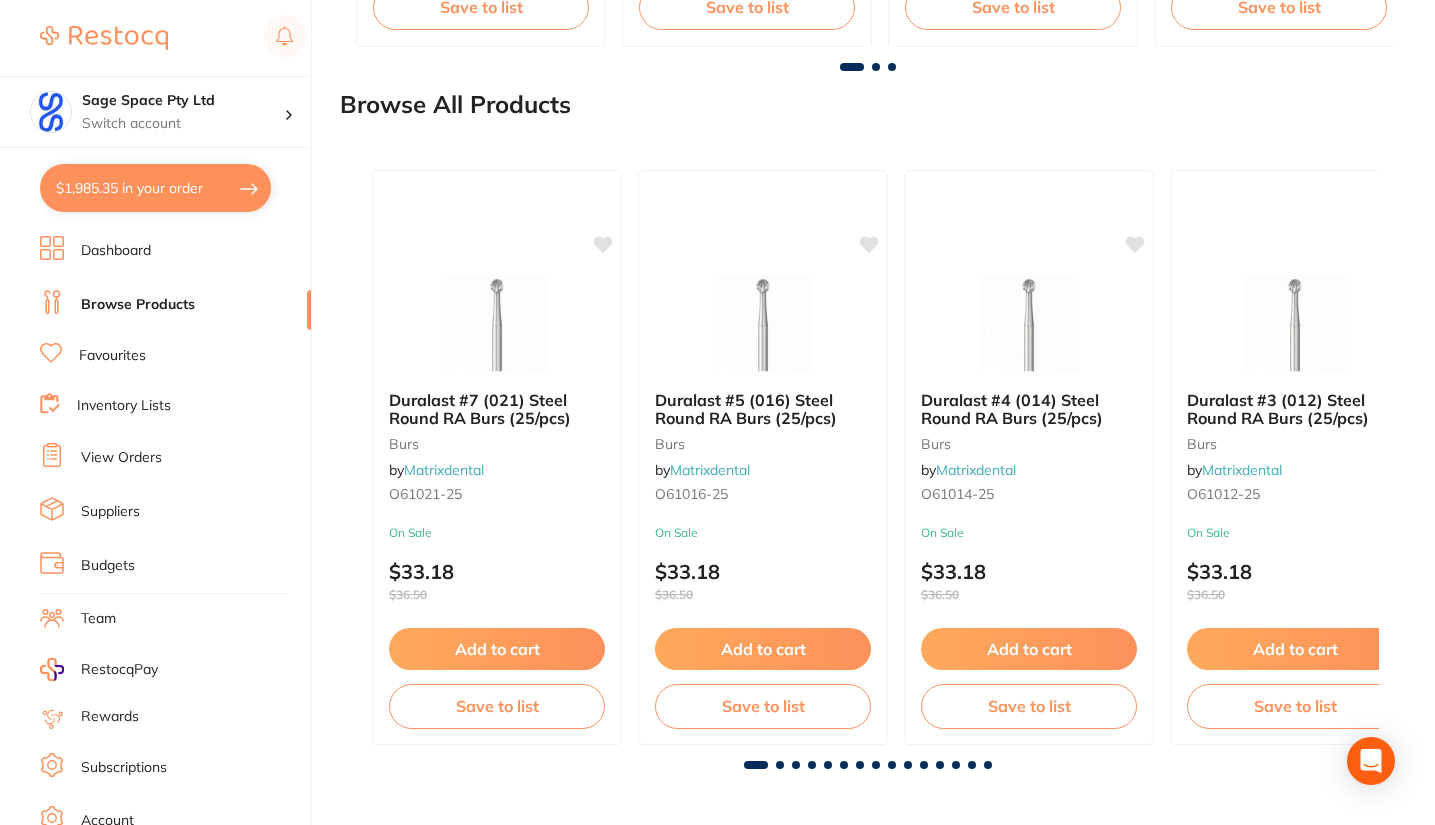 scroll, scrollTop: 0, scrollLeft: 0, axis: both 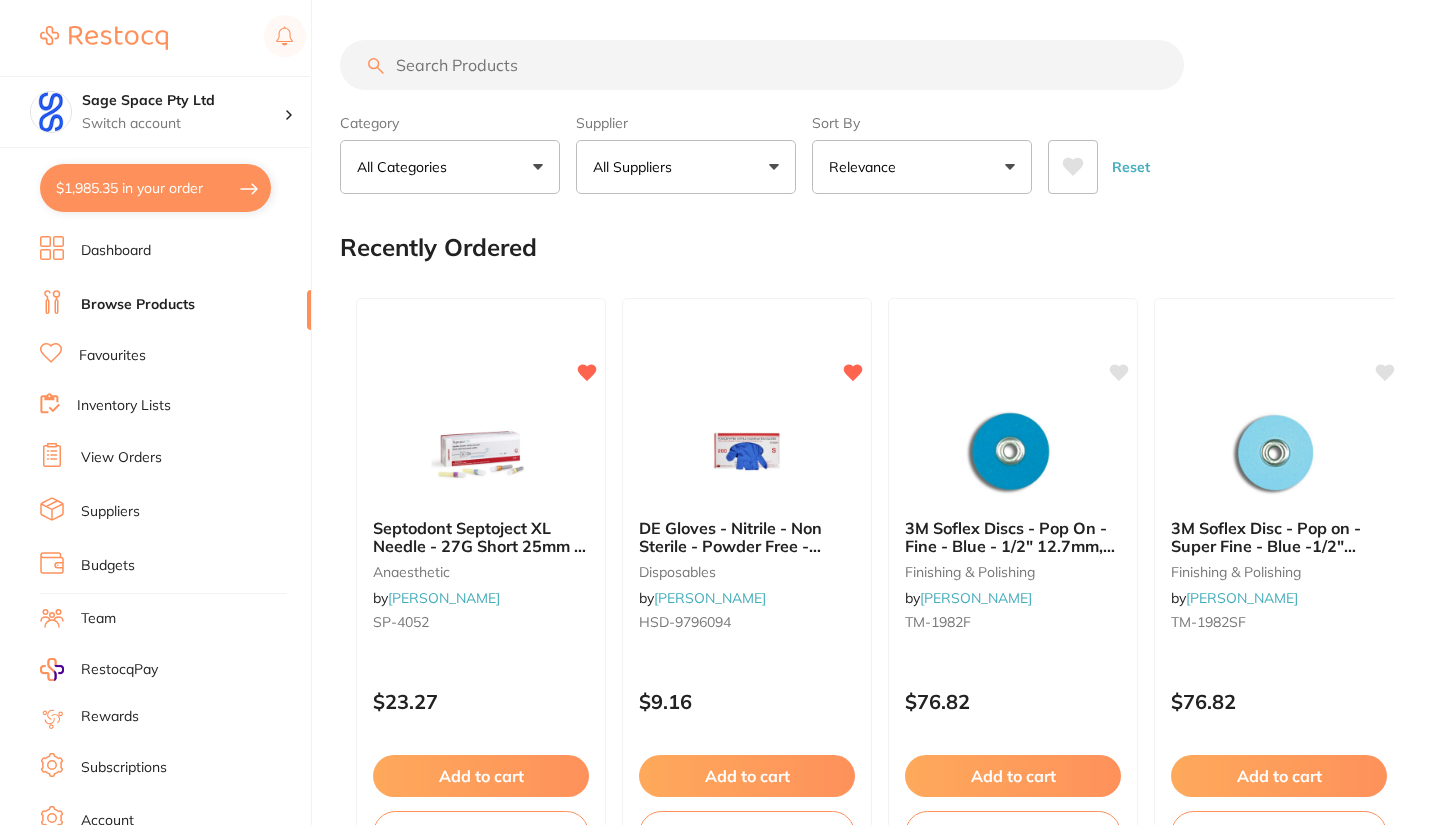 click at bounding box center [762, 65] 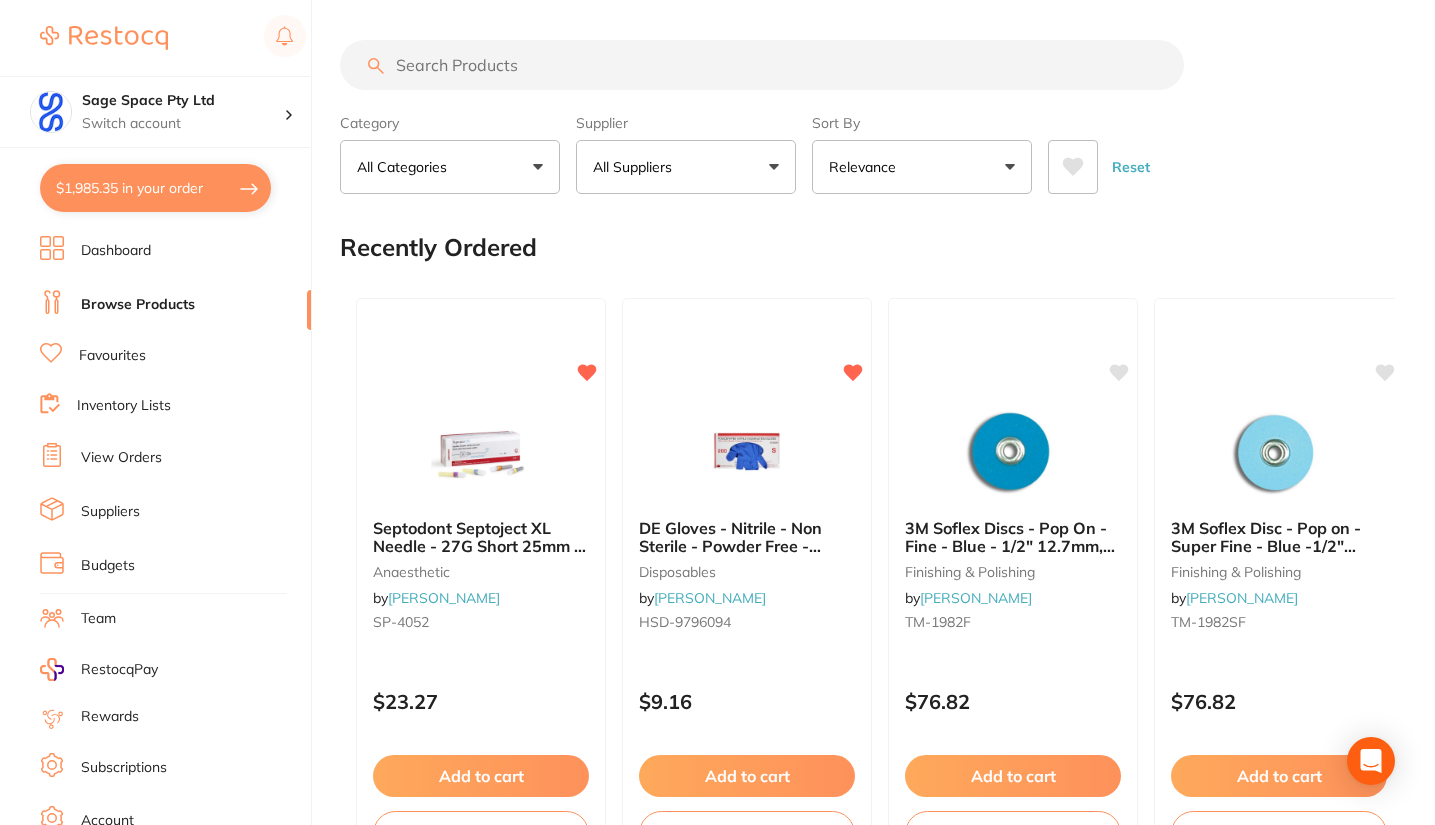 paste on "3M6021A" 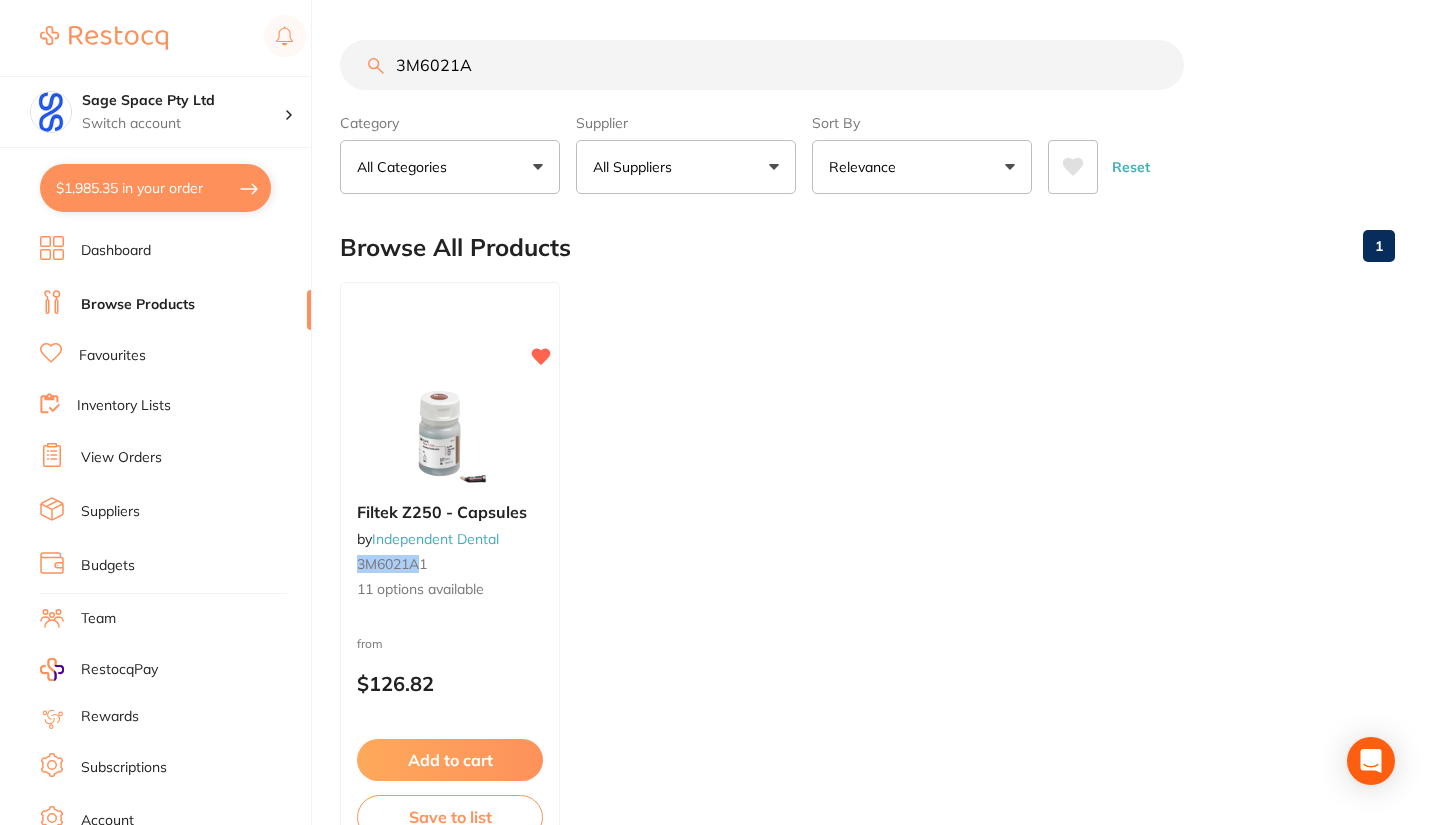 click on "3M6021A" at bounding box center [762, 65] 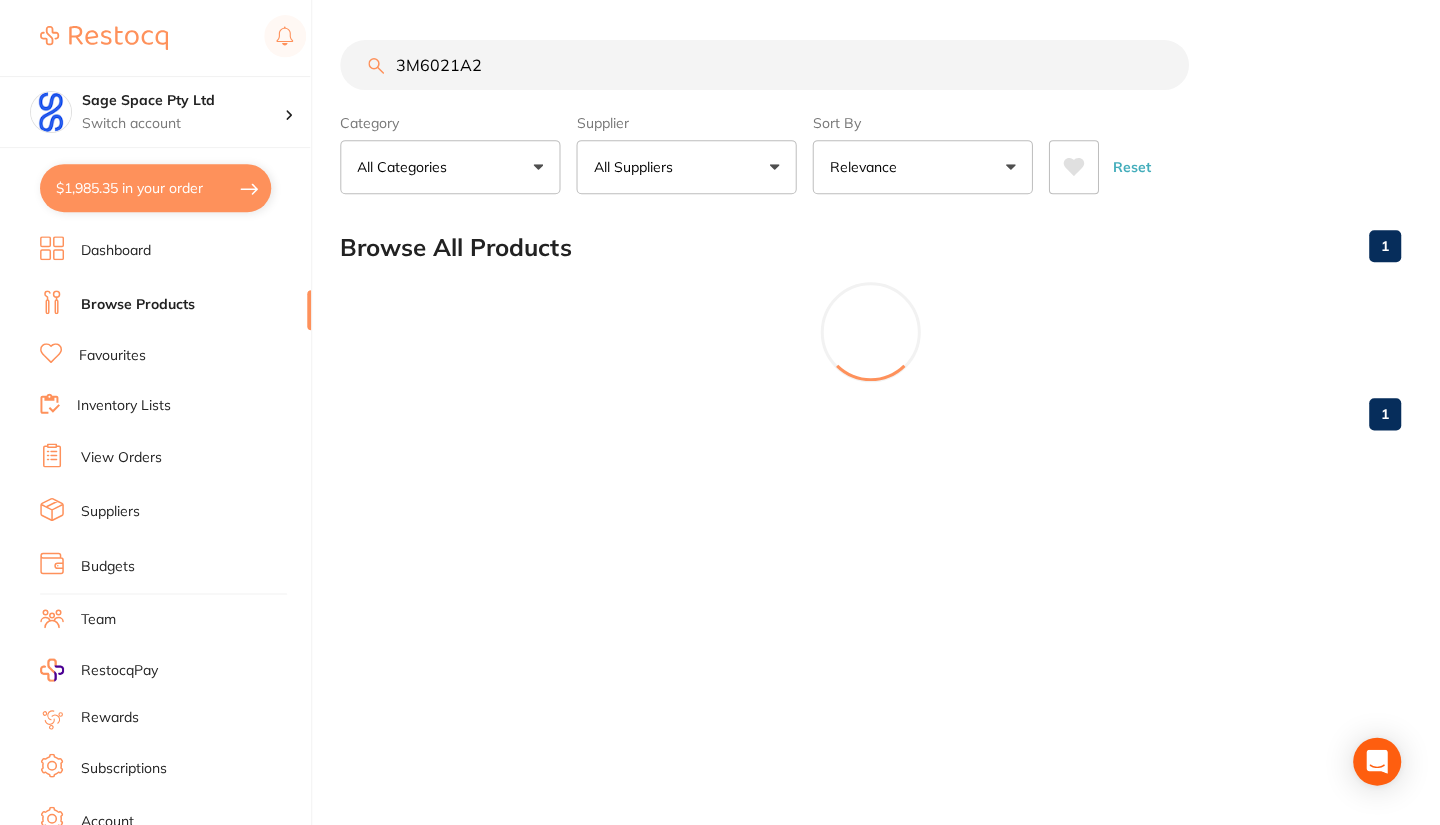type on "3M6021A2" 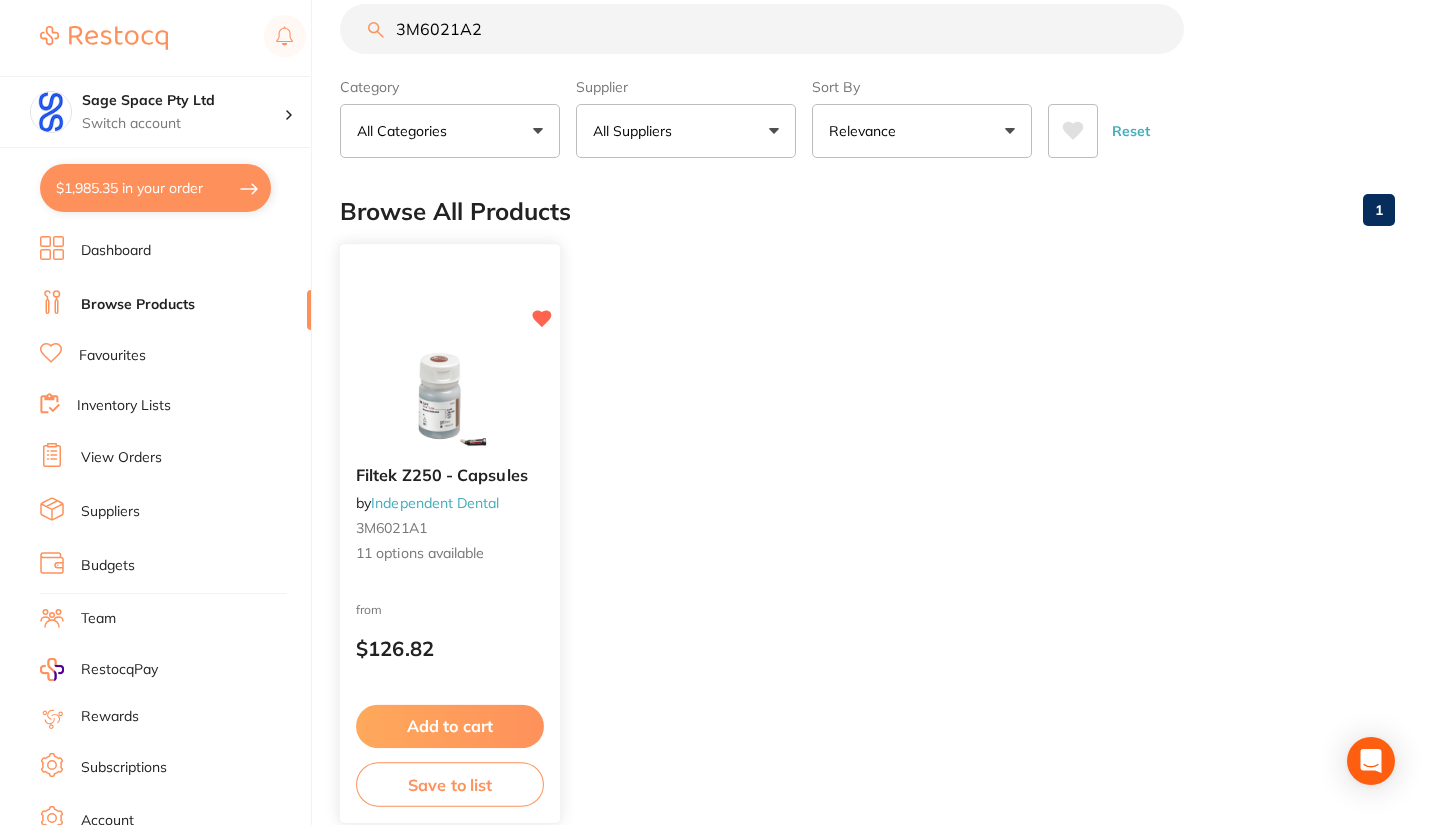 scroll, scrollTop: 136, scrollLeft: 0, axis: vertical 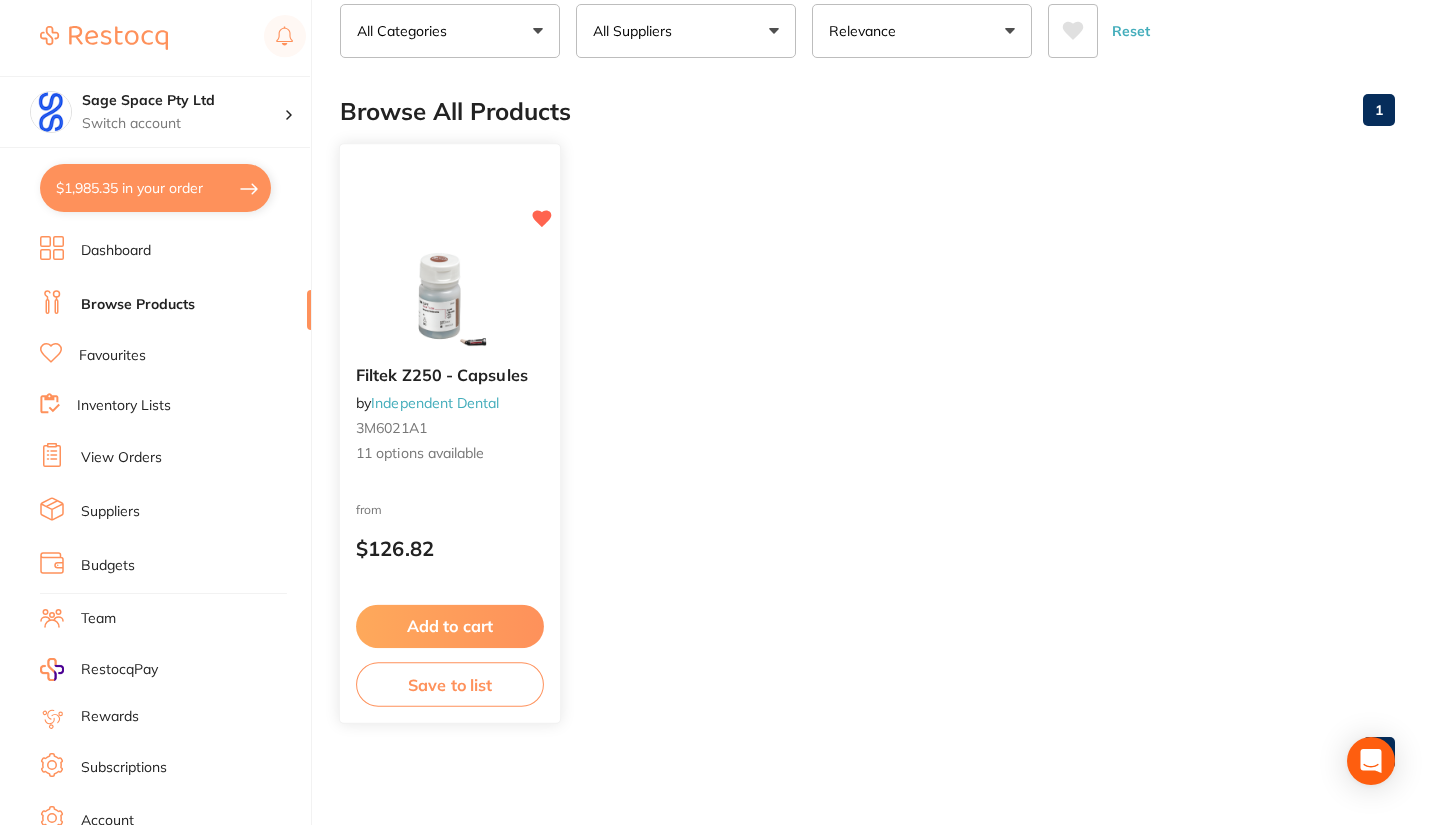 click on "Add to cart" at bounding box center [450, 626] 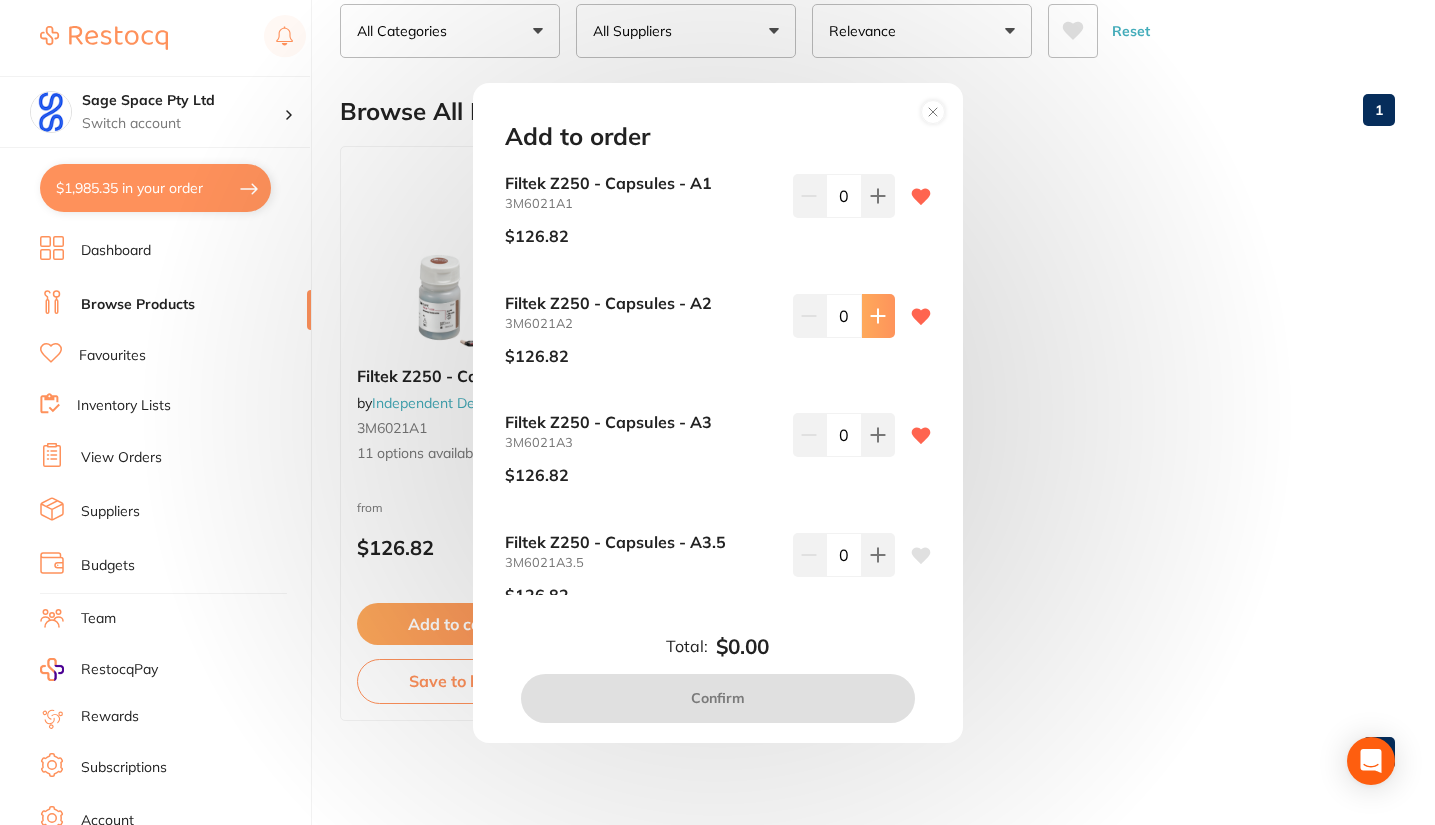 click 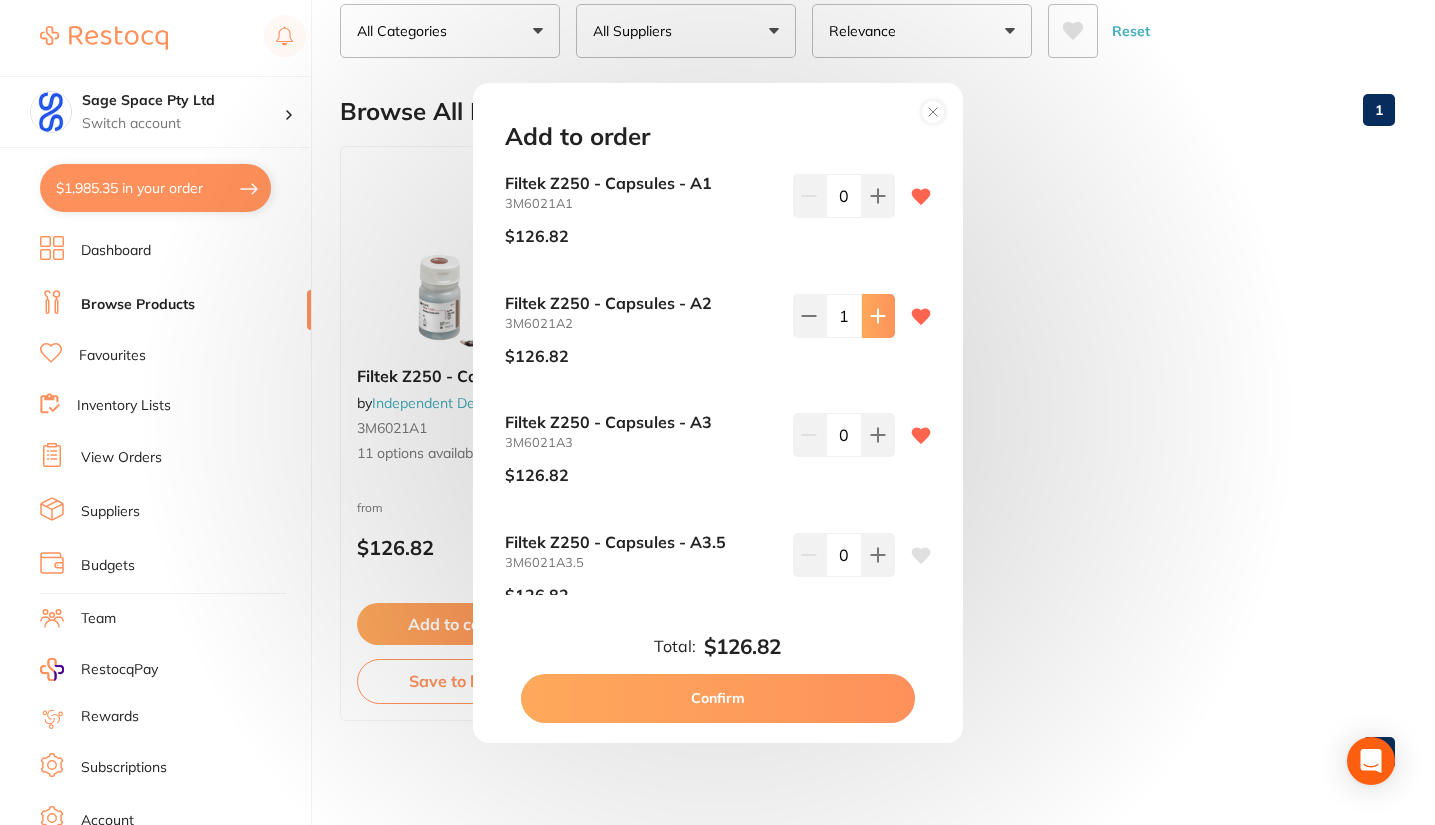 click 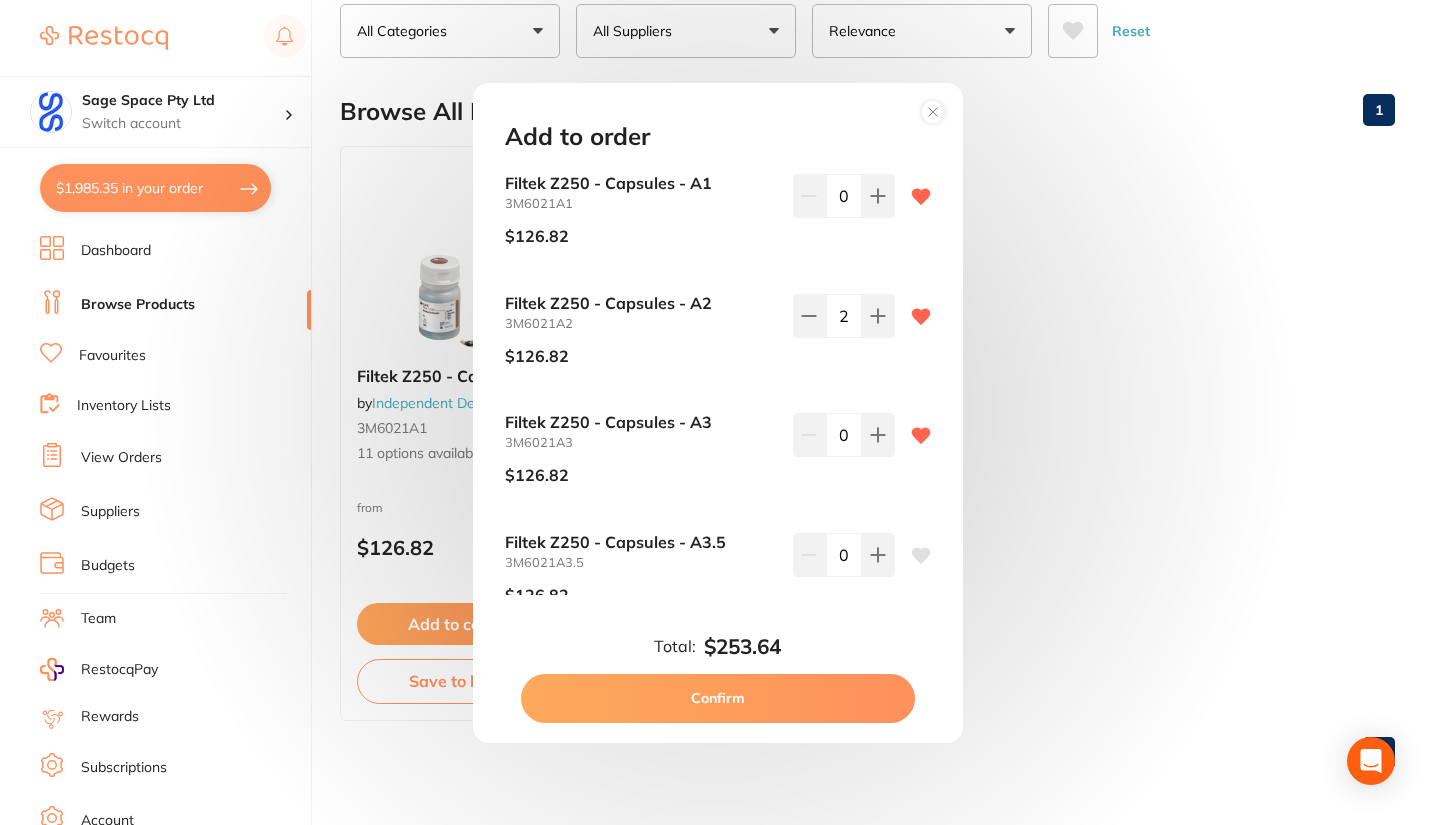 click on "Confirm" at bounding box center [718, 698] 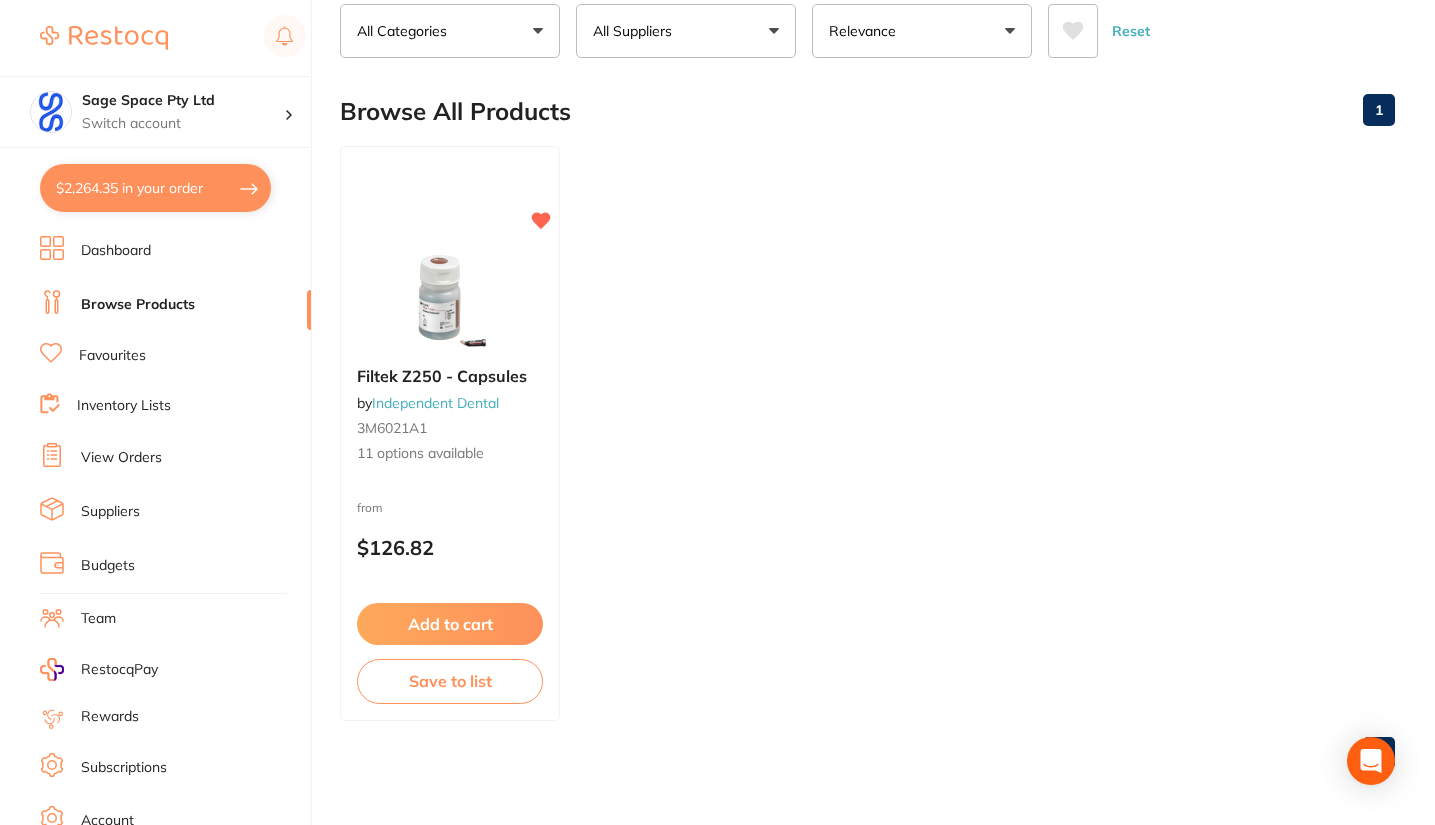 click on "Browse All Products 1" at bounding box center [867, 111] 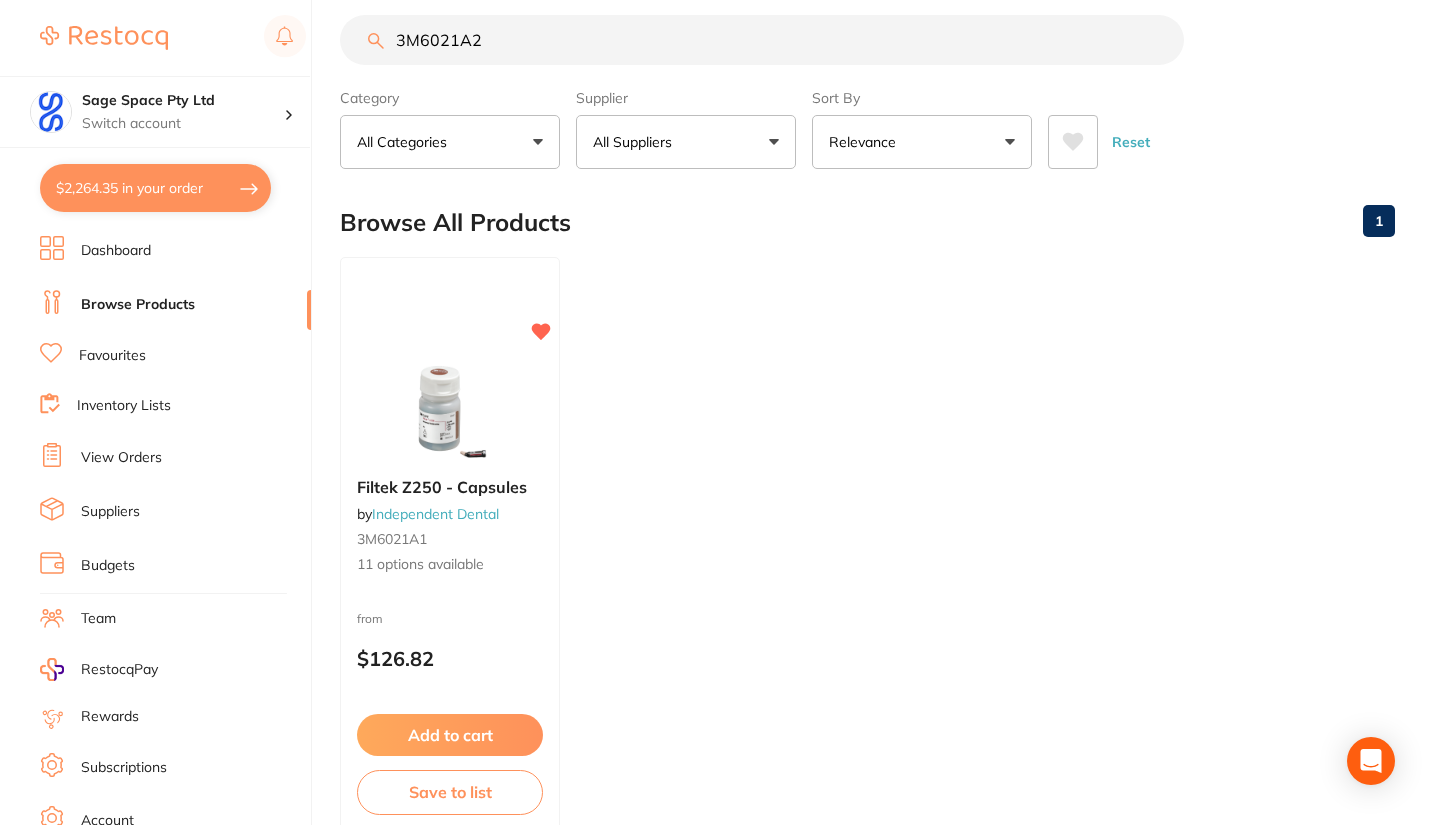 scroll, scrollTop: 0, scrollLeft: 0, axis: both 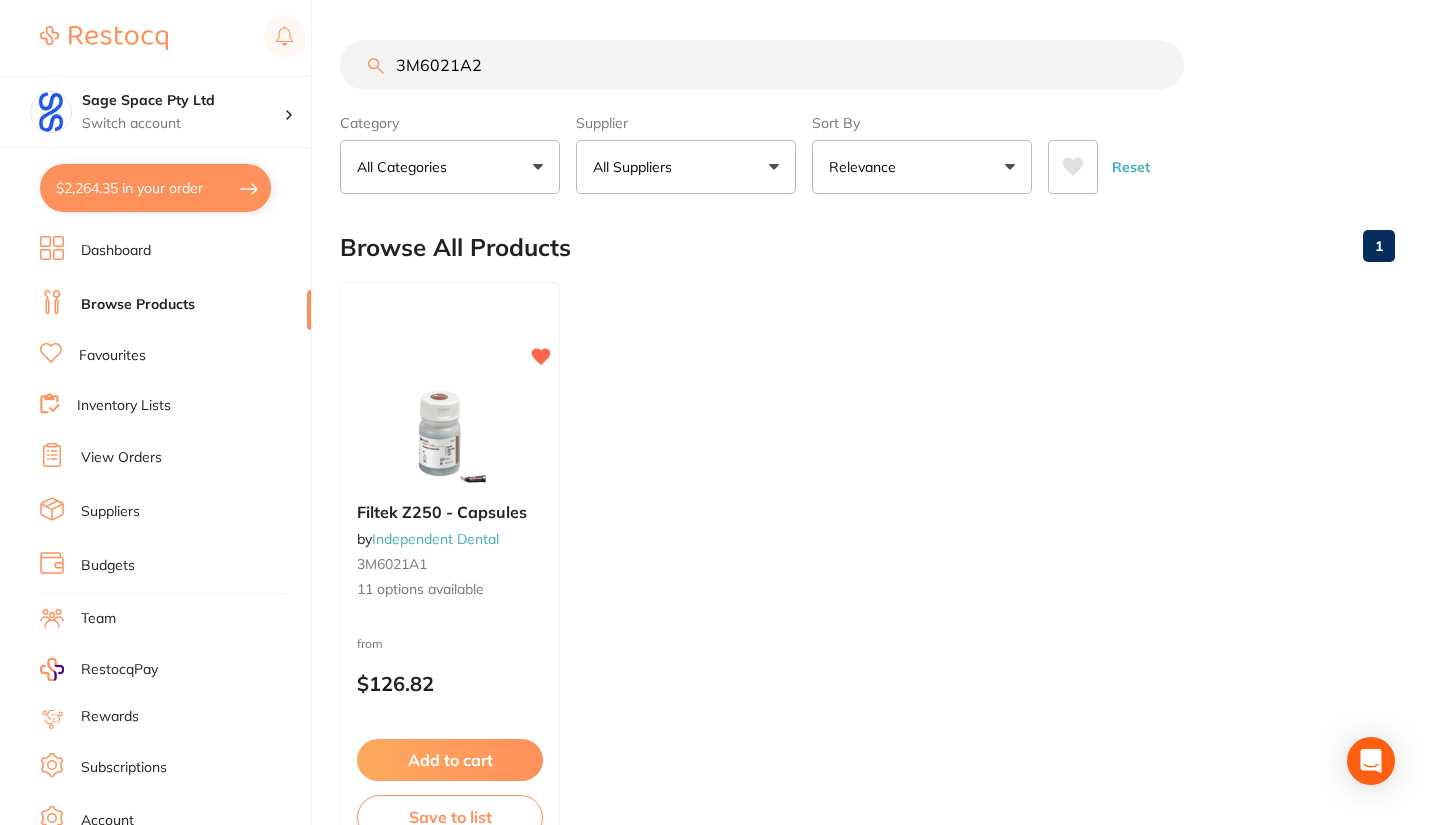 click on "3M6021A2" at bounding box center [762, 65] 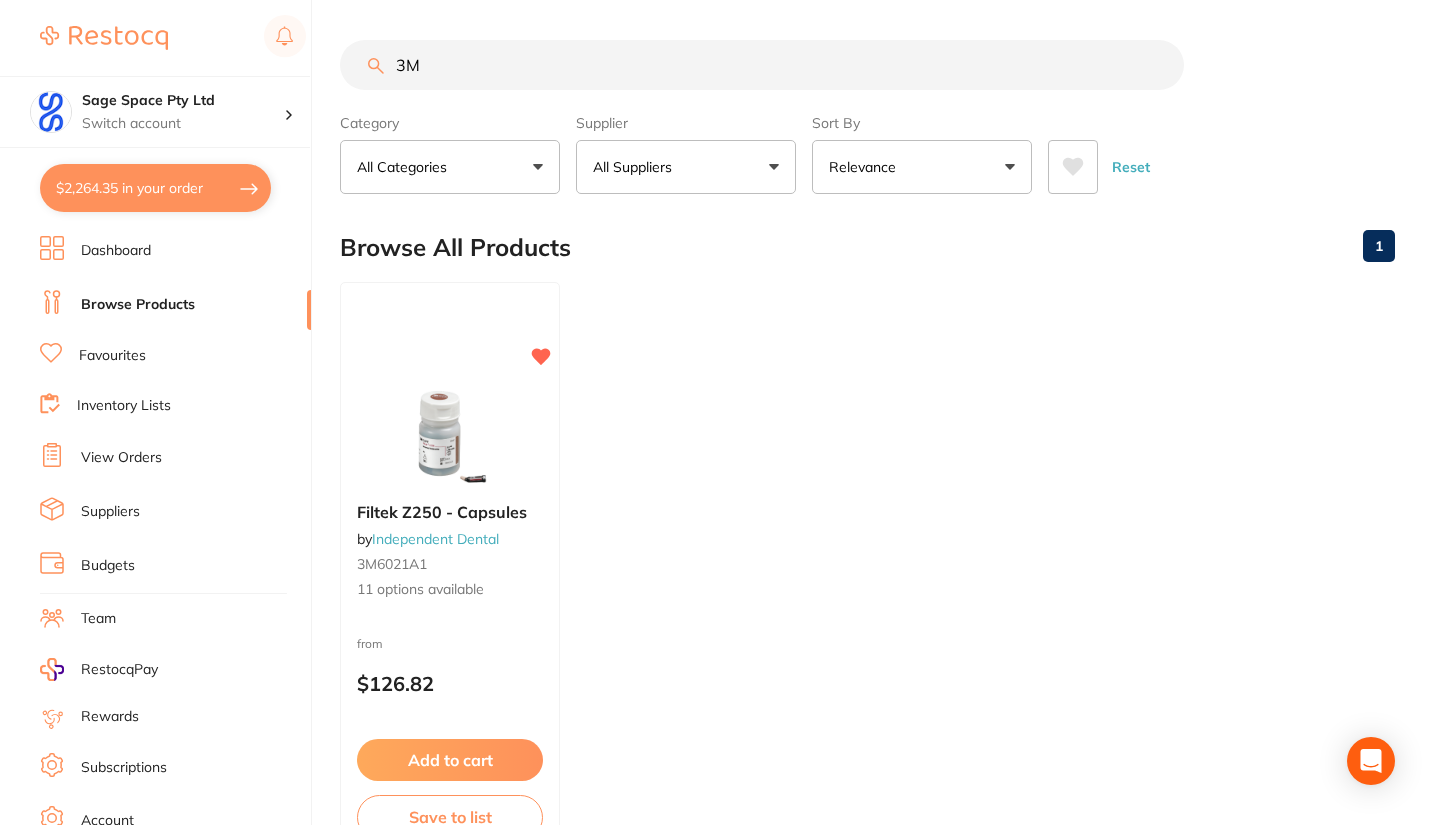 type on "3" 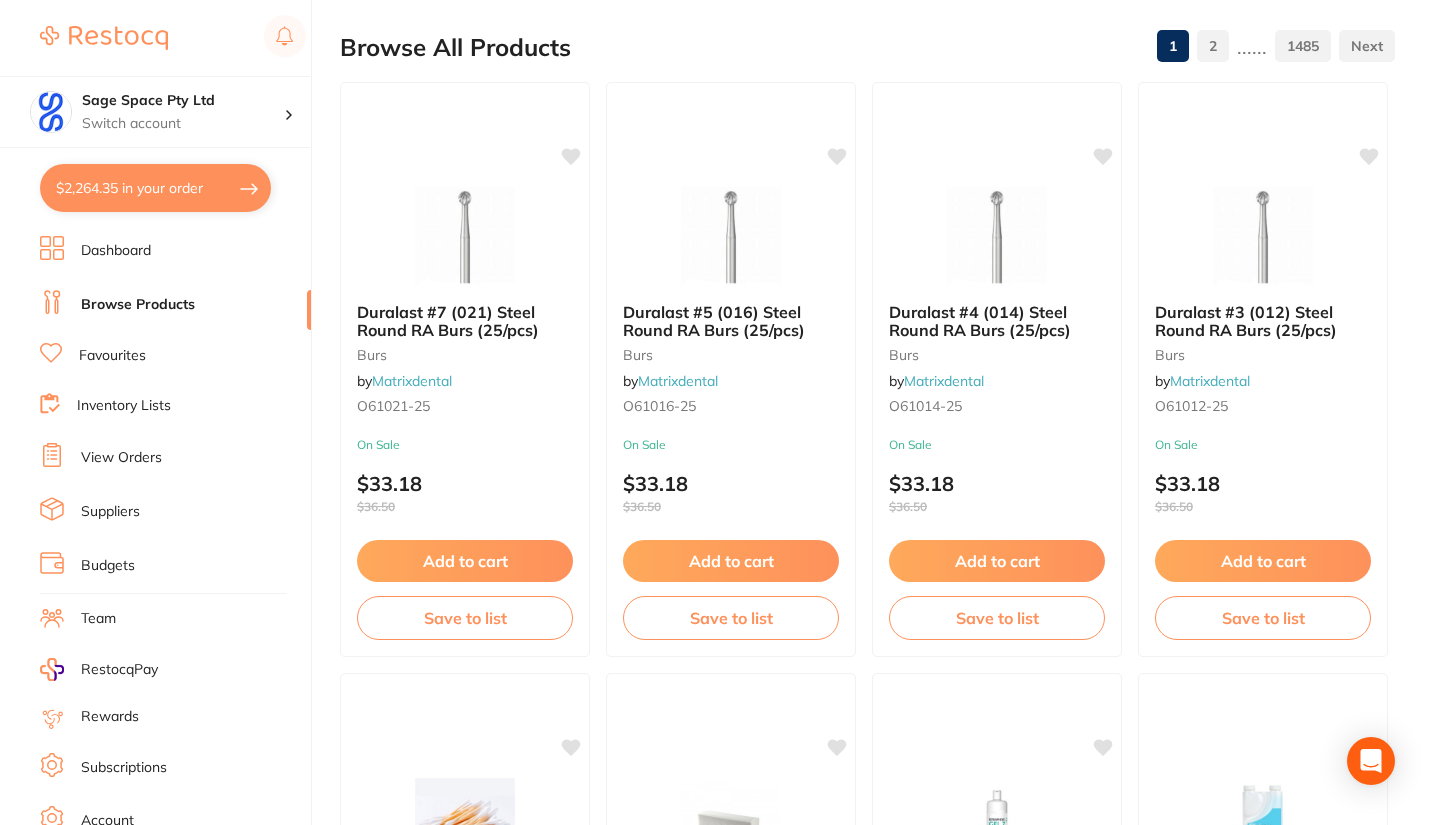 scroll, scrollTop: 0, scrollLeft: 0, axis: both 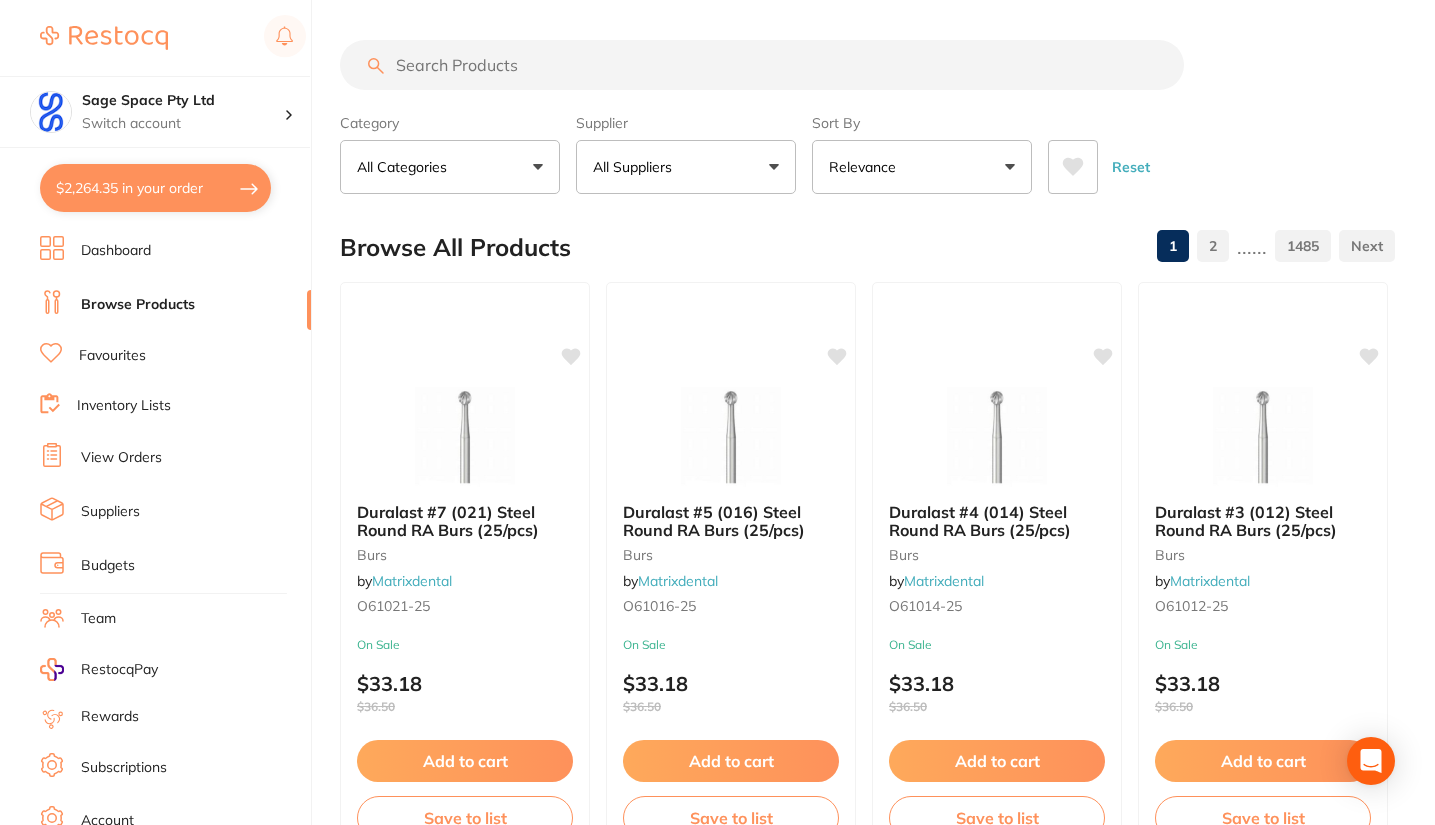 click at bounding box center (762, 65) 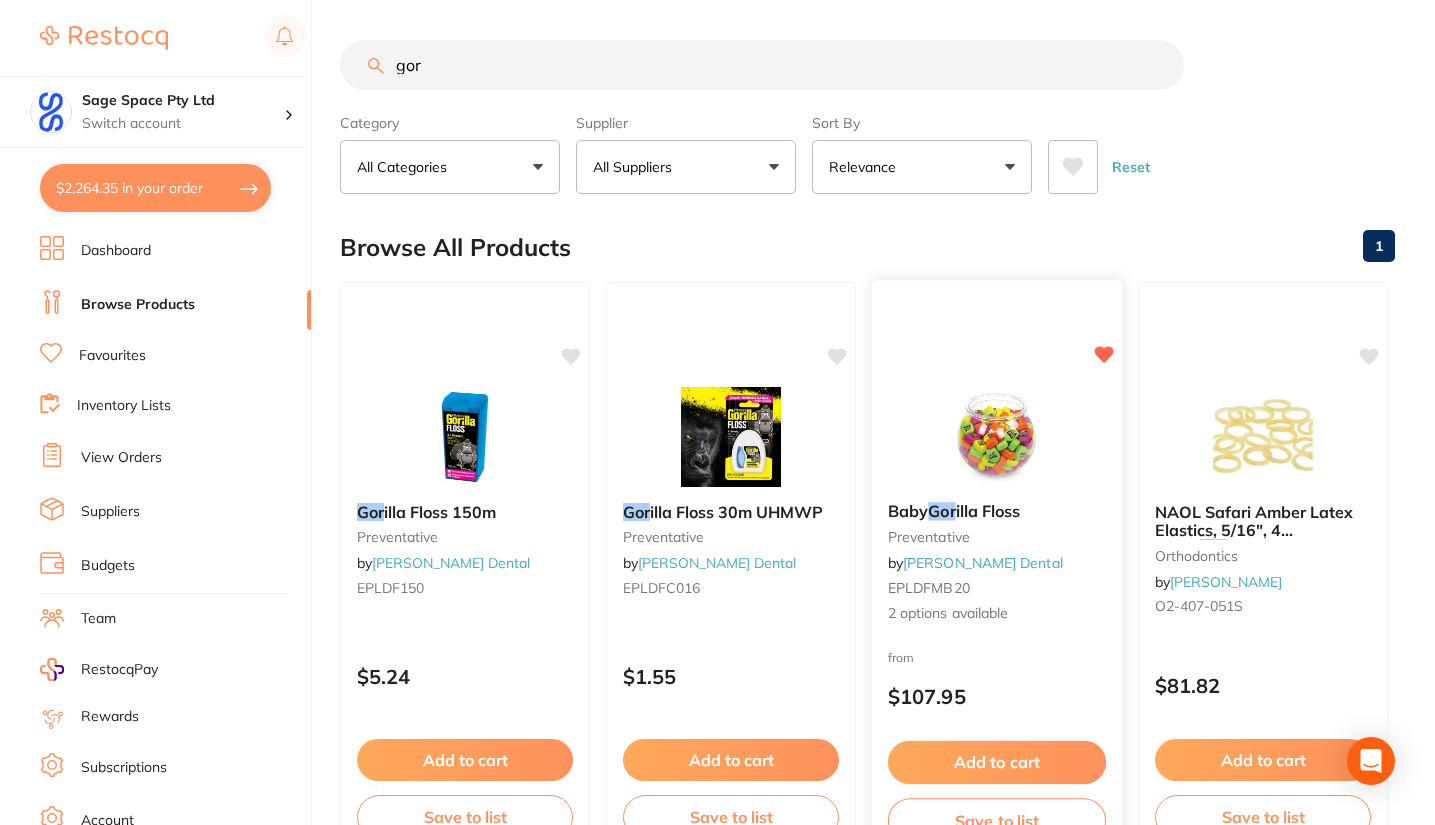 scroll, scrollTop: 200, scrollLeft: 0, axis: vertical 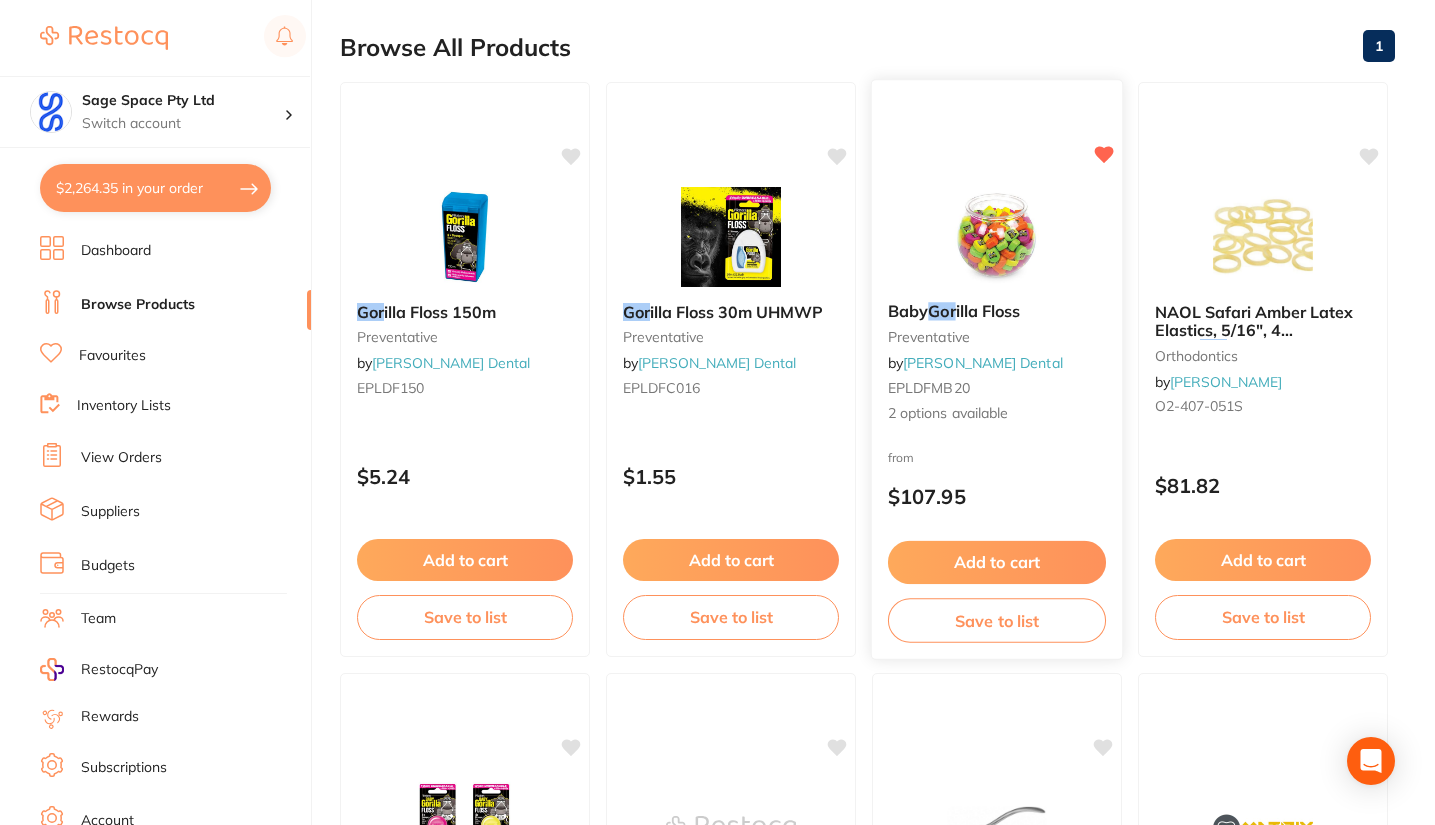 type on "gor" 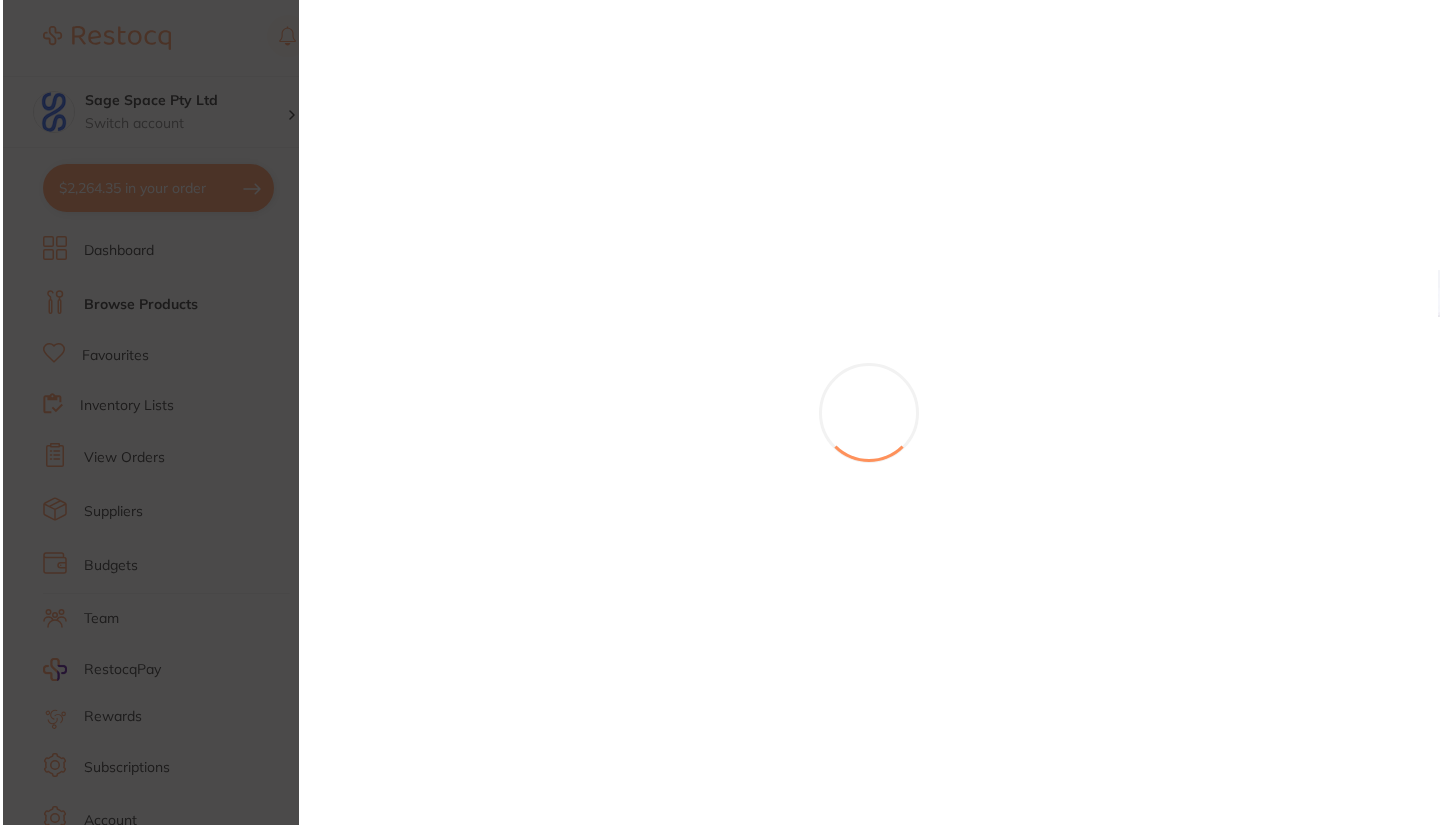 scroll, scrollTop: 0, scrollLeft: 0, axis: both 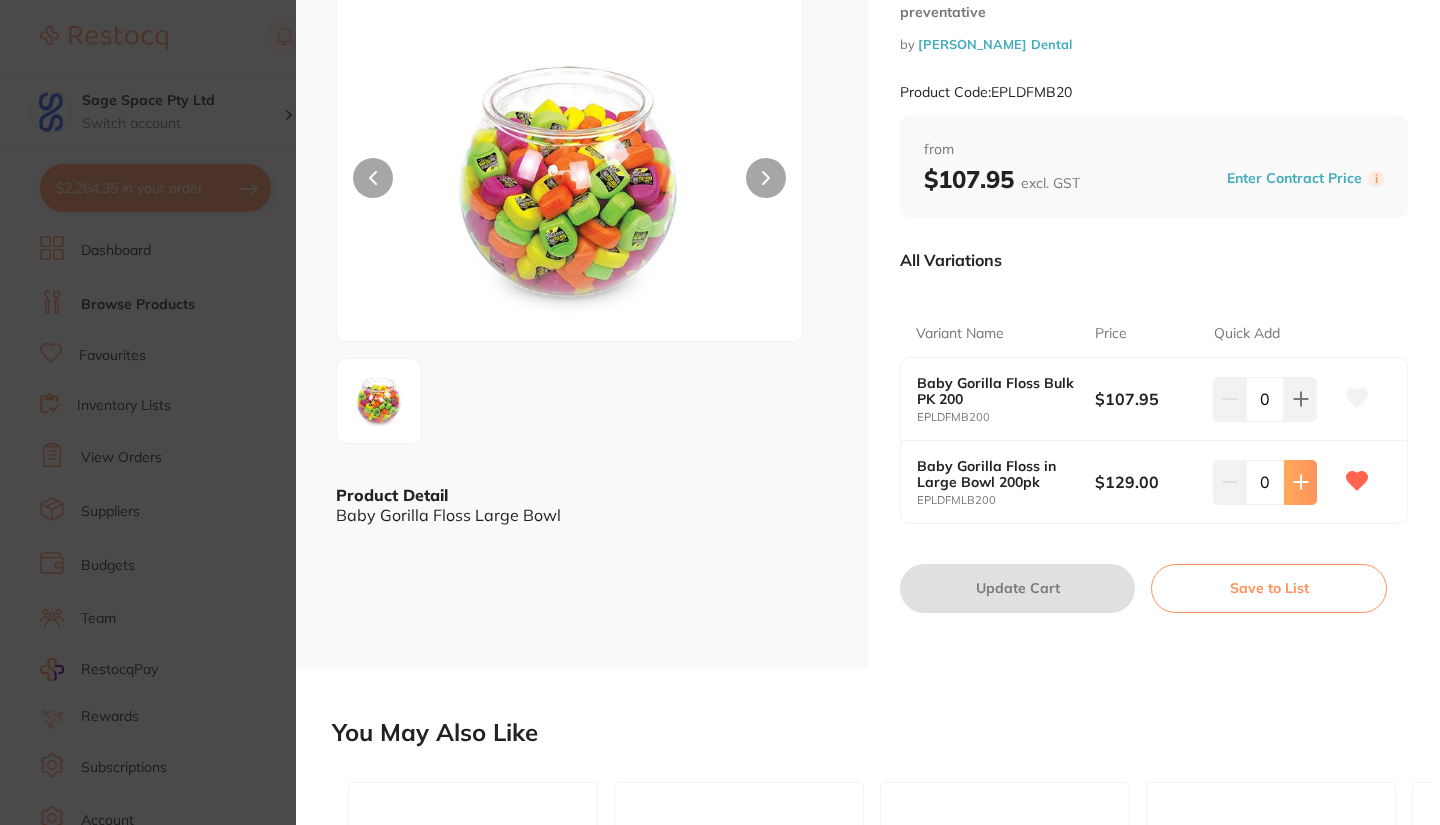 click 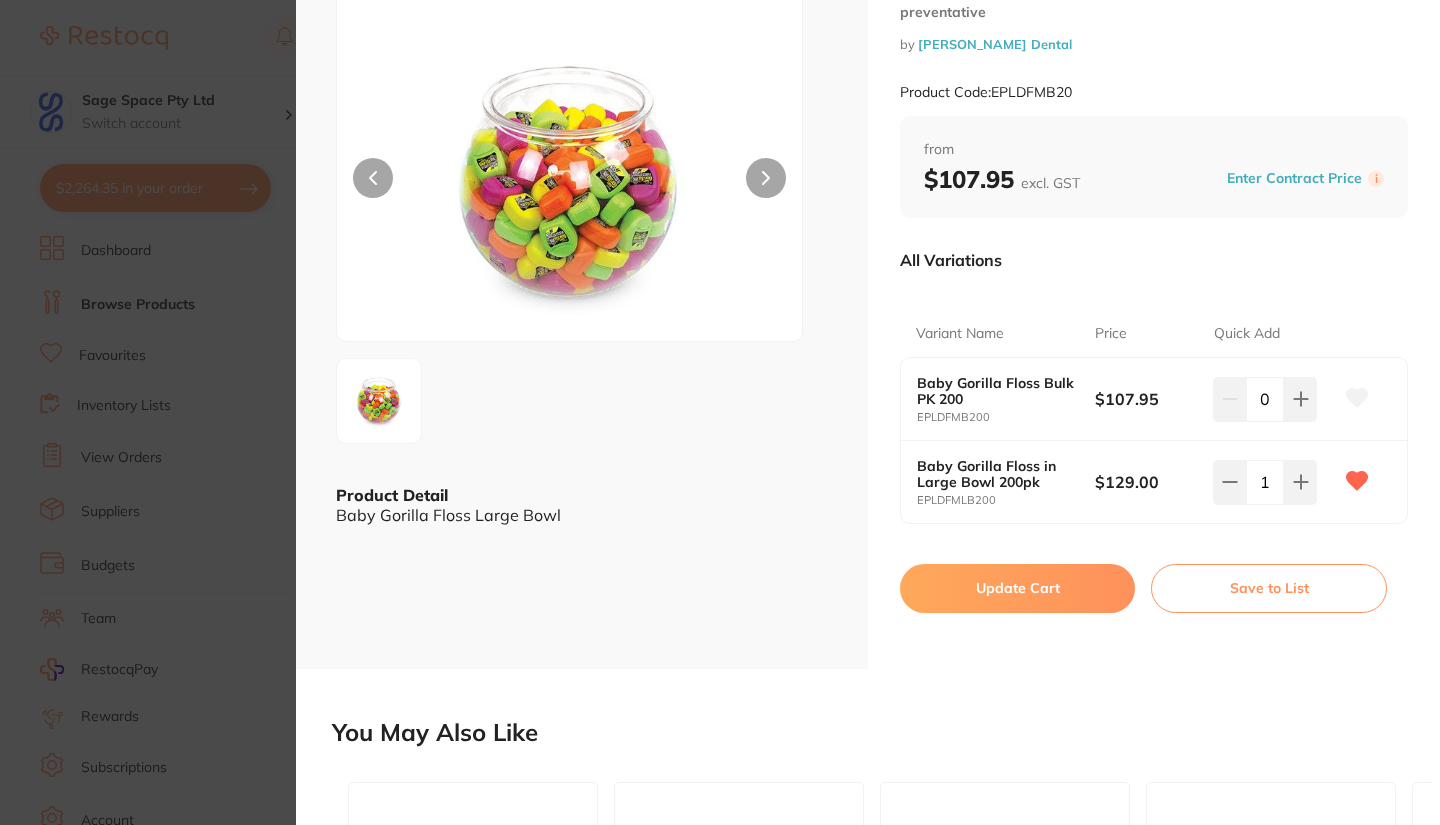 click on "Update Cart" at bounding box center (1017, 588) 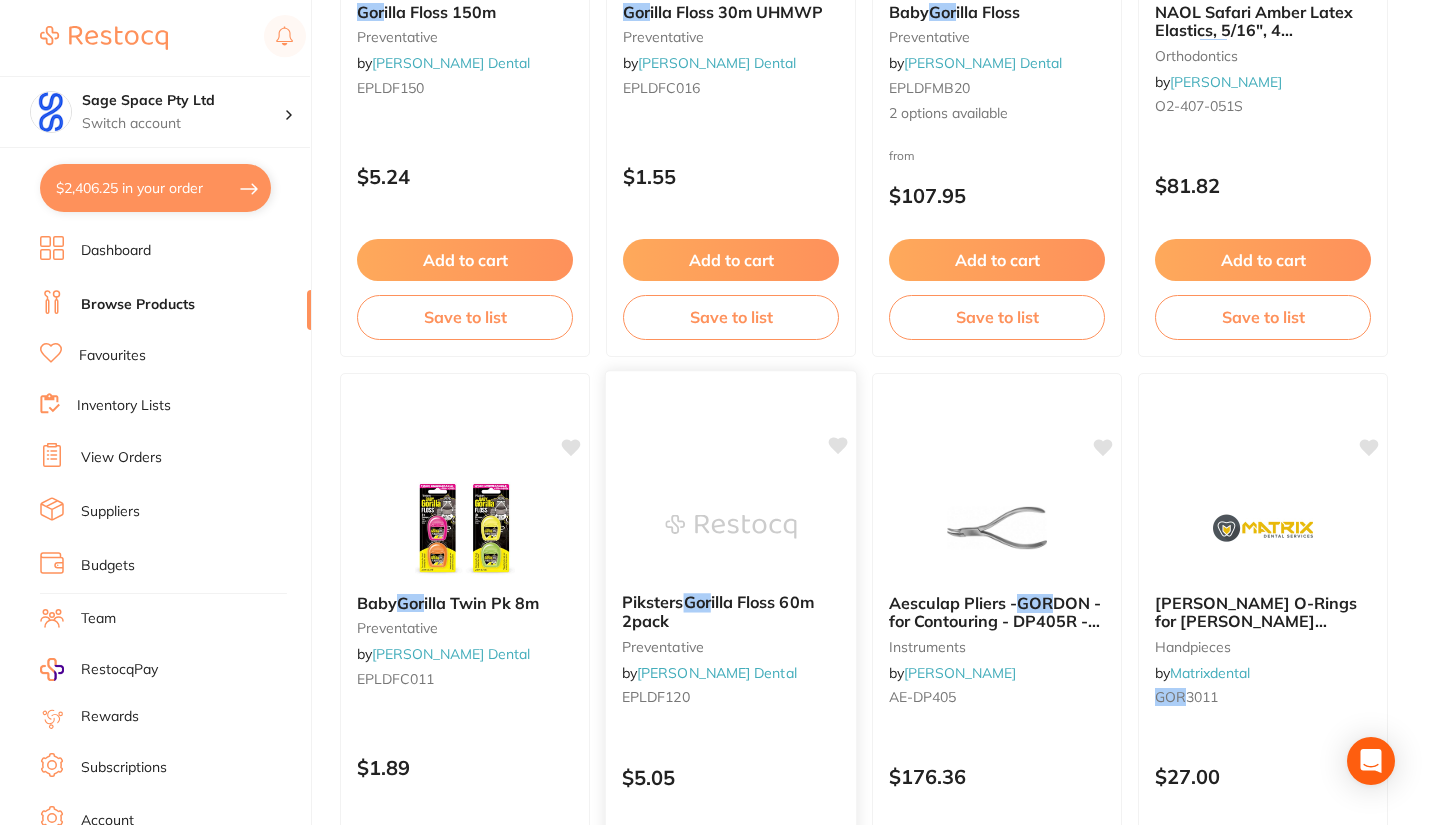 scroll, scrollTop: 0, scrollLeft: 0, axis: both 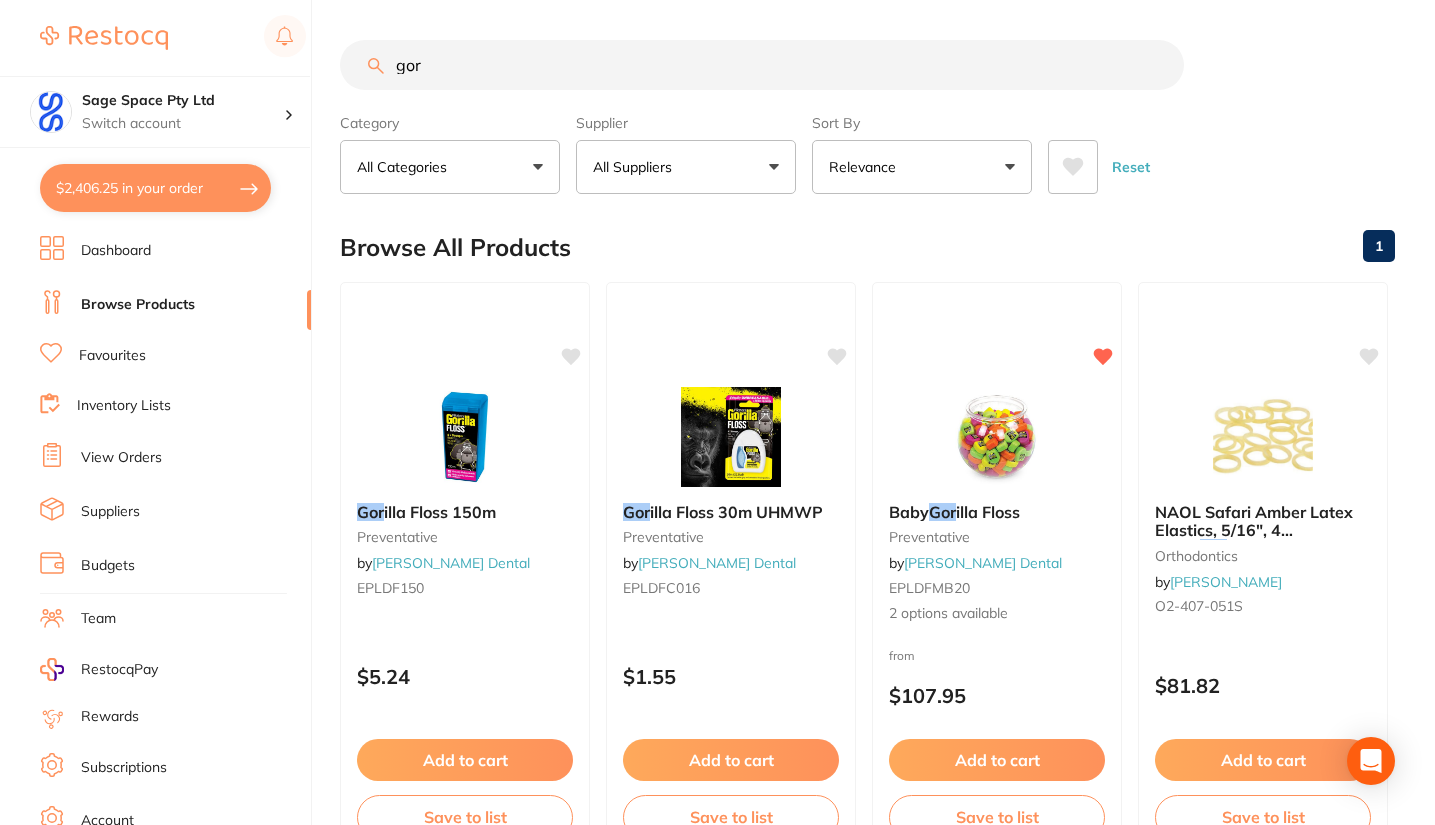 click on "gor" at bounding box center [762, 65] 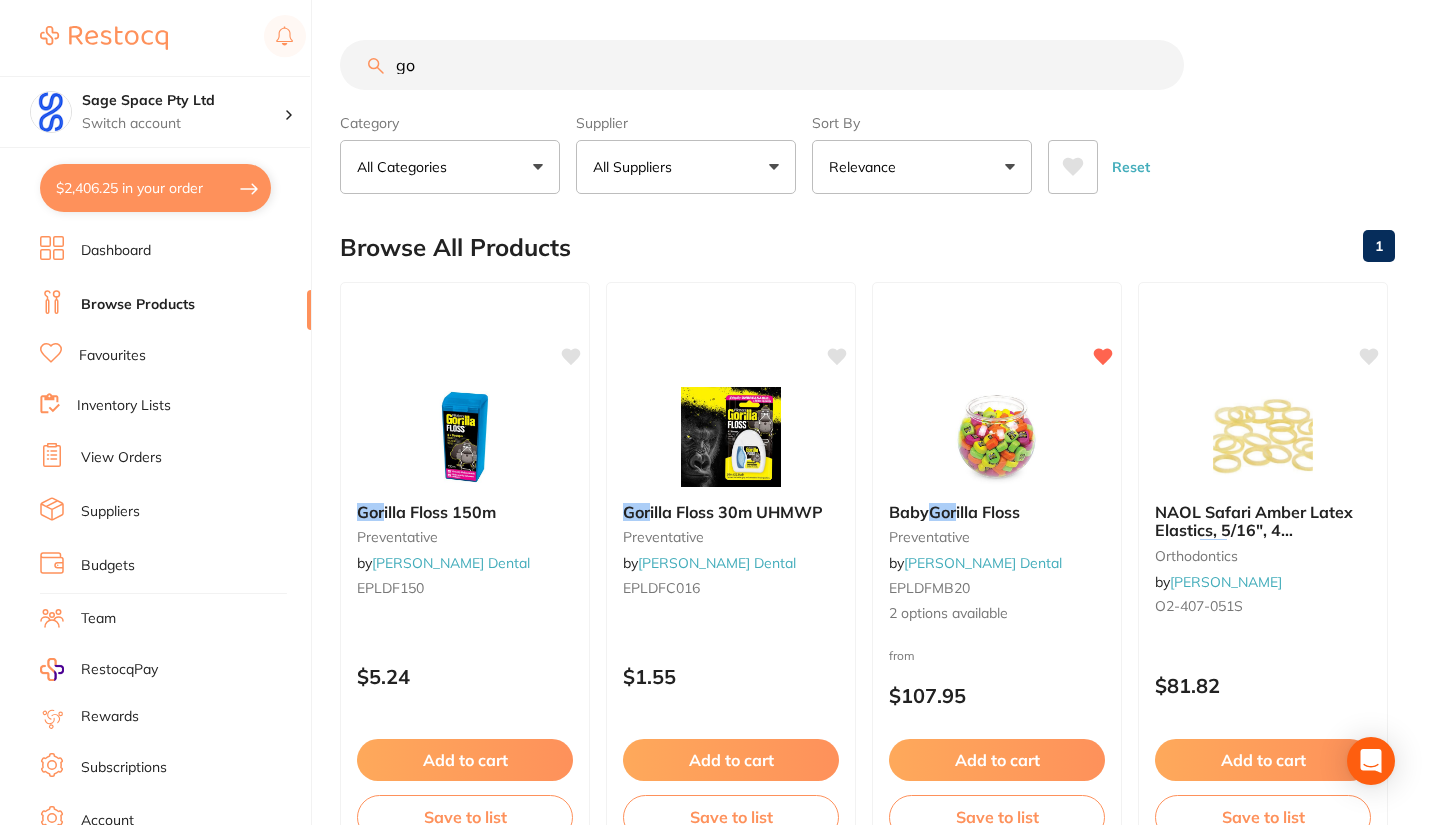 type on "g" 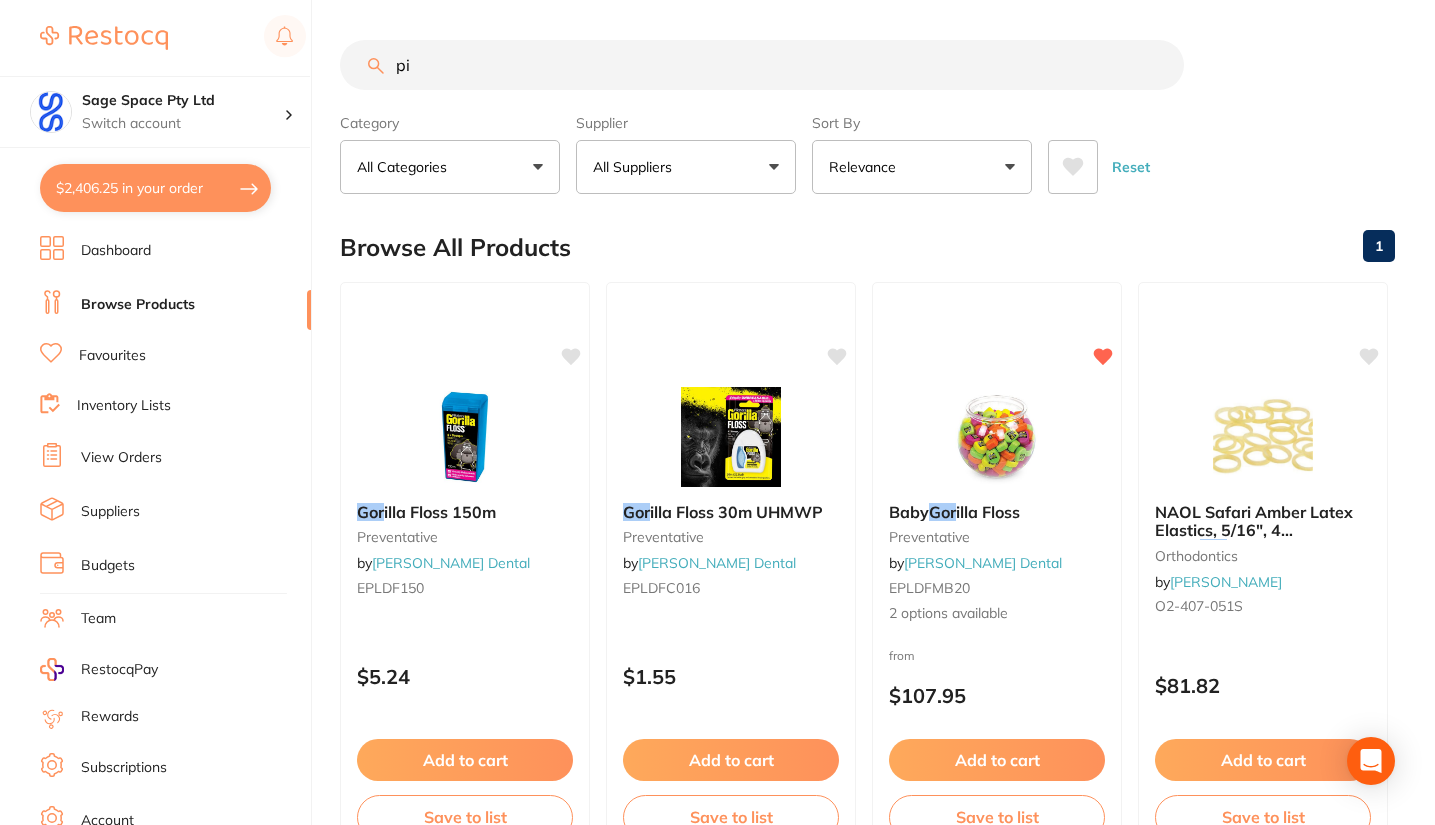 type on "p" 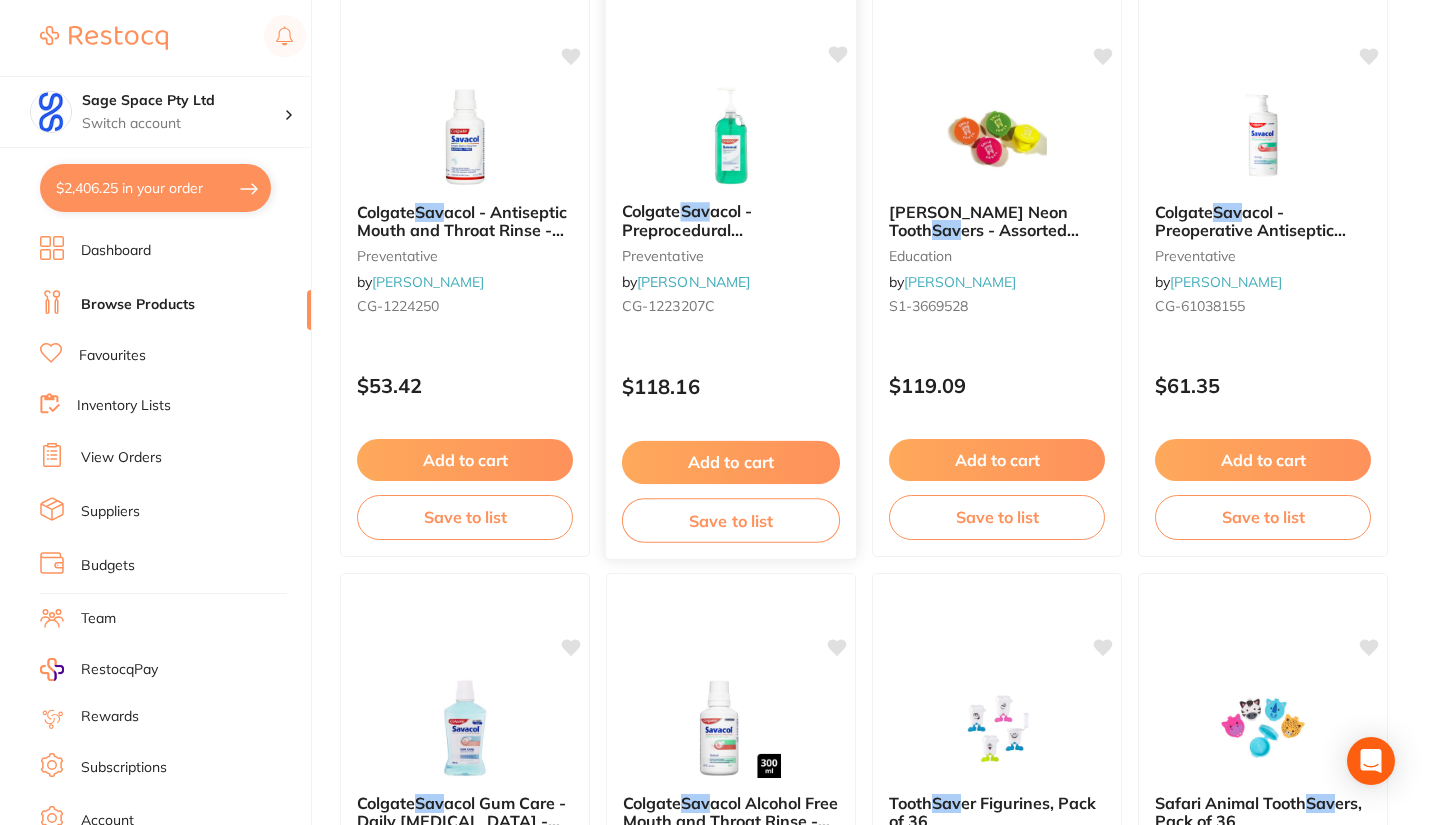 scroll, scrollTop: 0, scrollLeft: 0, axis: both 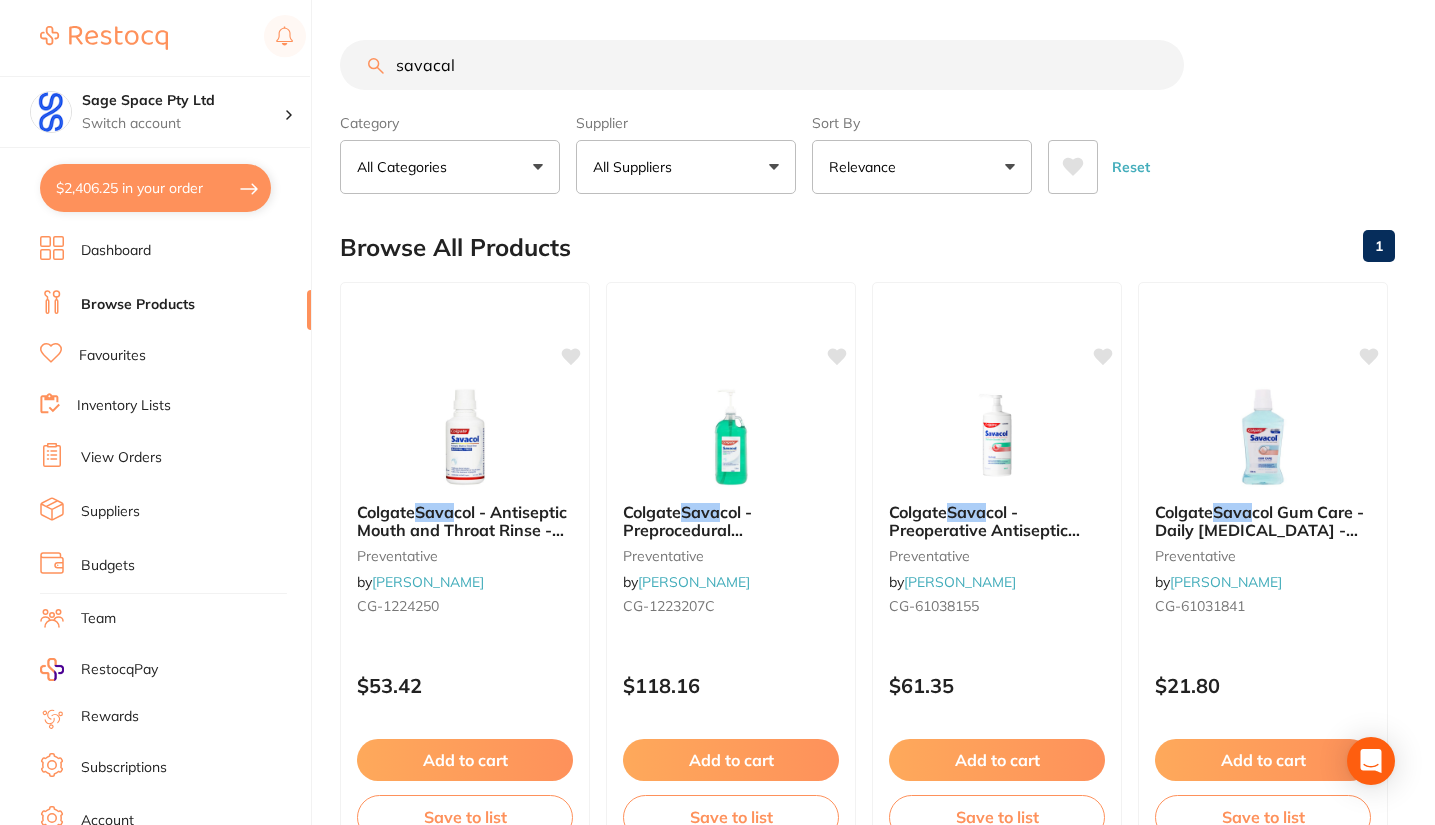 type on "savacal" 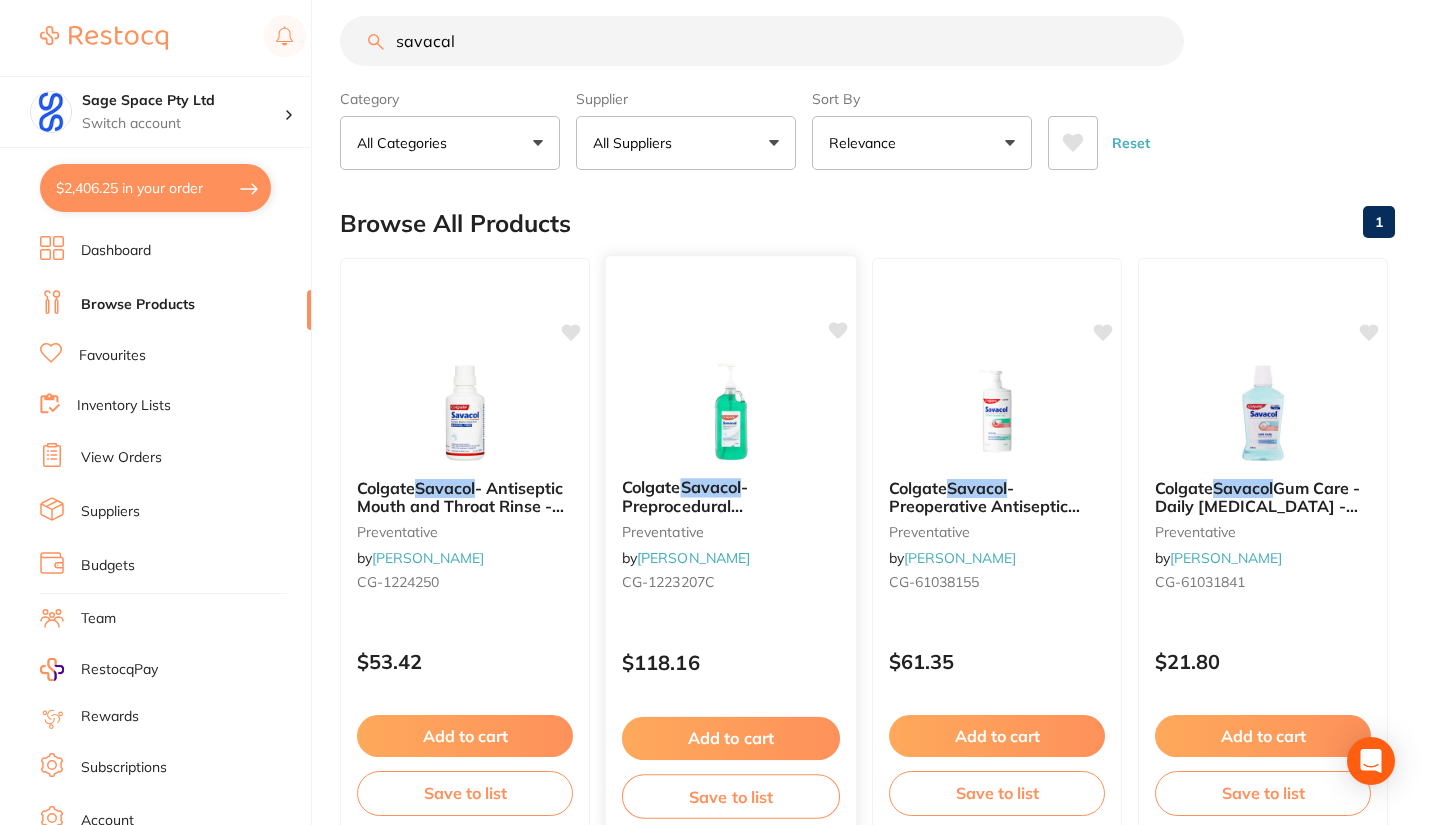 scroll, scrollTop: 0, scrollLeft: 0, axis: both 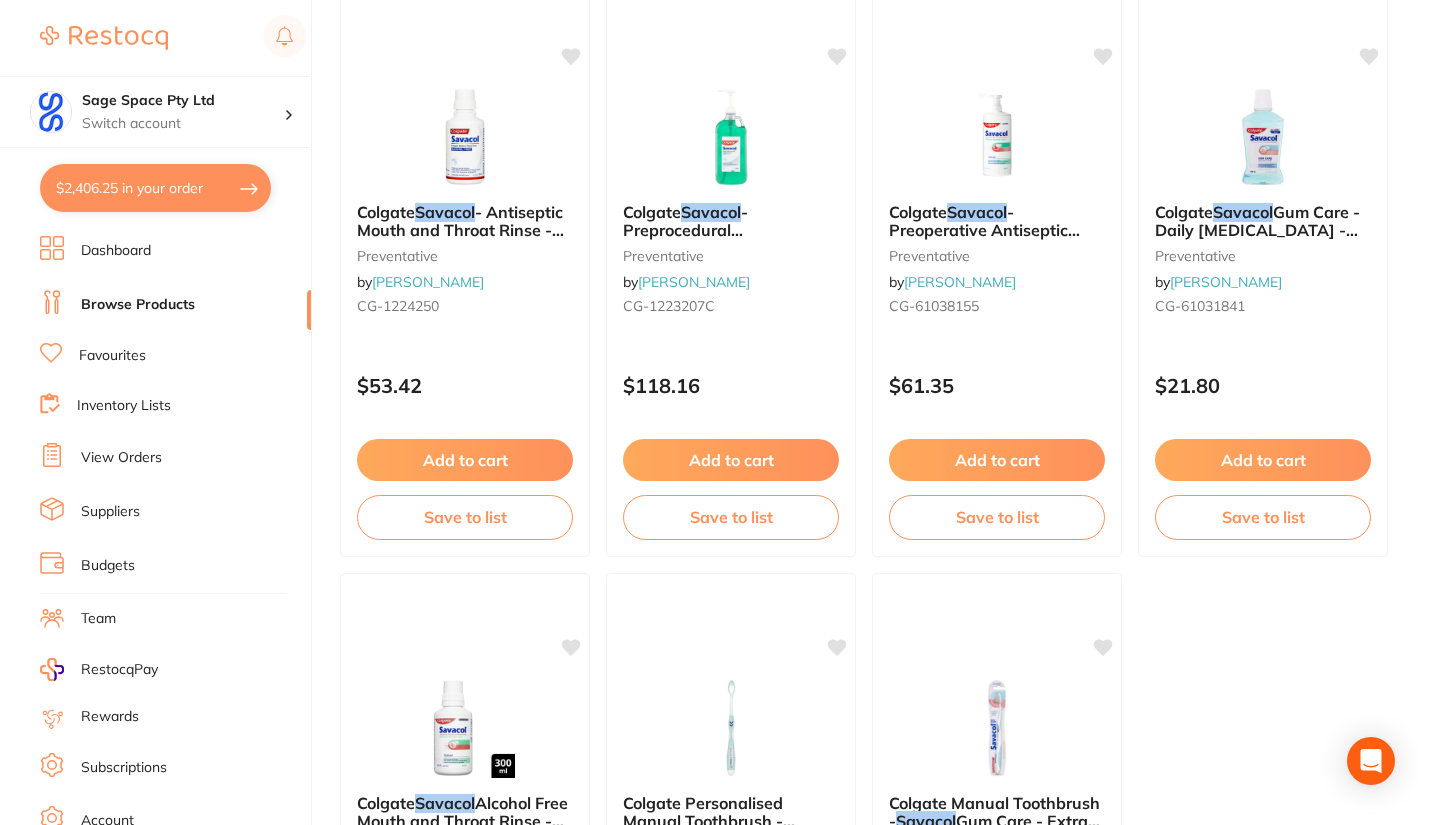 click on "Add to cart" at bounding box center [465, 460] 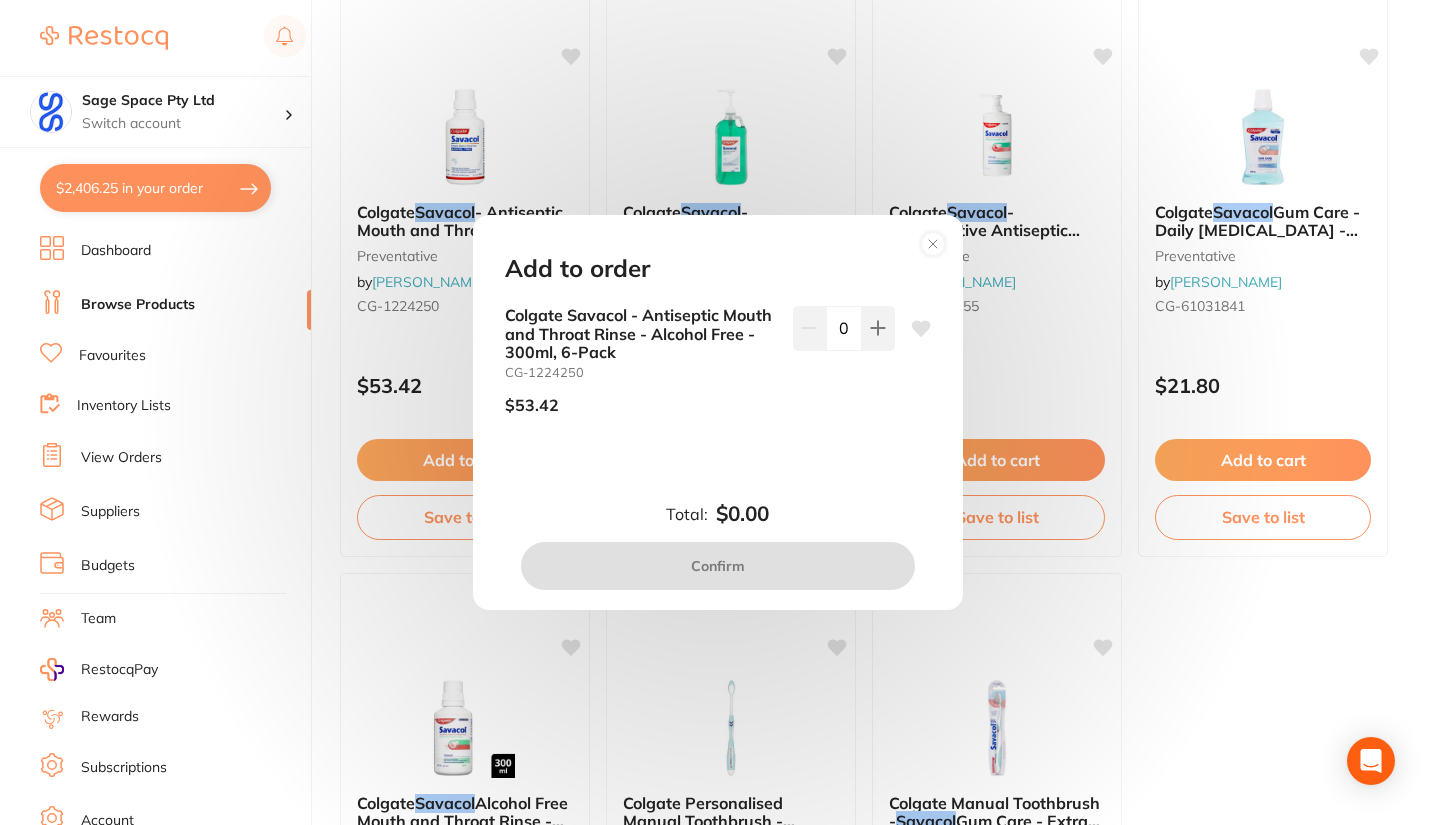 drag, startPoint x: 887, startPoint y: 328, endPoint x: 820, endPoint y: 400, distance: 98.35141 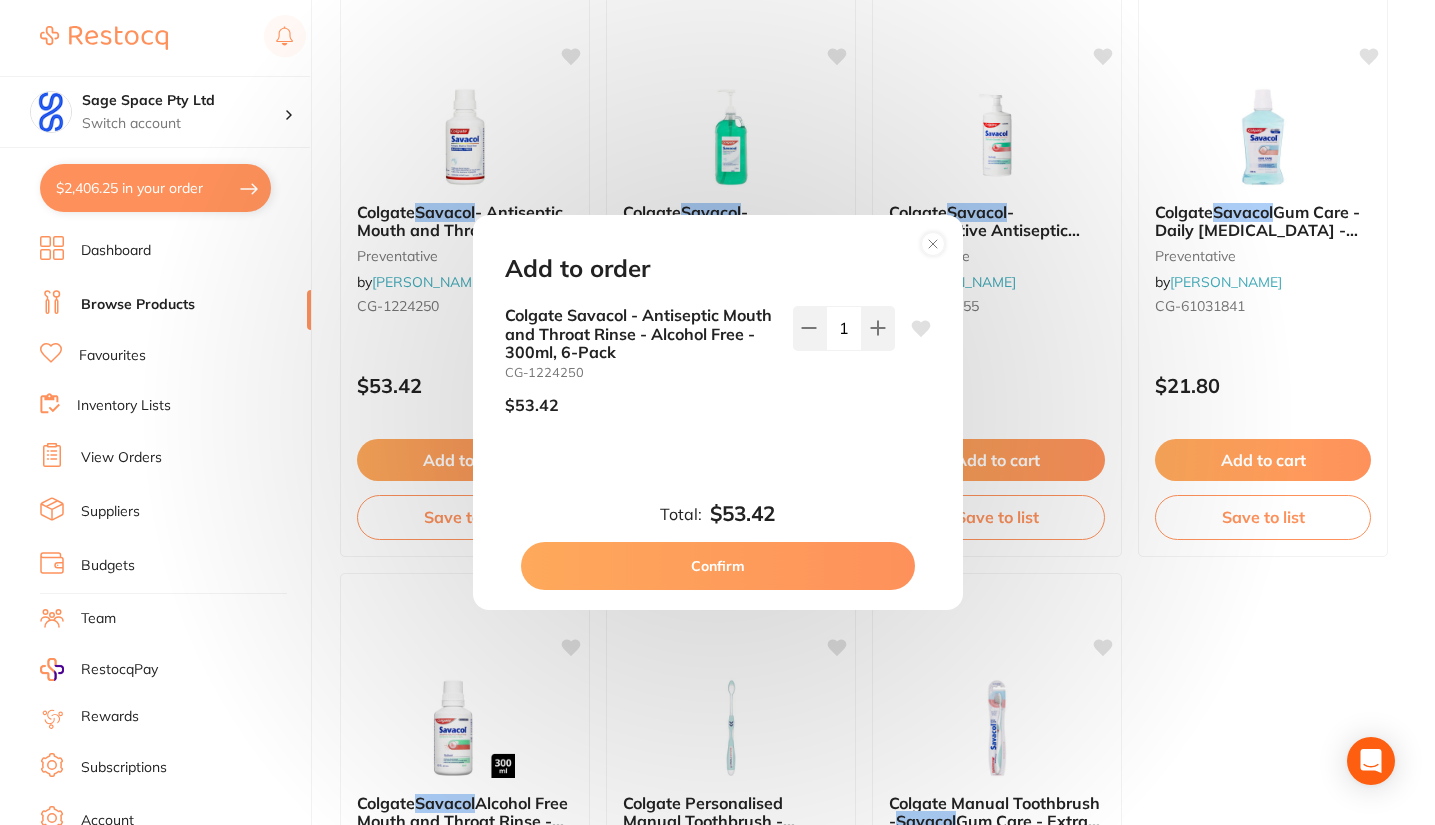 click on "Confirm" at bounding box center (718, 566) 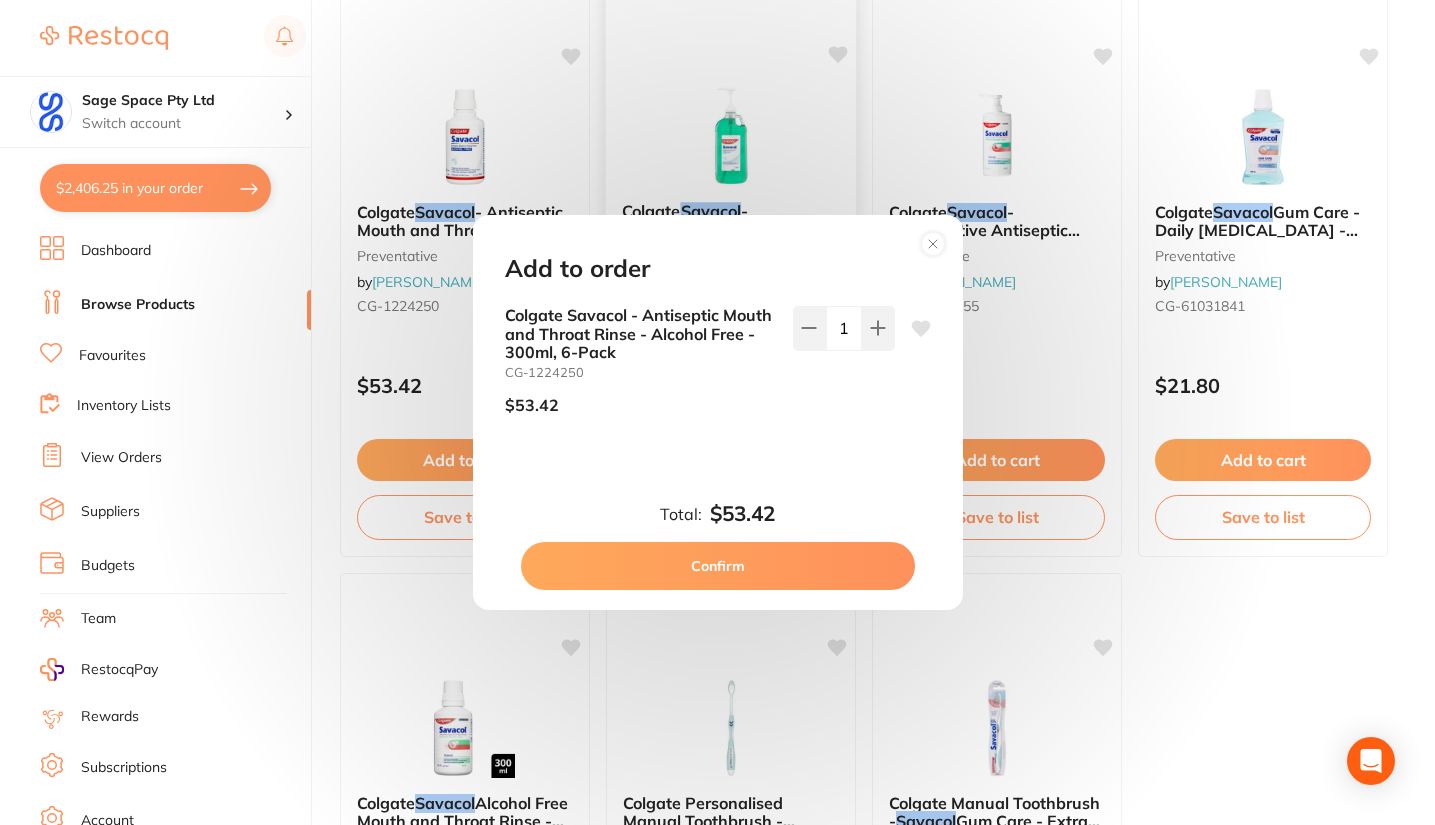 checkbox on "false" 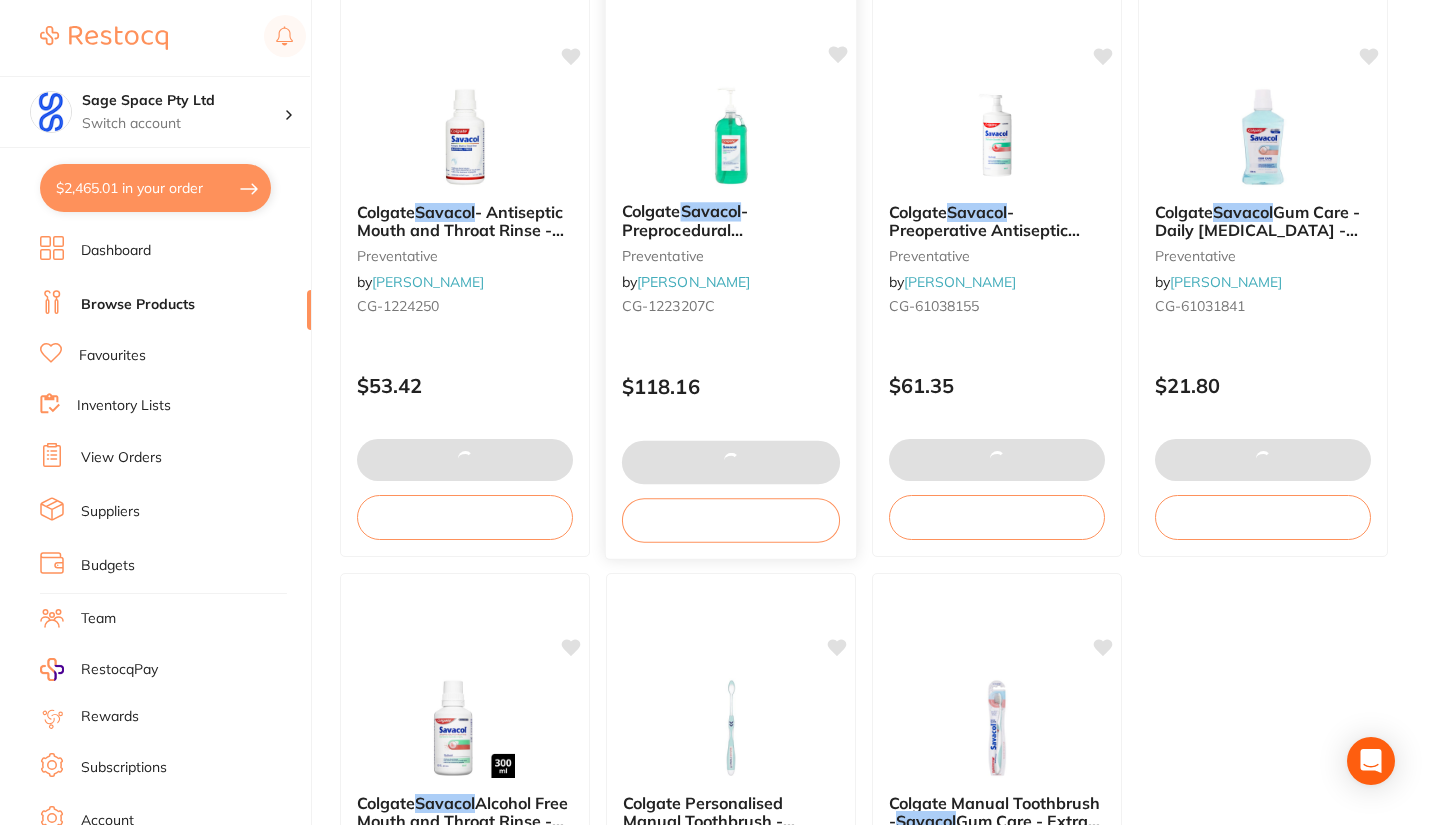 scroll, scrollTop: 1407, scrollLeft: 0, axis: vertical 